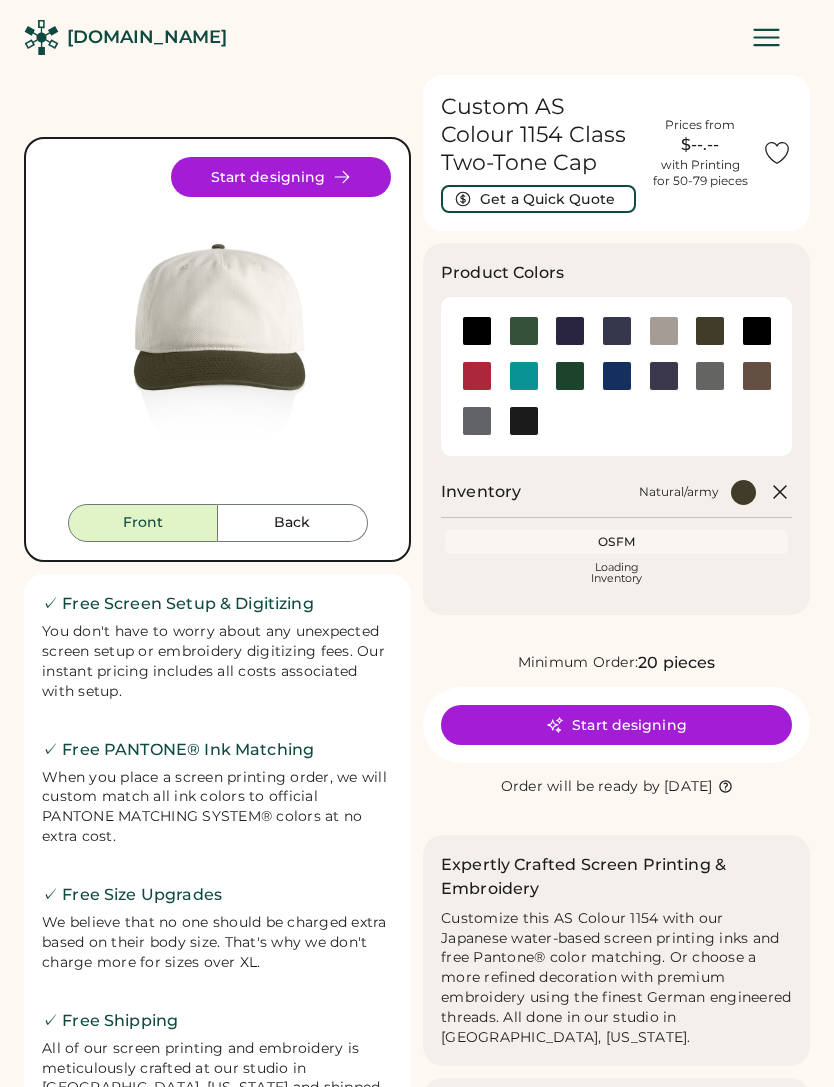 scroll, scrollTop: 0, scrollLeft: 0, axis: both 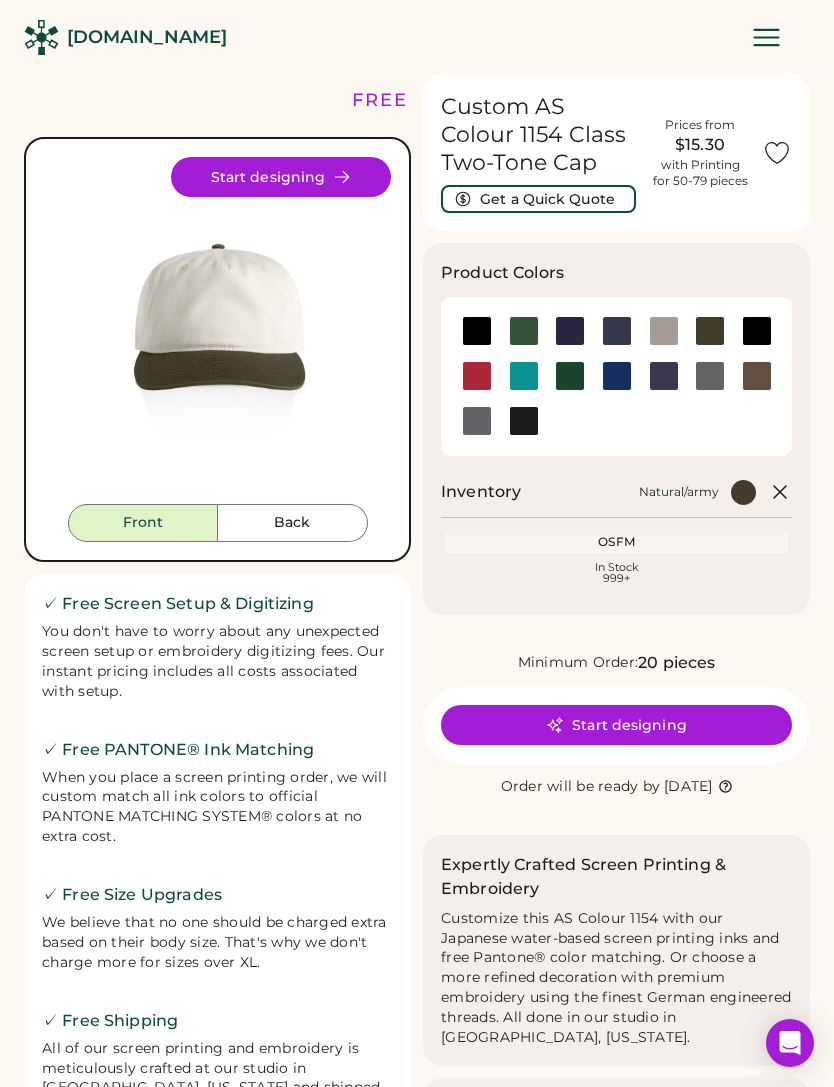 click at bounding box center [570, 331] 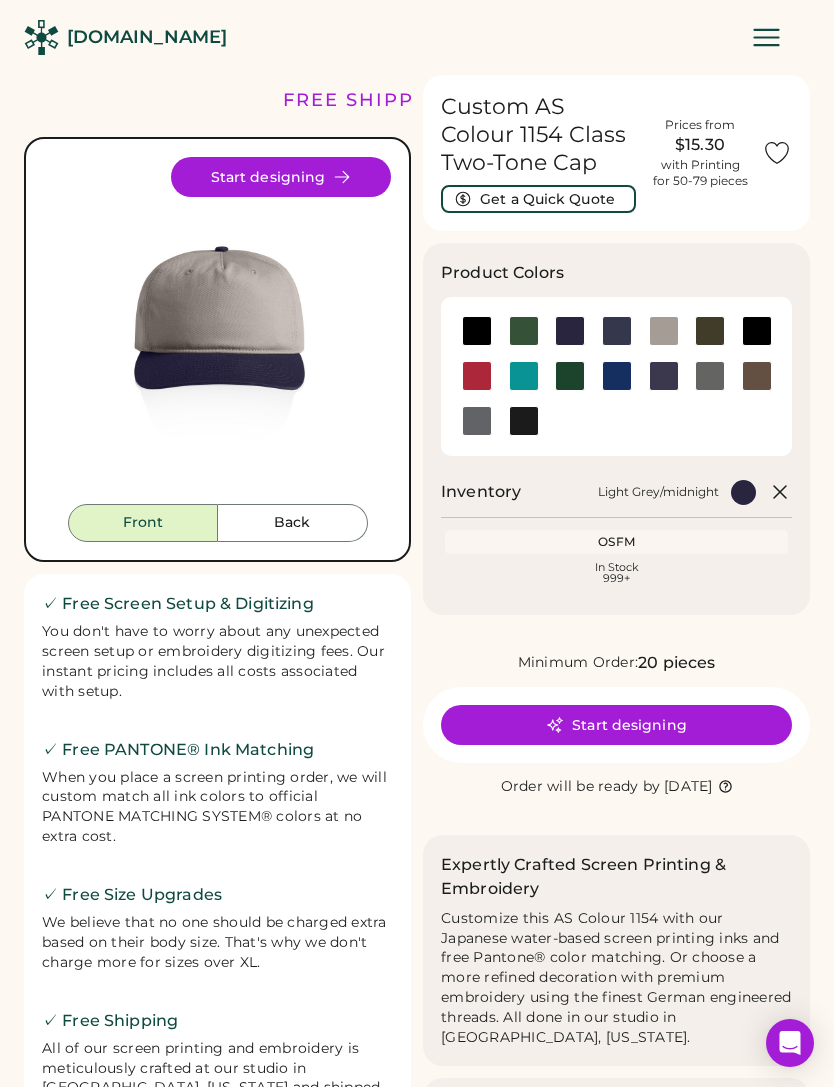 click at bounding box center (617, 331) 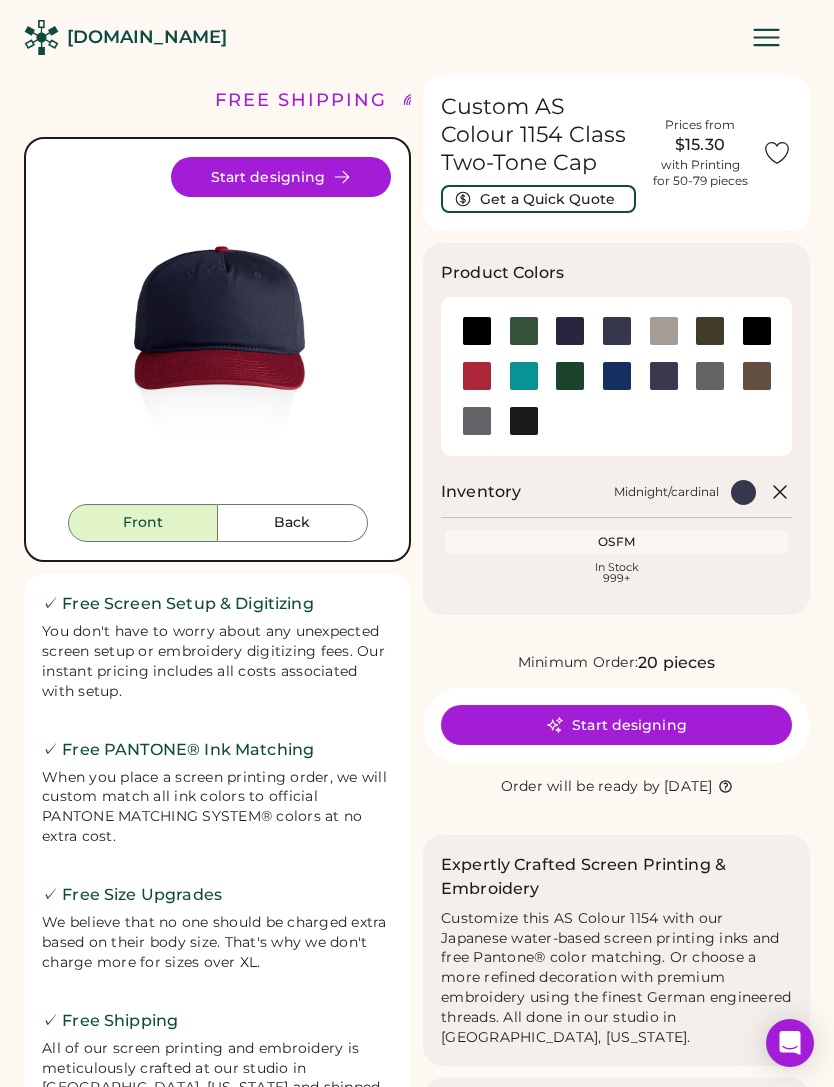 click at bounding box center (664, 376) 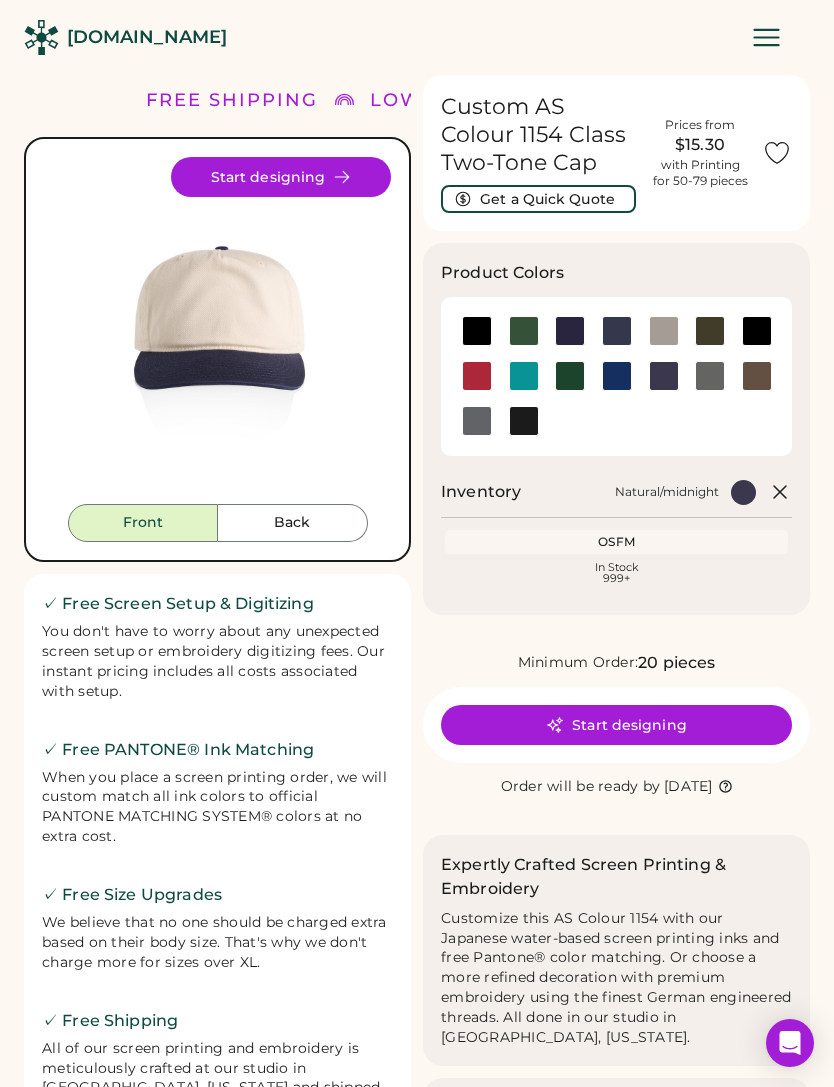 click on "Start designing" at bounding box center (616, 725) 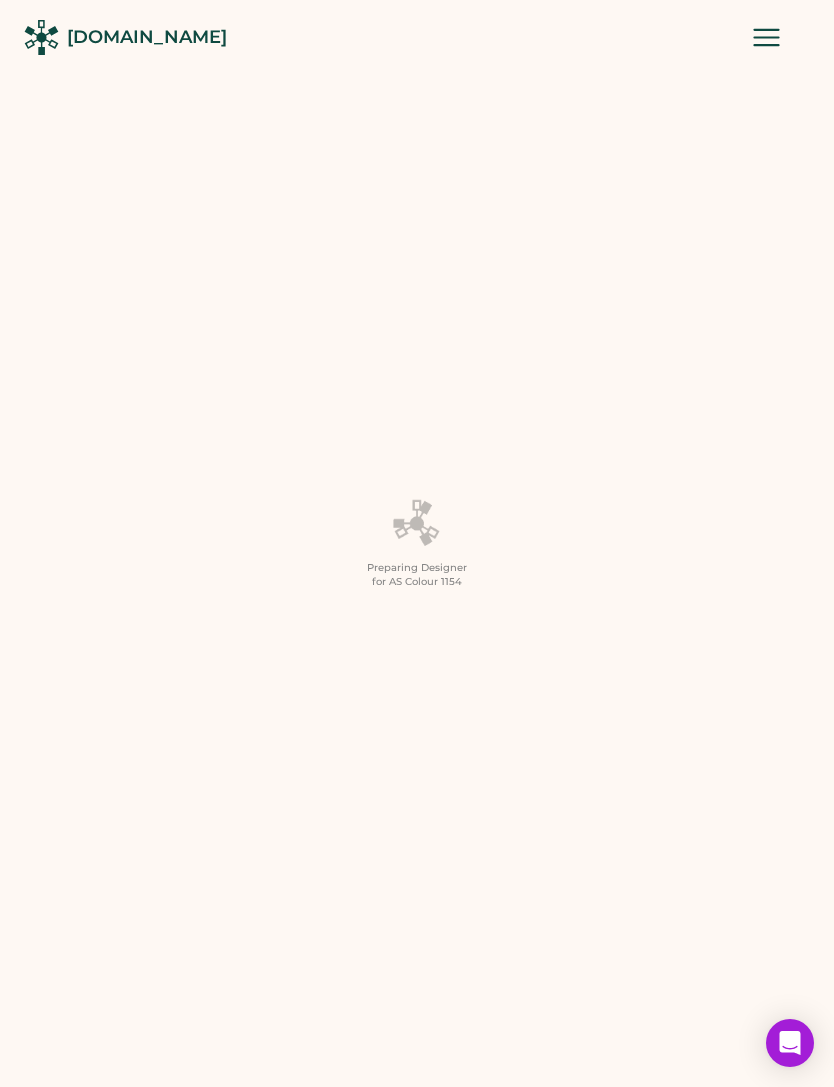 scroll, scrollTop: 0, scrollLeft: 0, axis: both 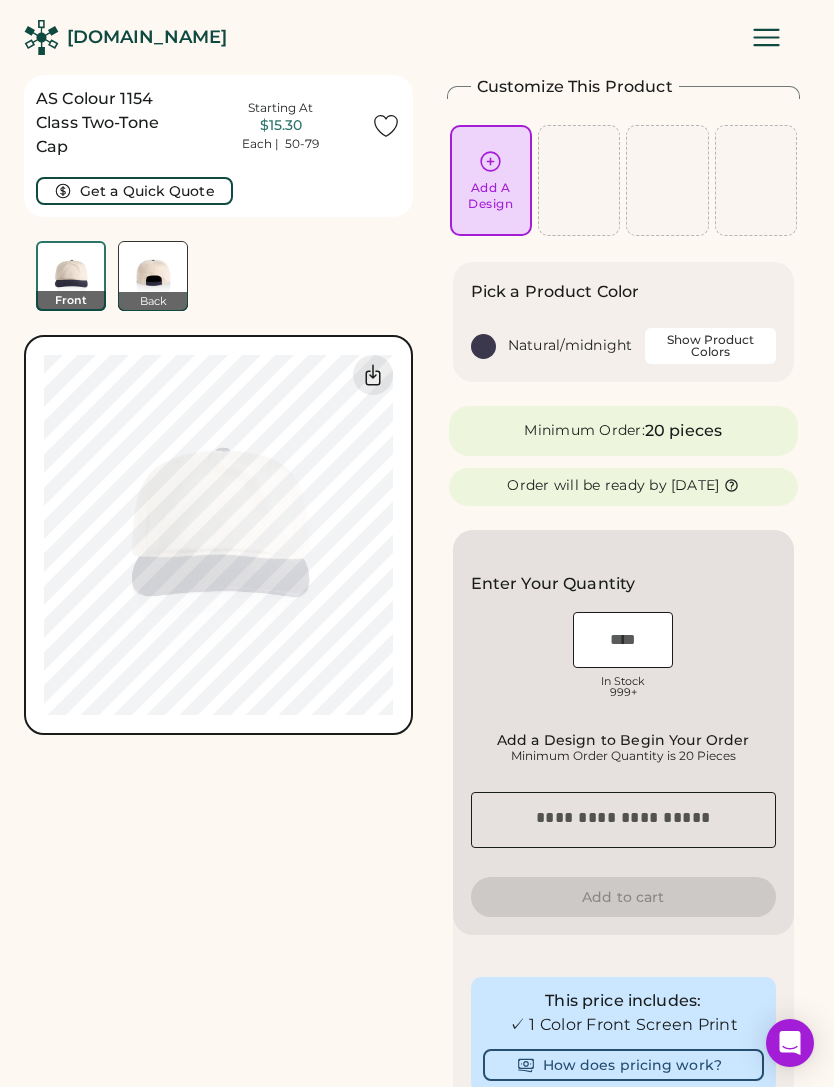 click on "Add A
Design" at bounding box center [490, 196] 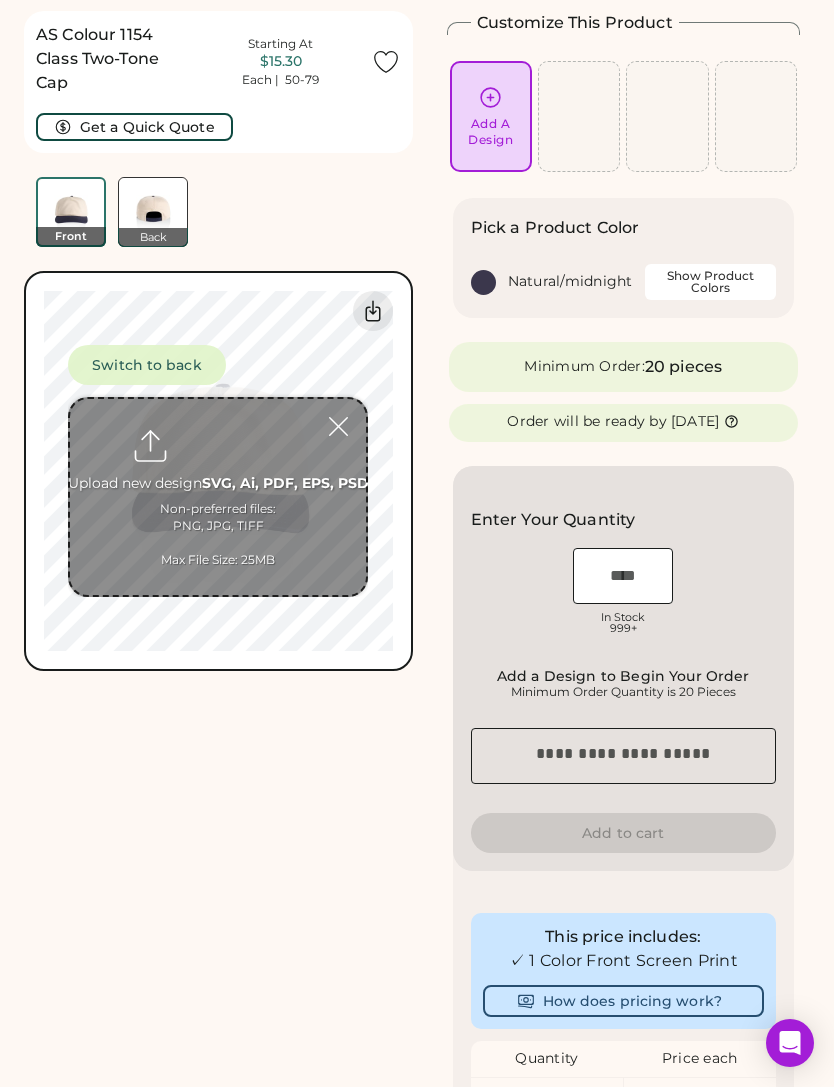 scroll, scrollTop: 75, scrollLeft: 0, axis: vertical 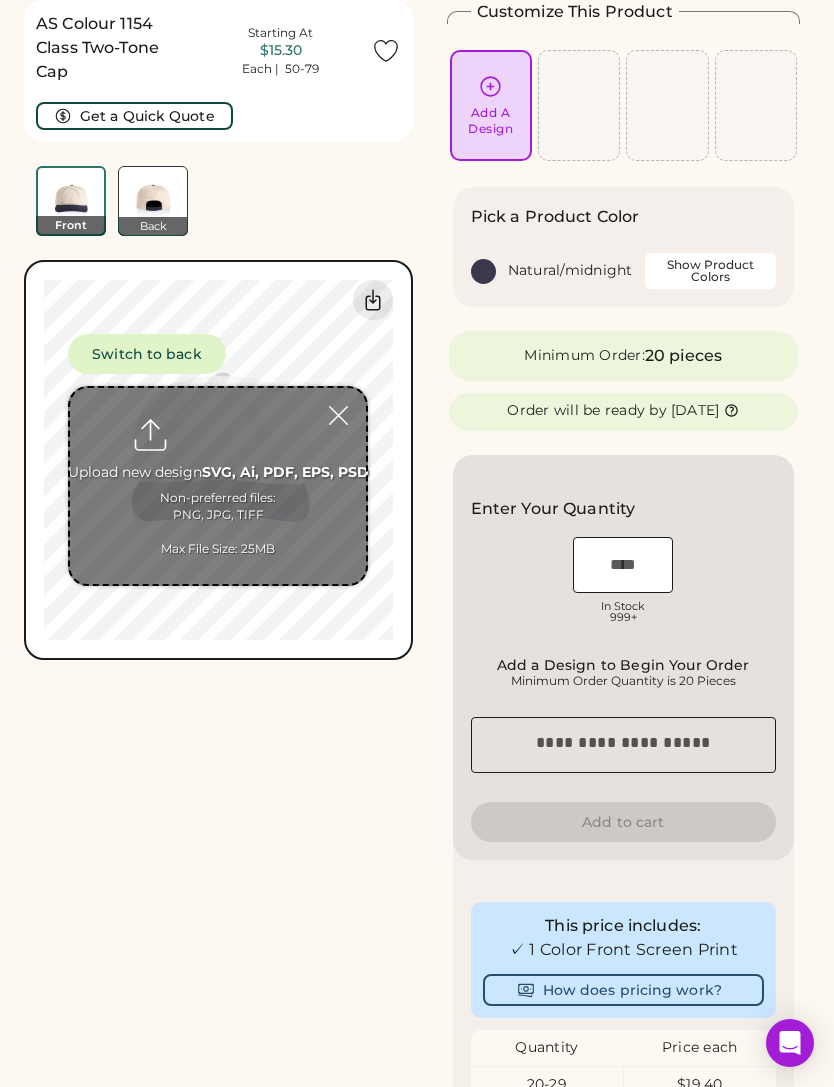 click at bounding box center (218, 486) 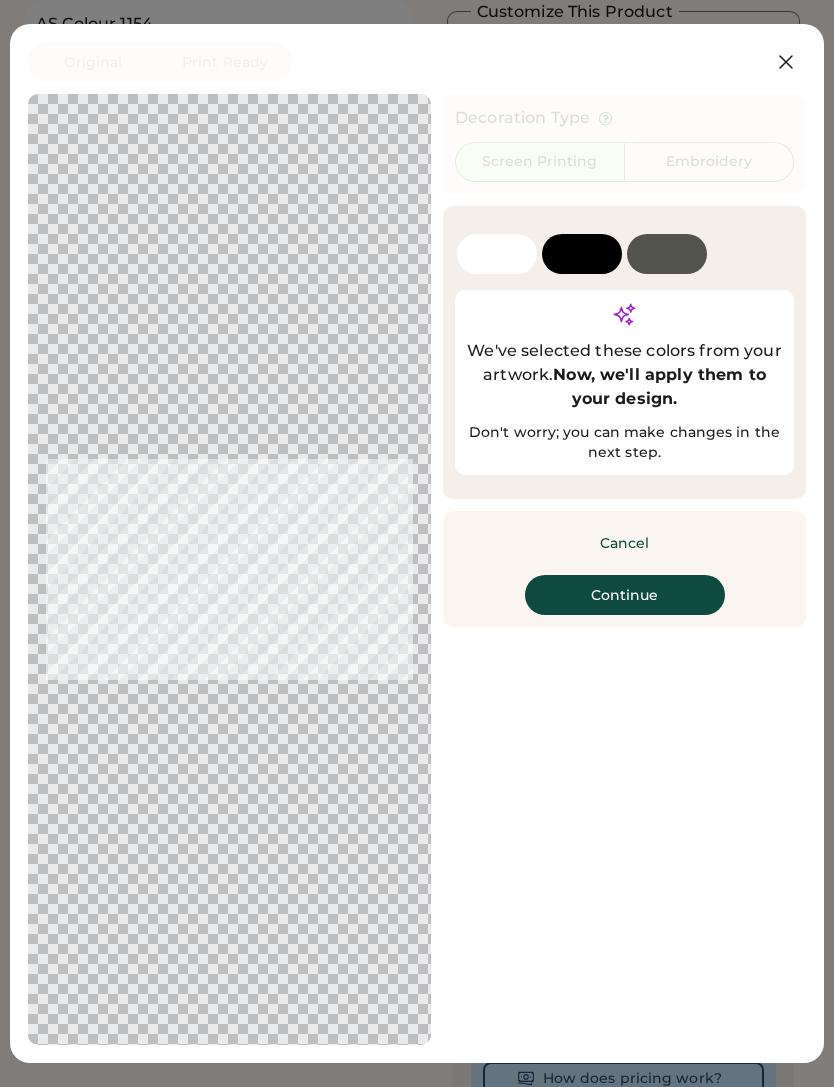 click at bounding box center (582, 254) 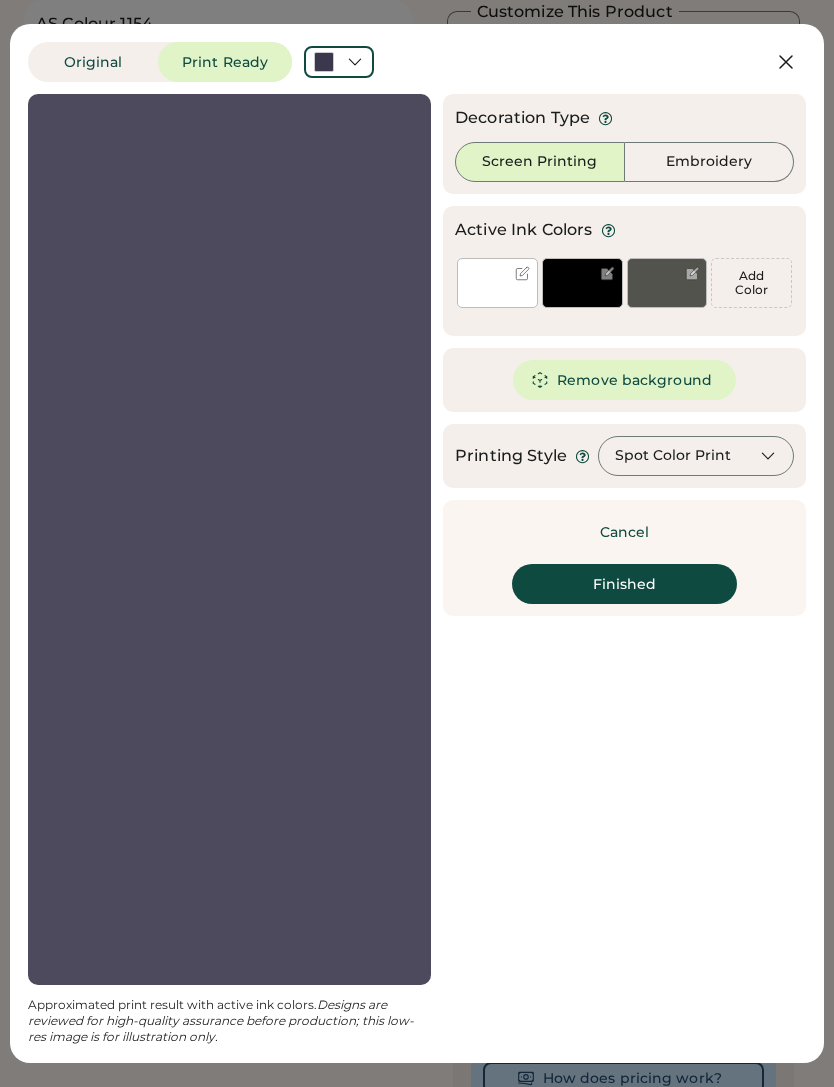 click on "Cancel Finished Continue" at bounding box center [624, 558] 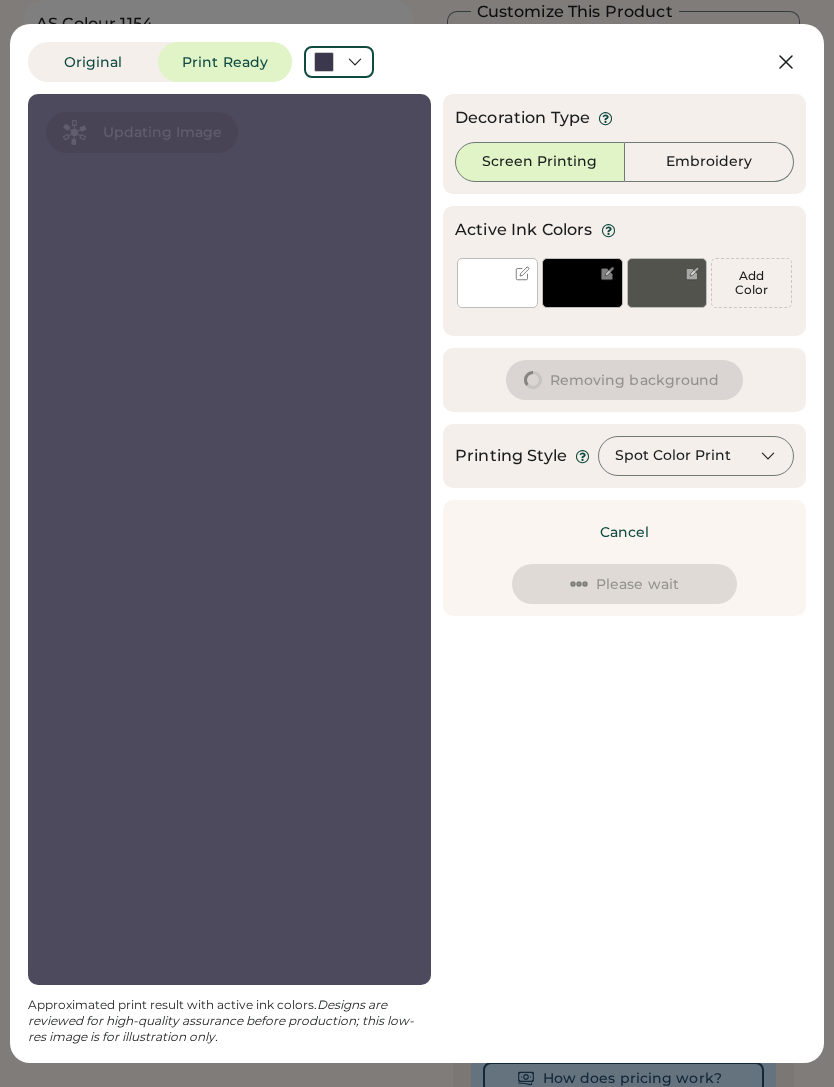 click on "Removing background" at bounding box center [625, 380] 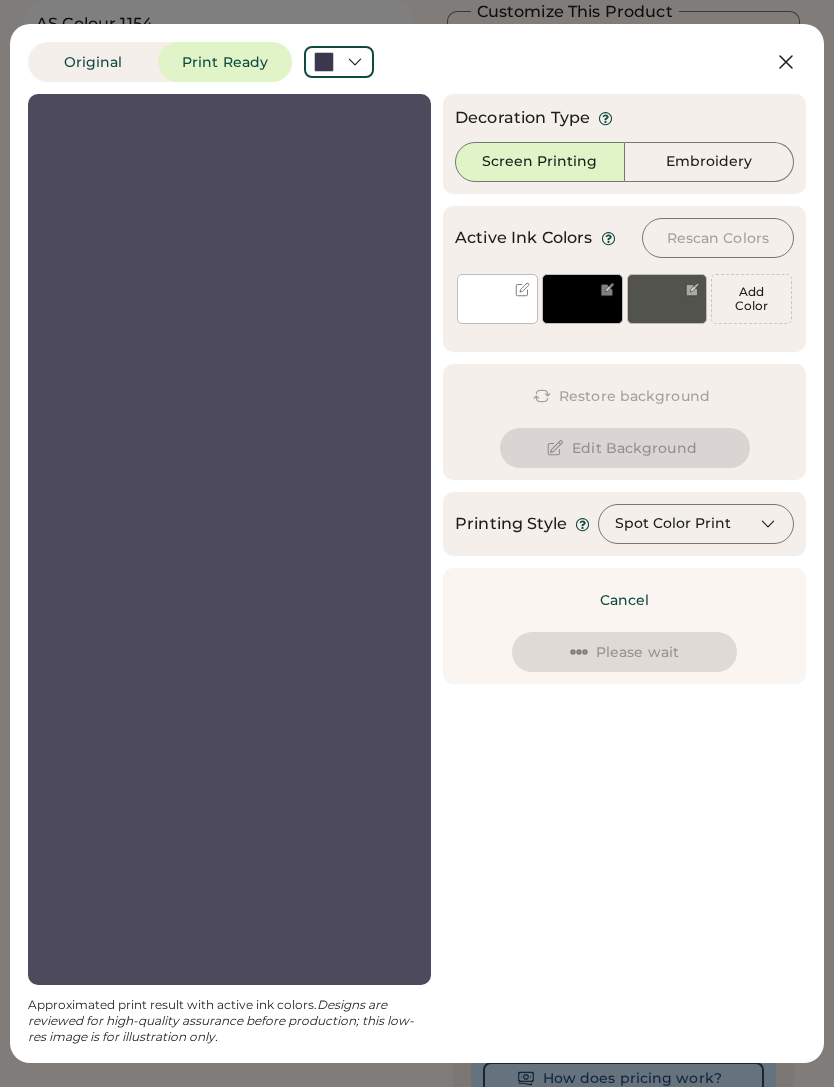 click at bounding box center [497, 299] 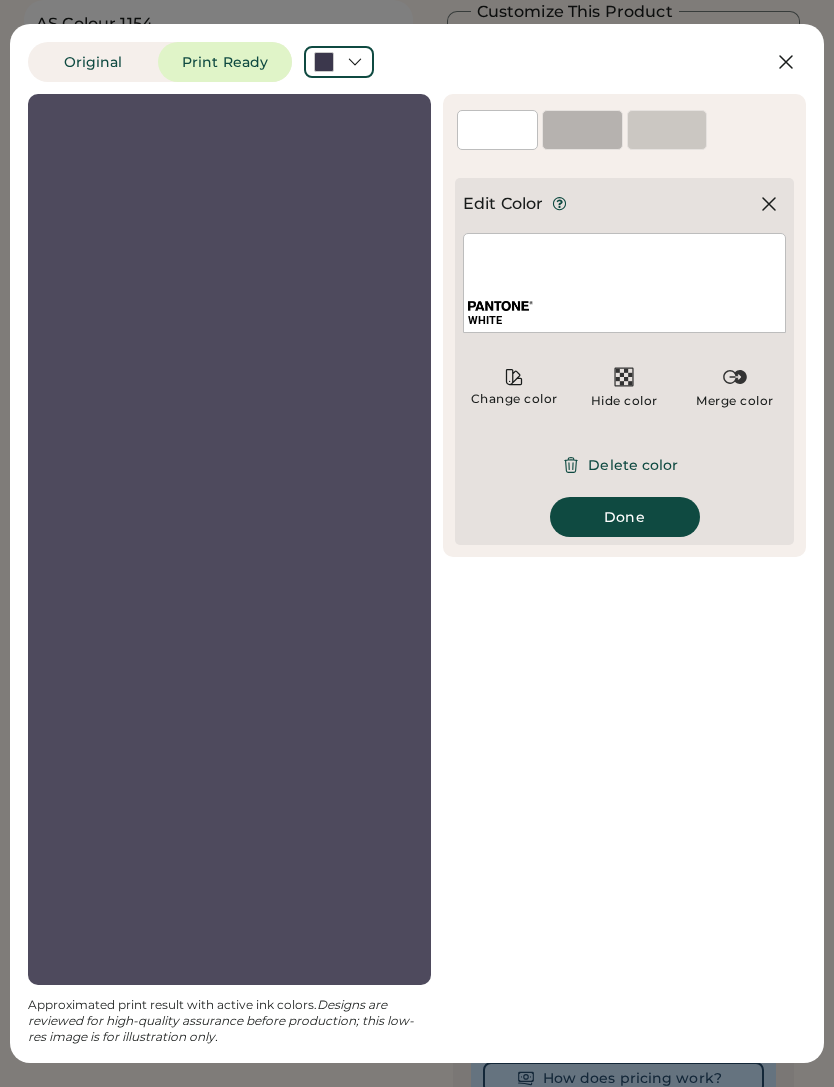 click on "Delete color" at bounding box center (624, 465) 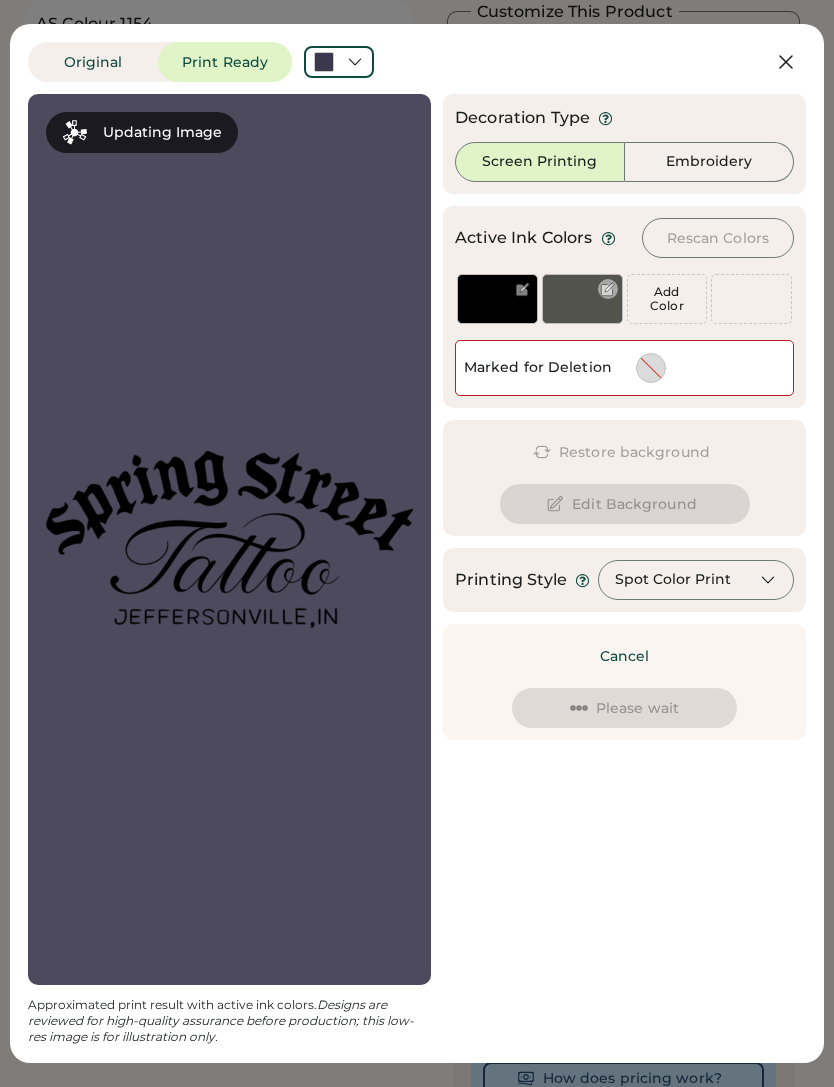 click at bounding box center (608, 289) 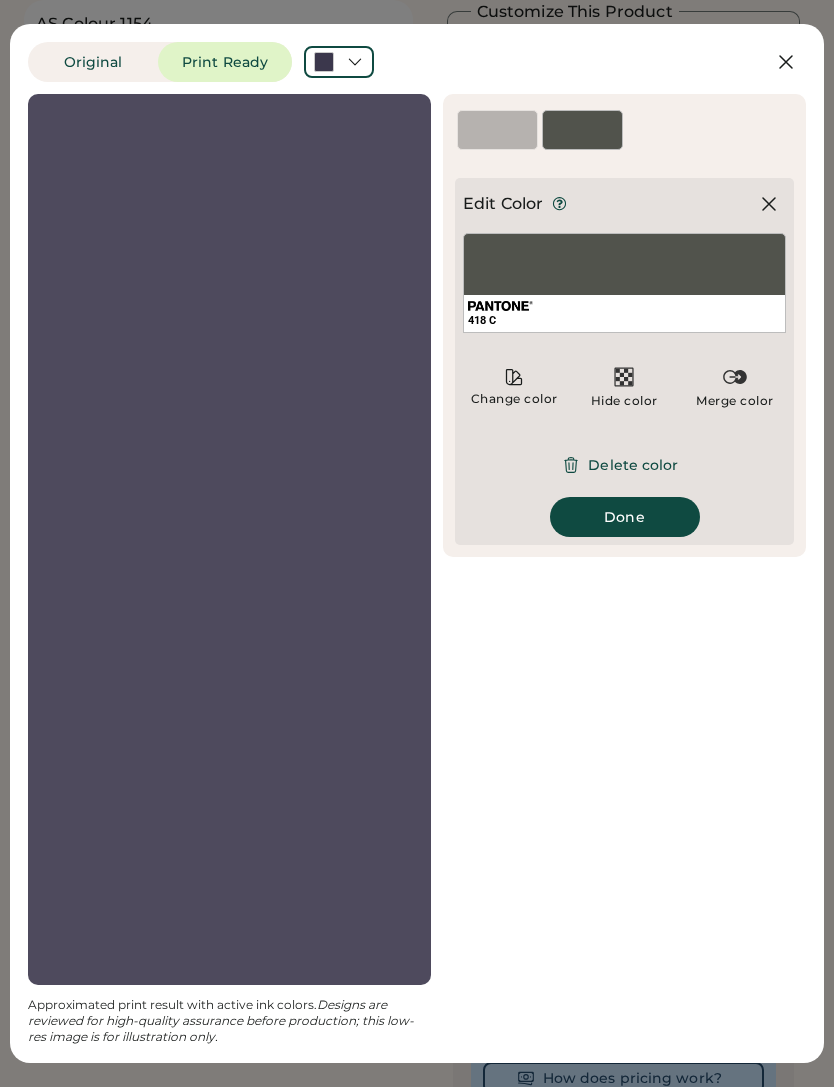 click on "Delete color" at bounding box center (624, 465) 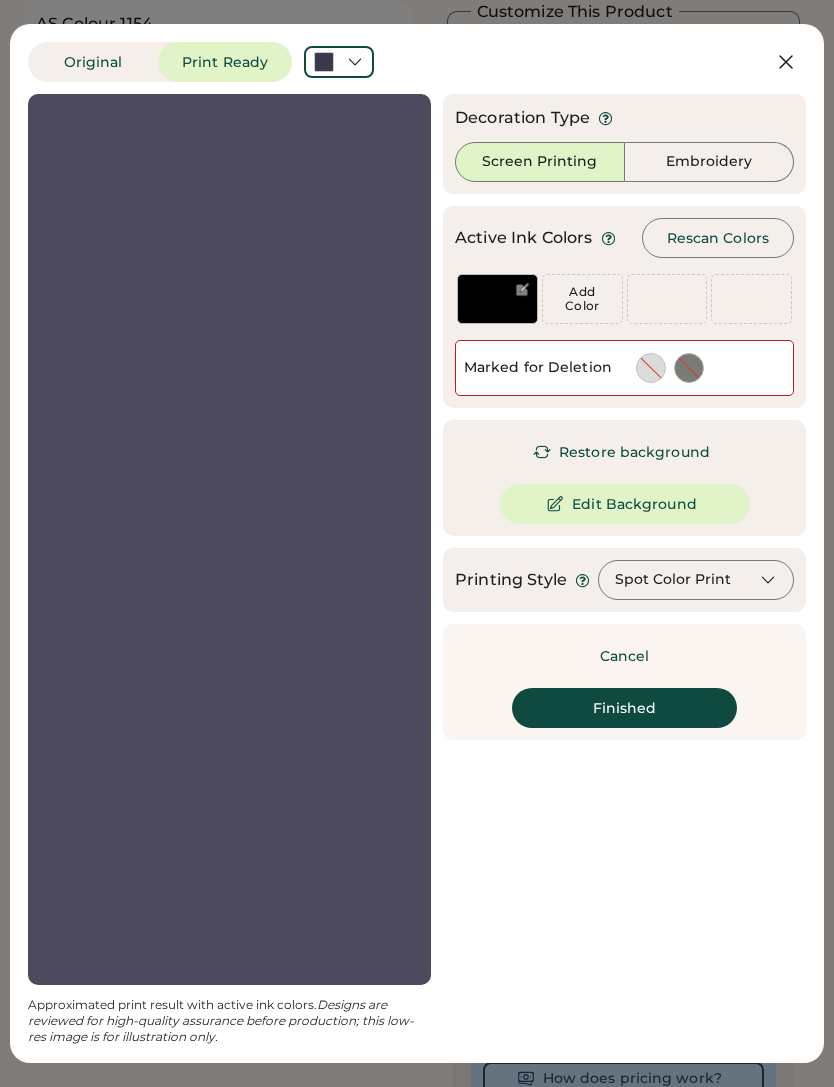 click on "Spot Color Print" at bounding box center (696, 580) 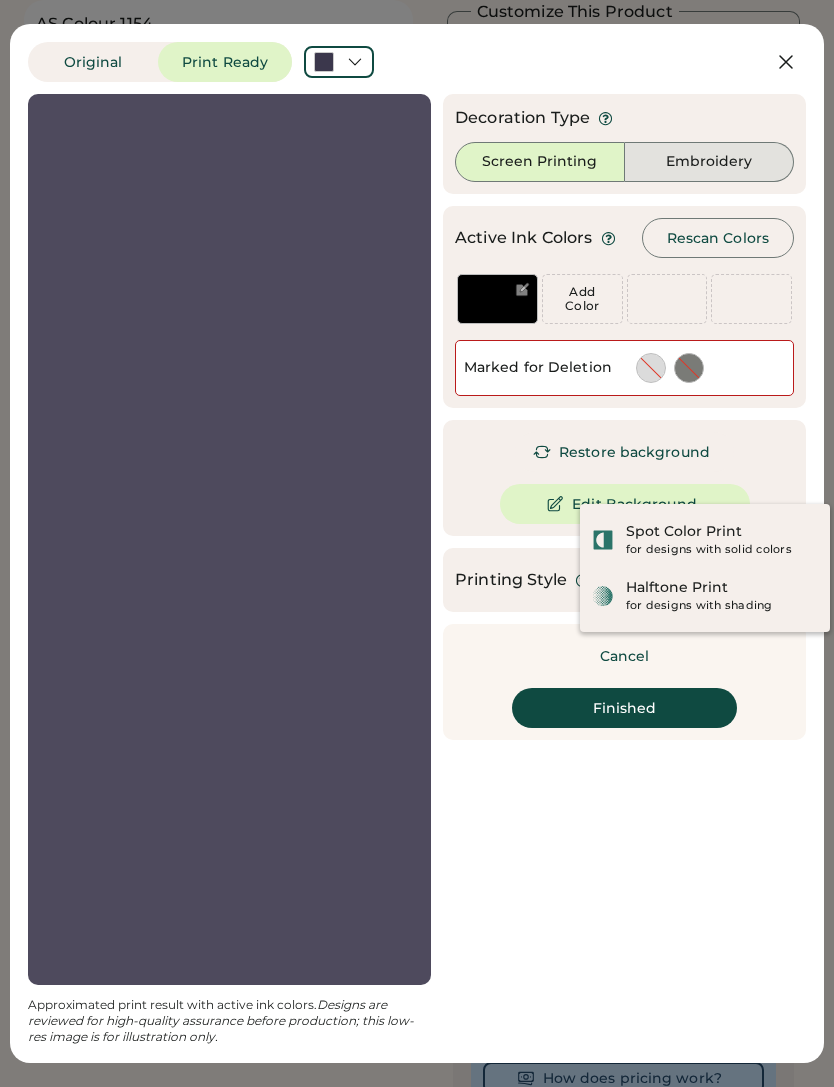 click on "Embroidery" at bounding box center [709, 162] 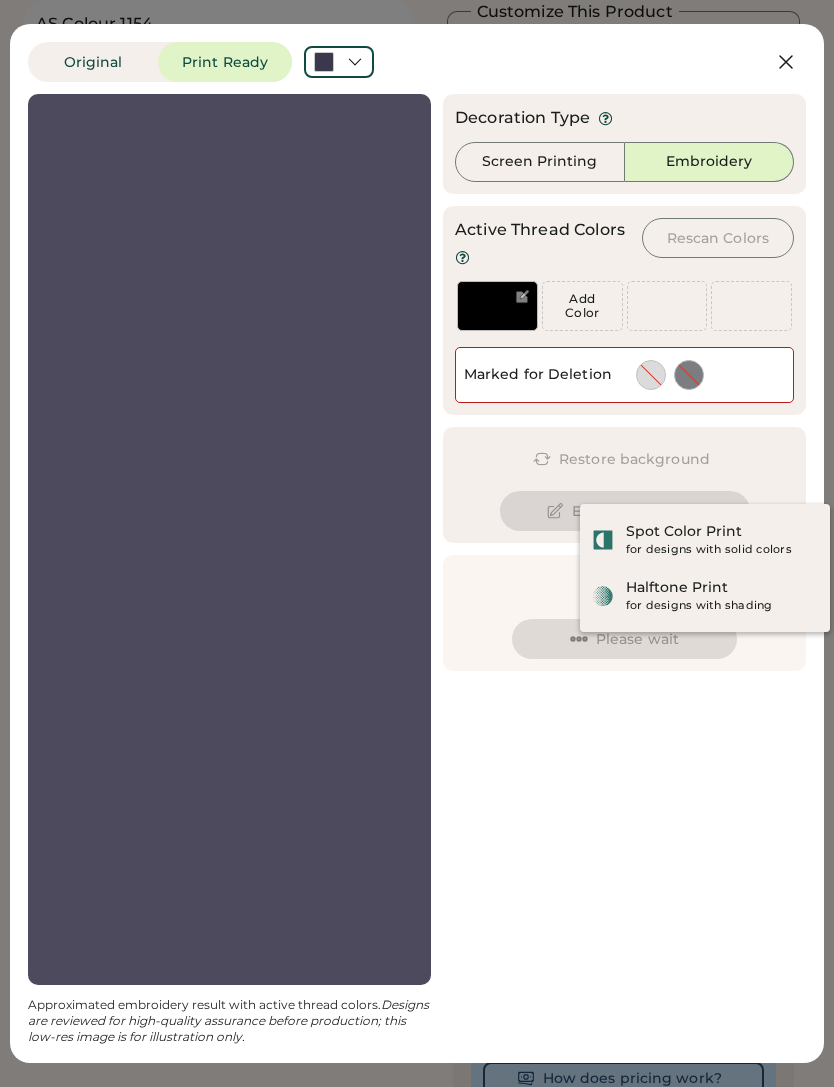click on "Embroidery" at bounding box center [709, 162] 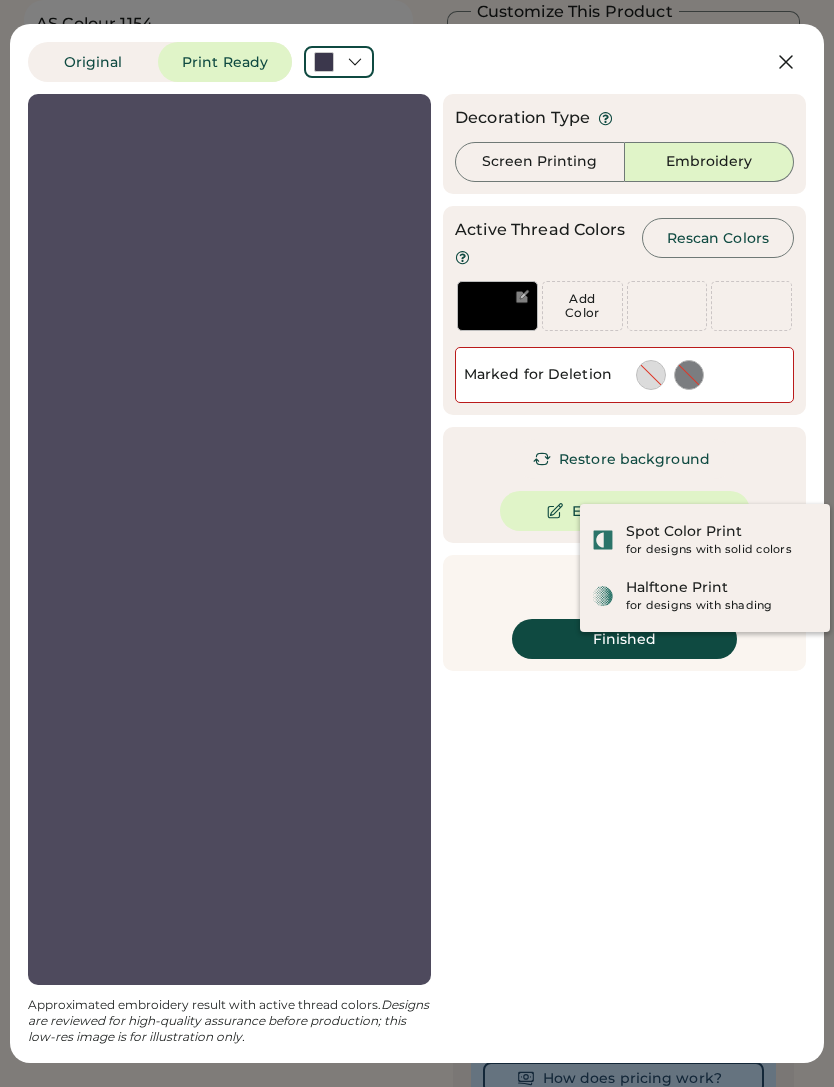 click on "Updating Image Approximated embroidery result with active thread colors.
Designs are reviewed for high-quality assurance before production; this low-res image is for illustration only.
Decoration Type Screen Printing Embroidery Active Thread Colors Rescan Colors Add
Color Add
Color Add
Color Add
Color    We've selected these colors from your artwork.
Now, we'll apply them to your design.  Don't worry; you can make changes in the next step. Marked for Deletion Edit Color       Change color Hide color Merge color    Delete color Done    Restore background    Edit Background Printing Style Spot Color Print    Cancel Finished Continue" at bounding box center [417, 569] 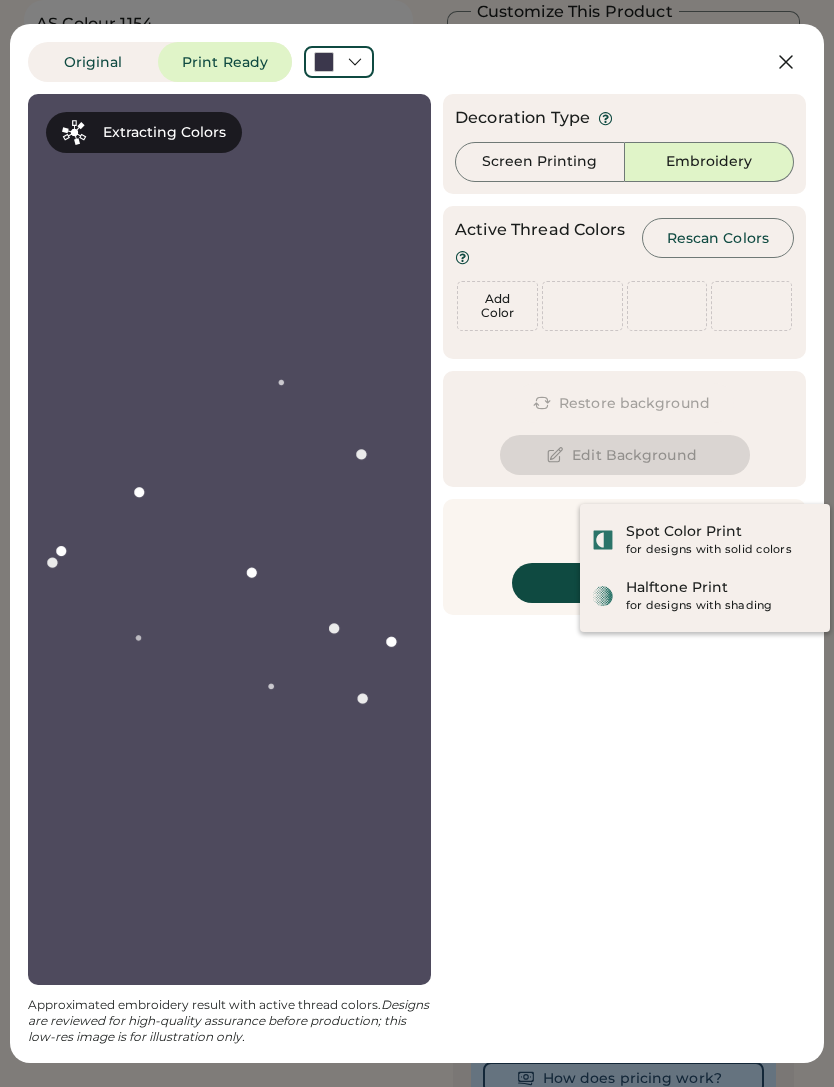 click on "Original" at bounding box center [93, 62] 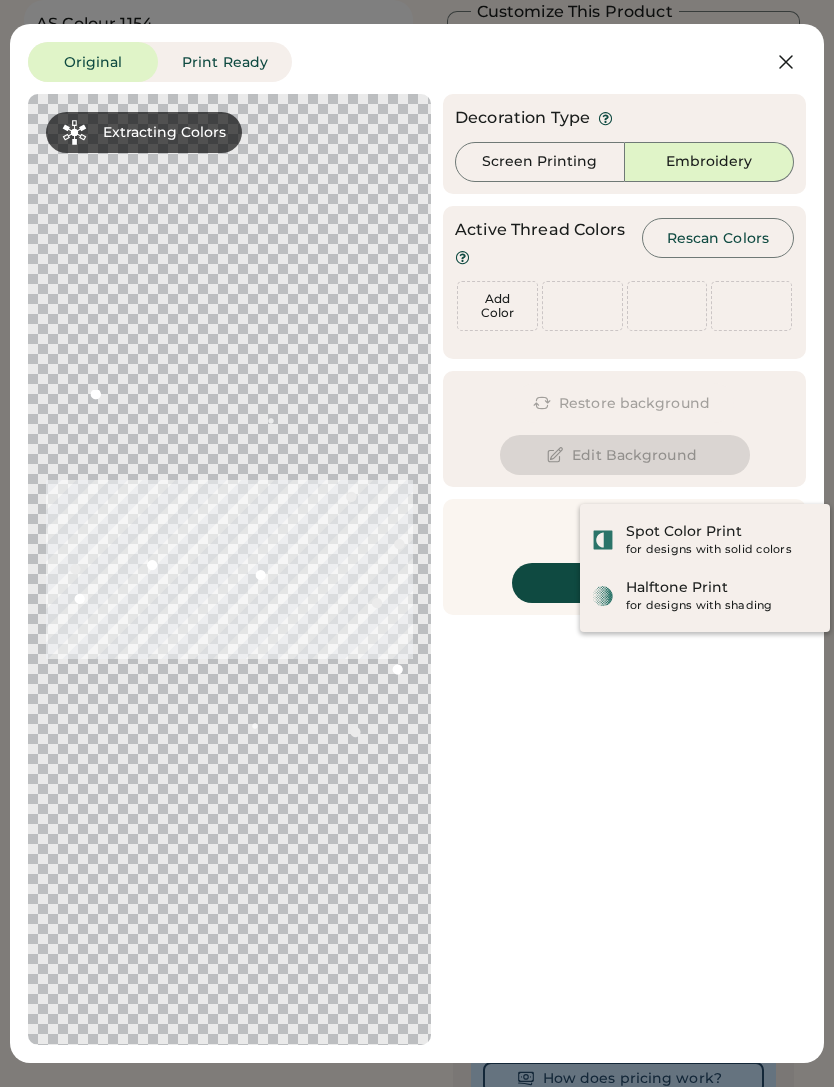 click at bounding box center (786, 62) 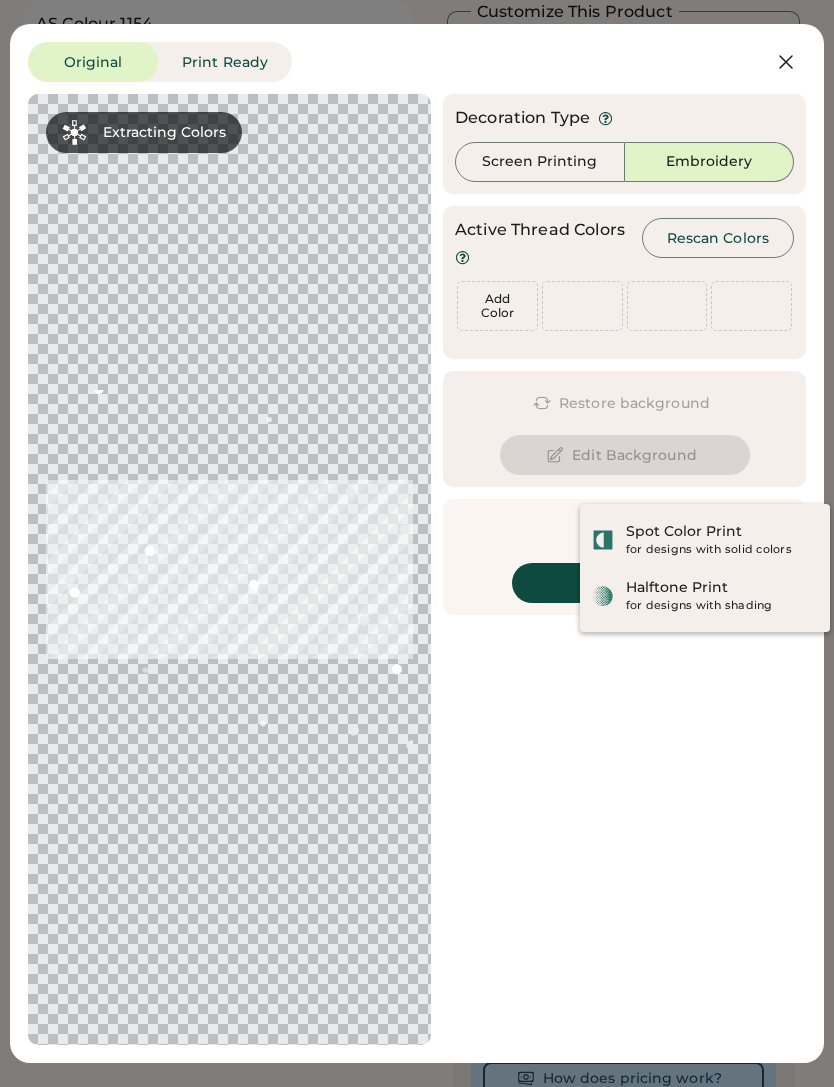 click 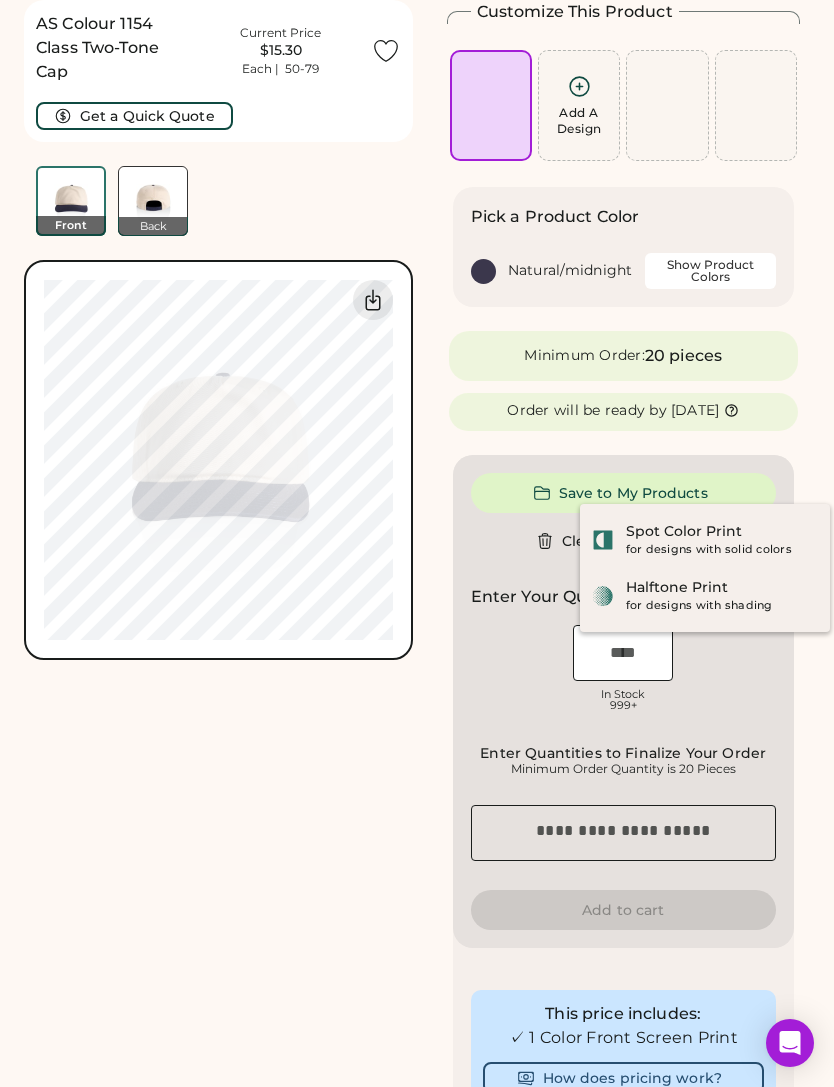 click at bounding box center (756, 105) 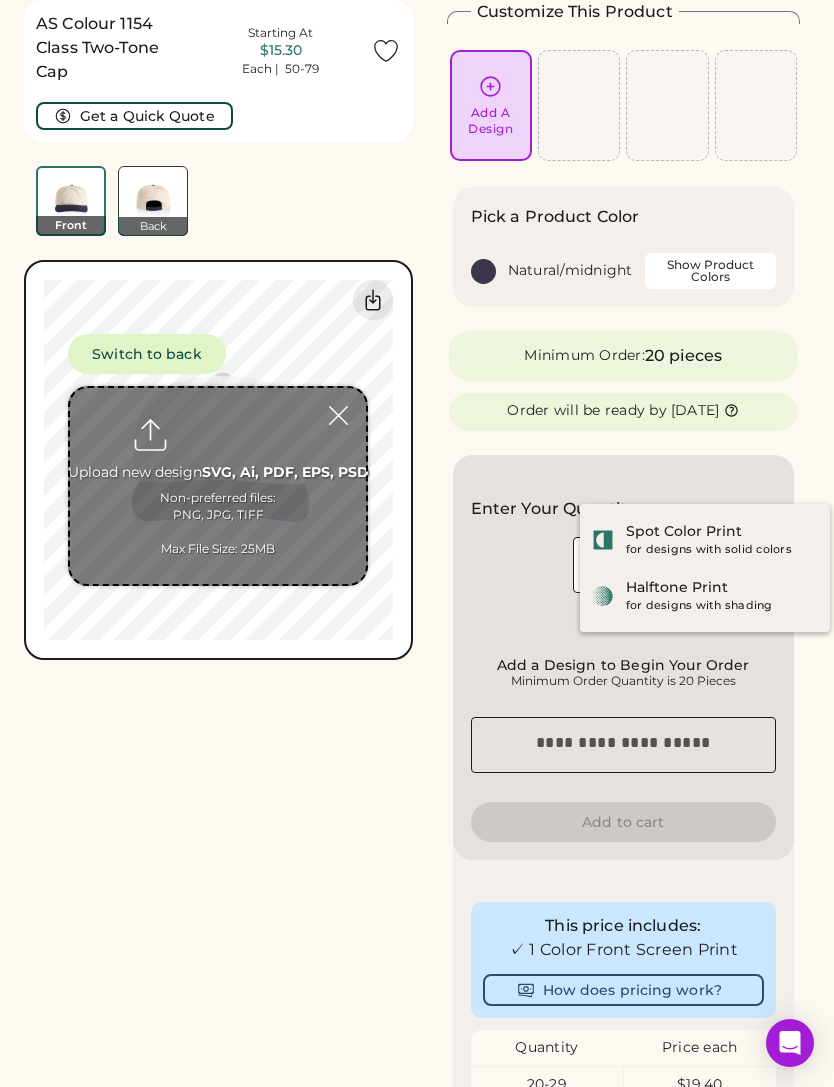 click at bounding box center [218, 486] 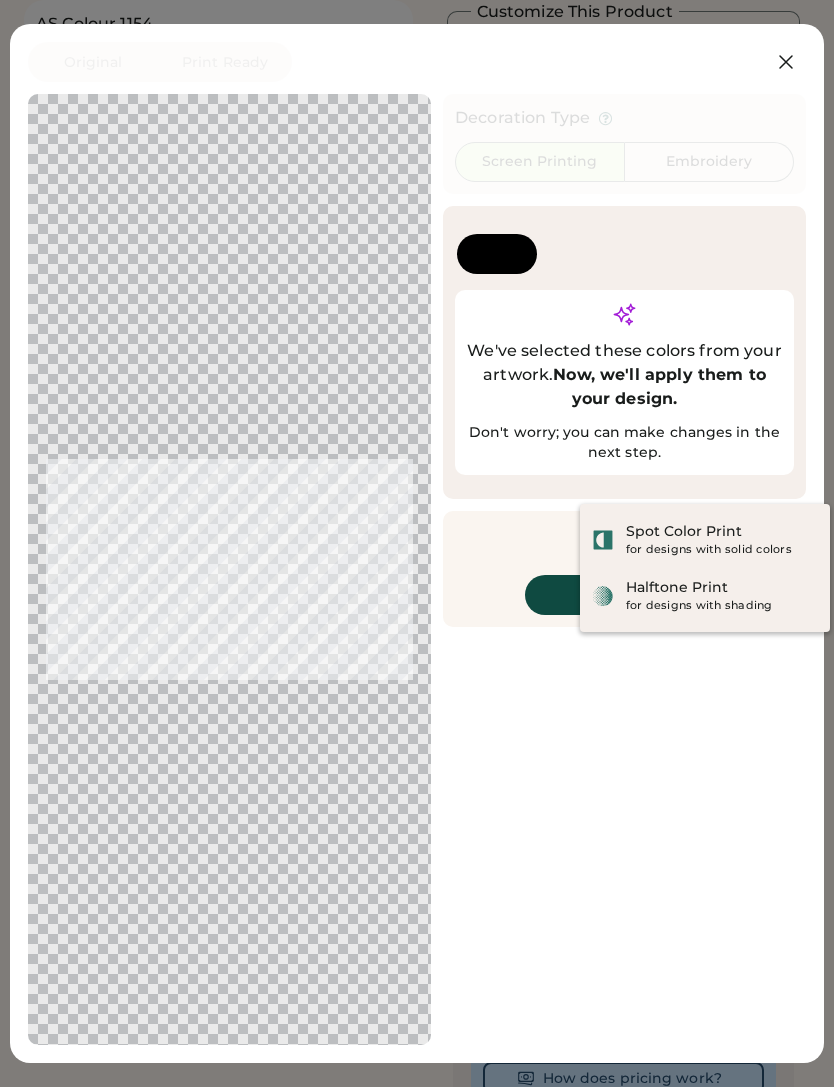 click on "Continue" at bounding box center [625, 595] 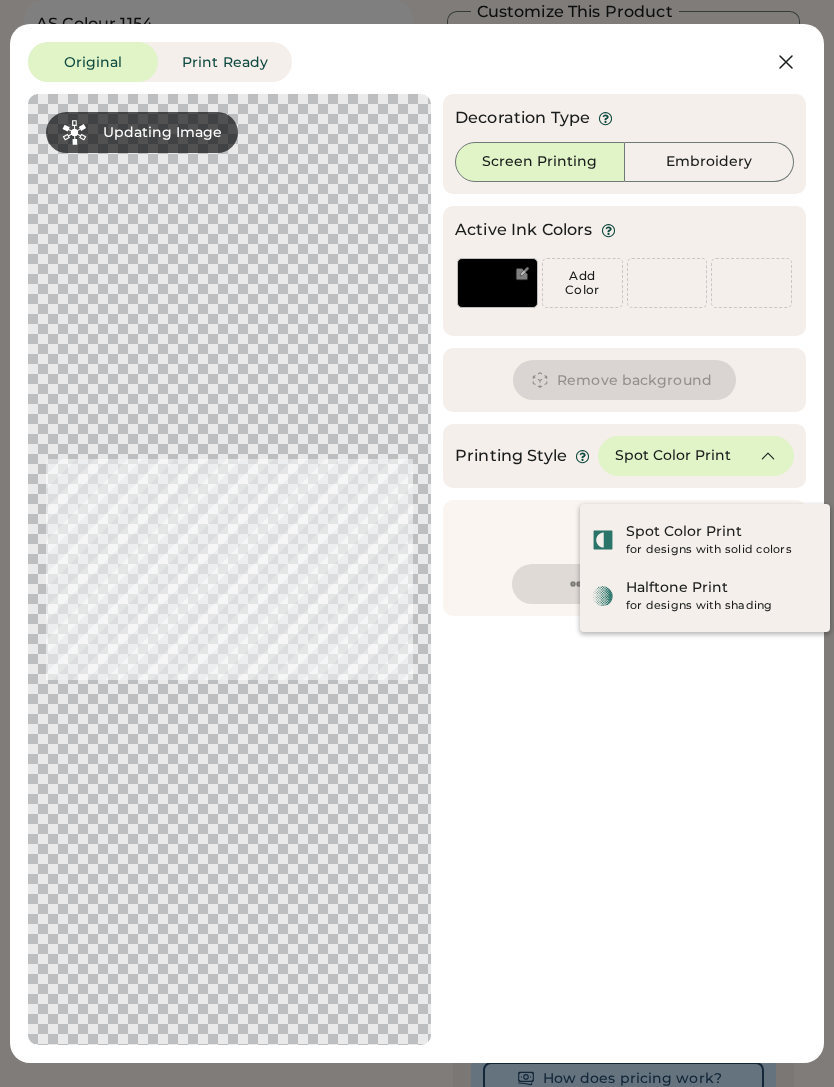 click on "Embroidery" at bounding box center [709, 162] 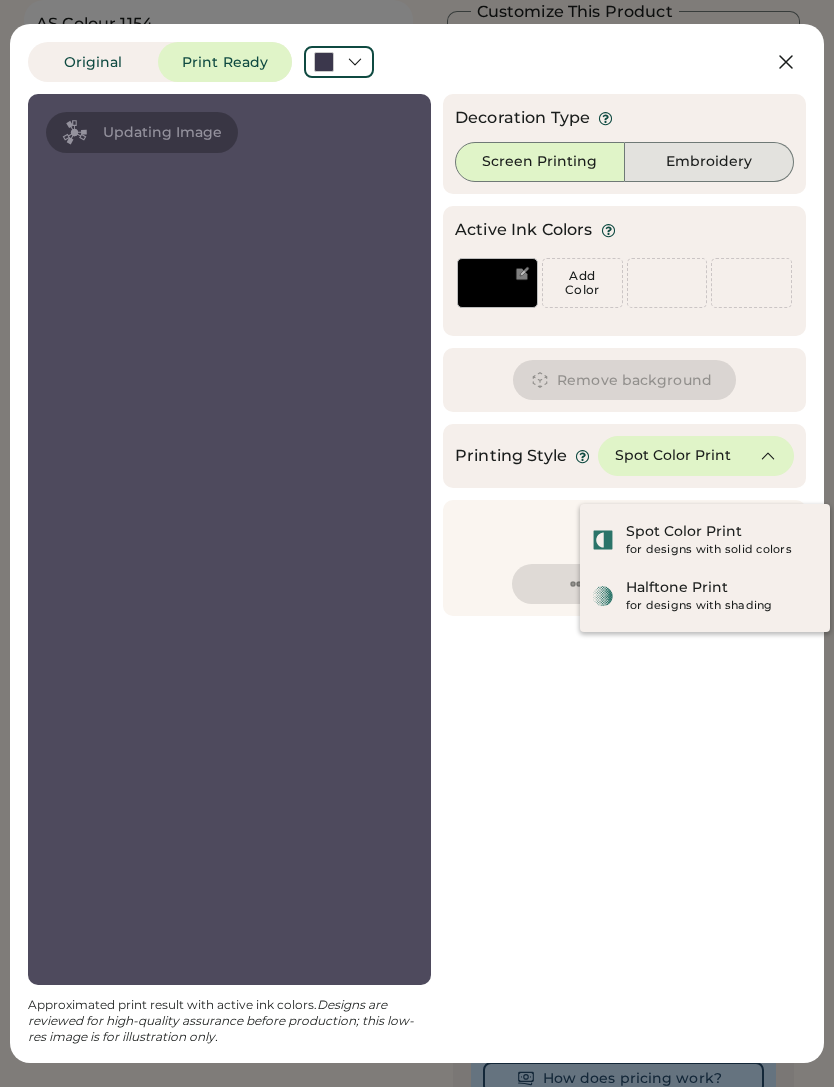 click on "Embroidery" at bounding box center (709, 162) 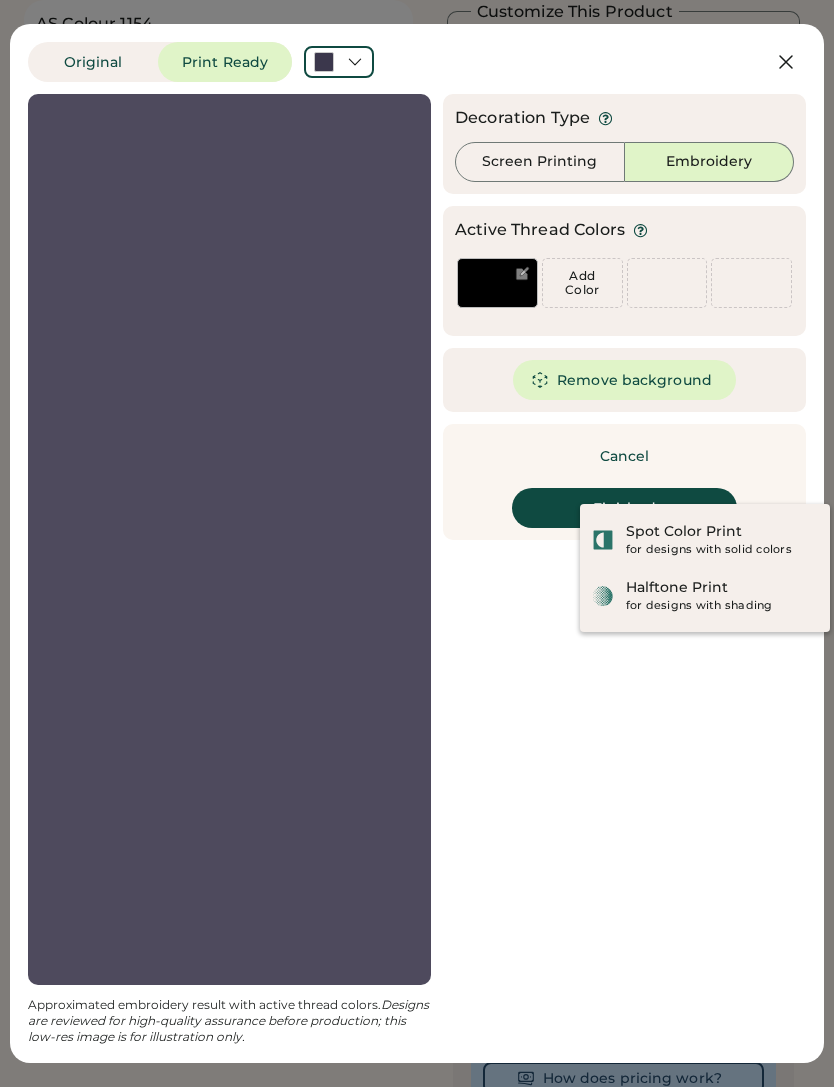 click on "Remove background" at bounding box center [624, 380] 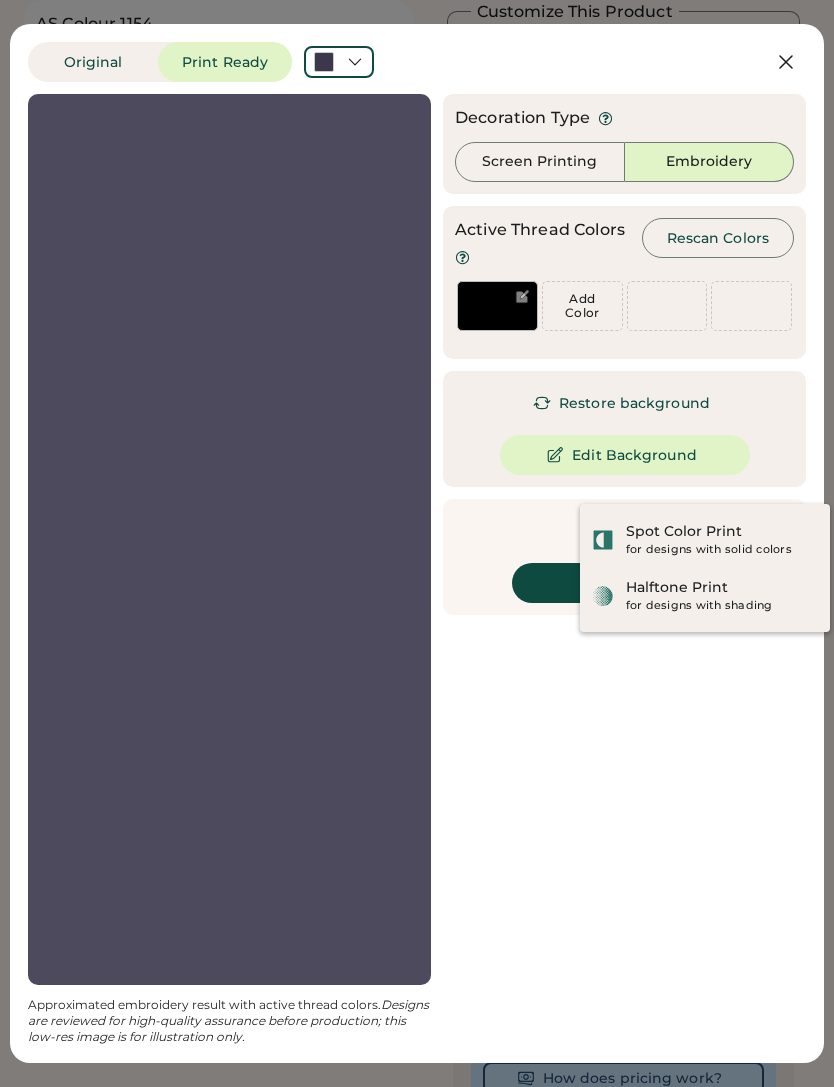 click on "Finished" at bounding box center (624, 583) 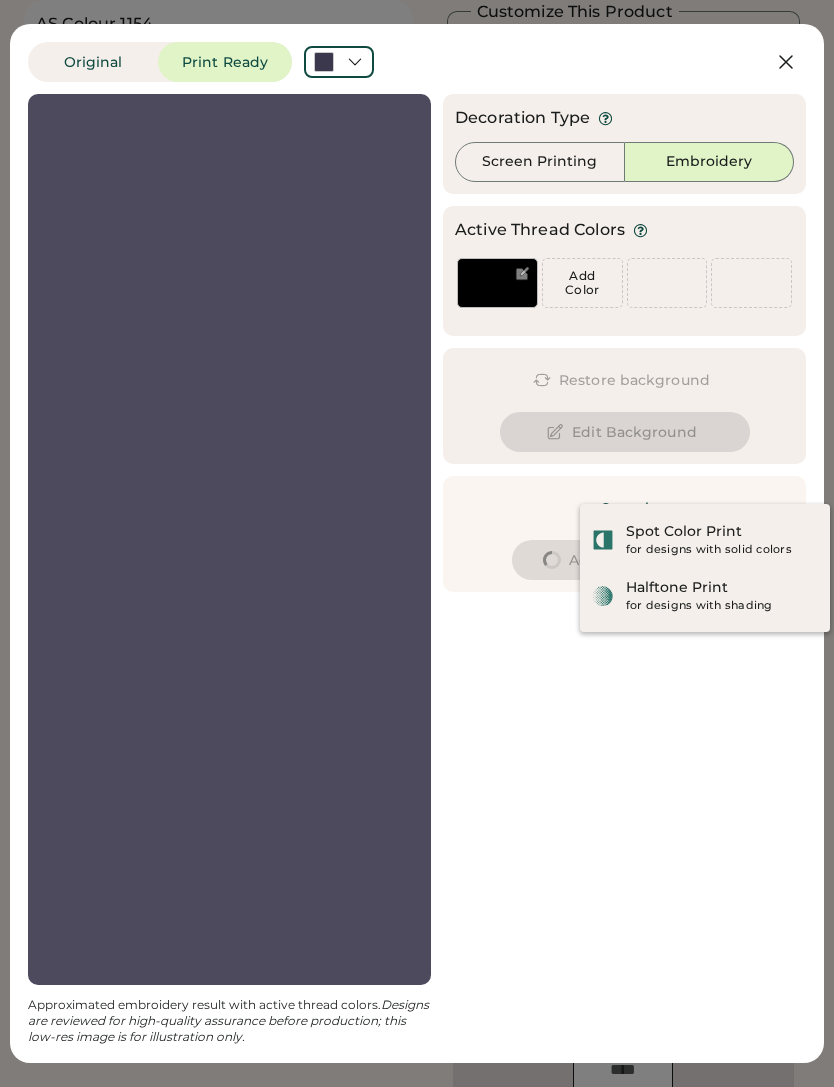 type on "****" 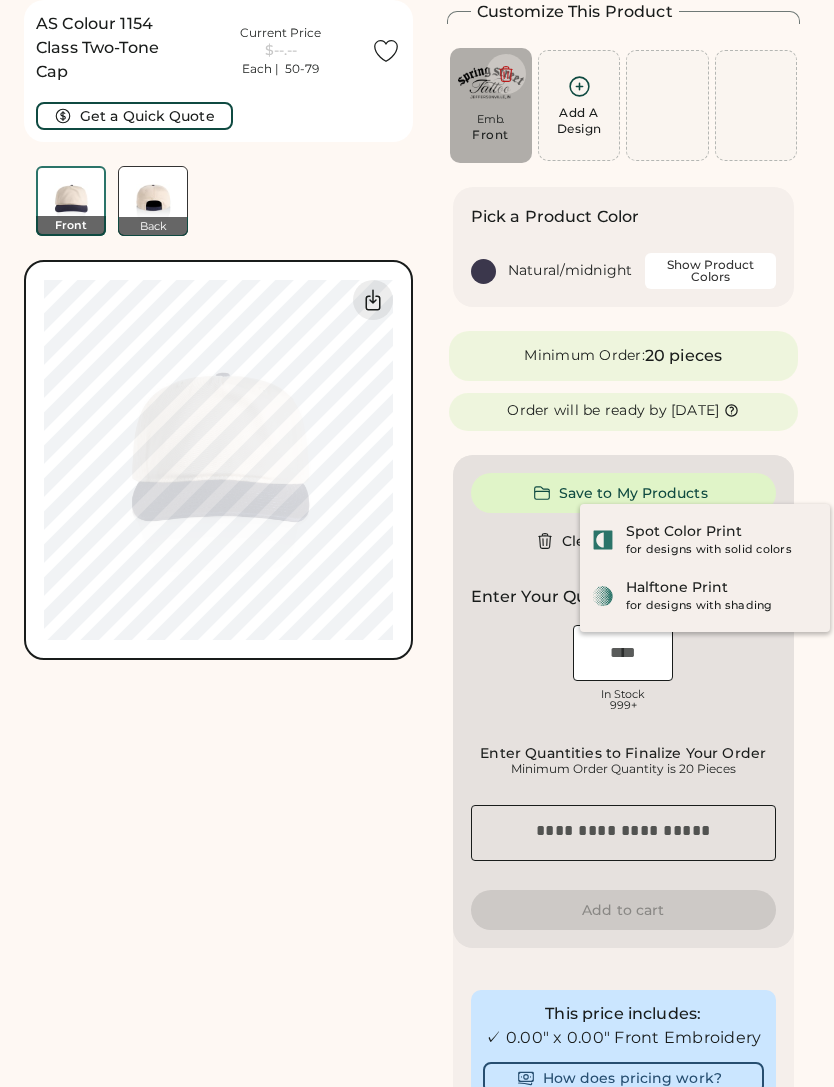 type on "****" 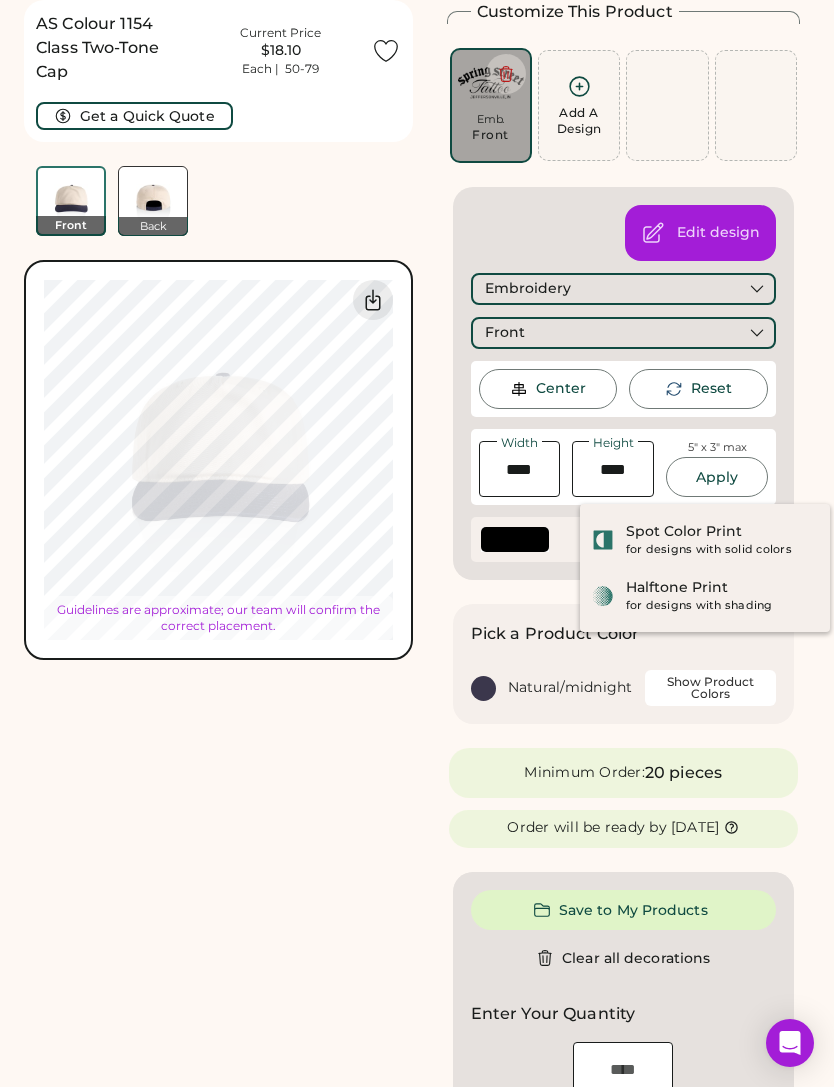 type on "****" 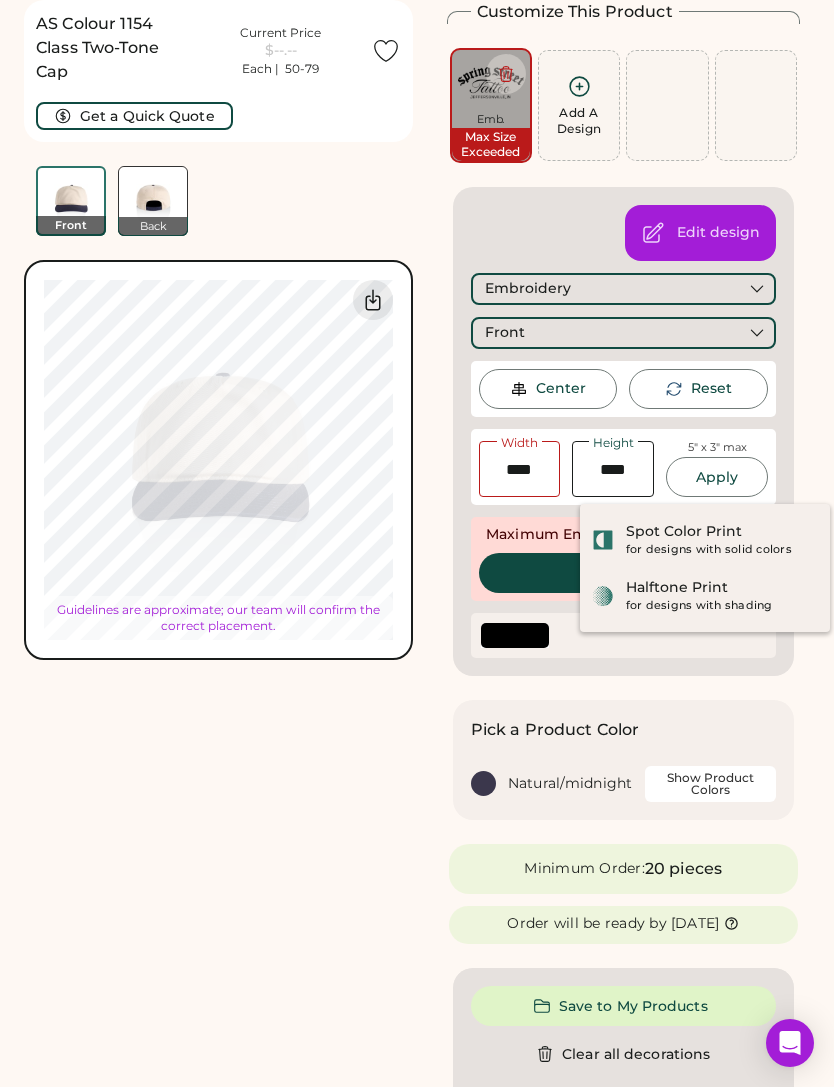 type on "****" 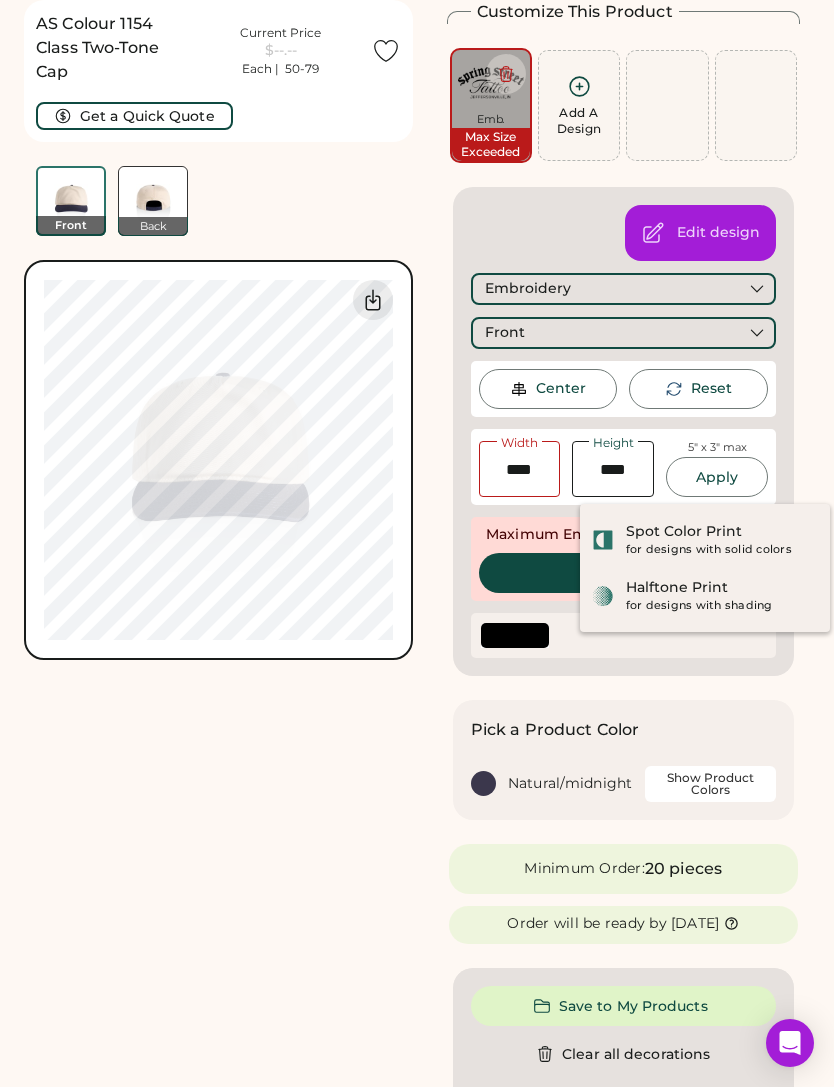 type on "****" 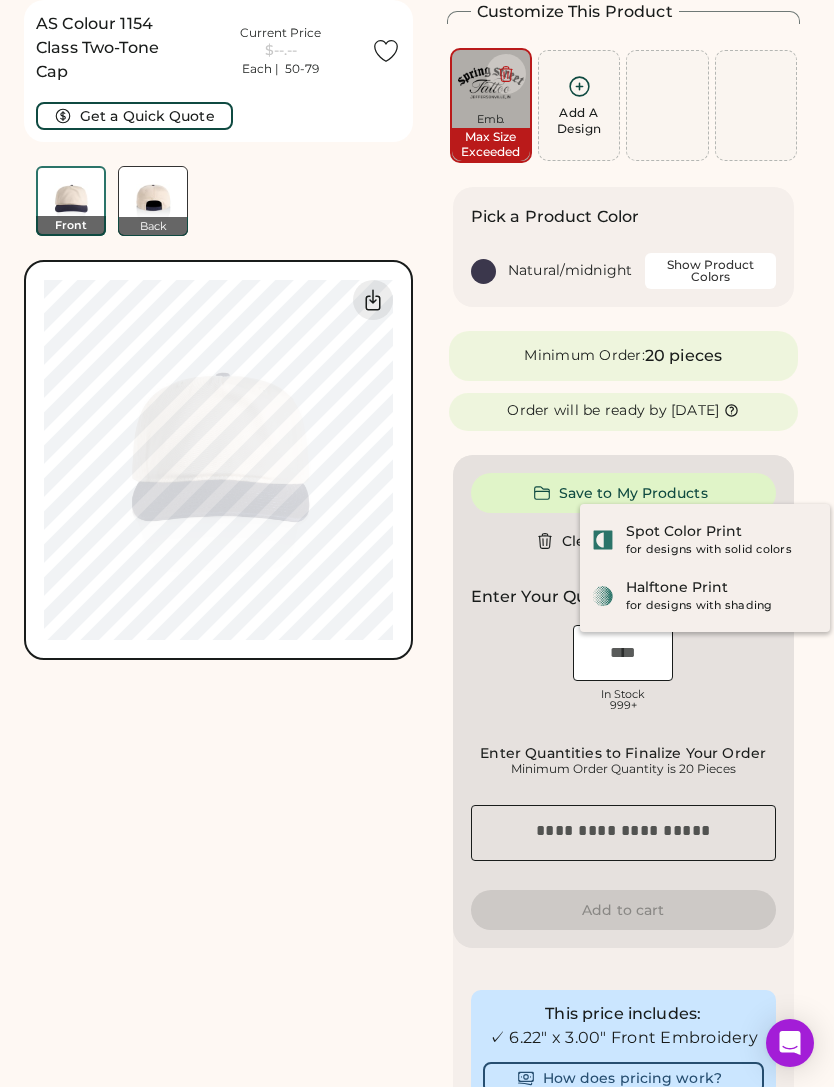 type on "****" 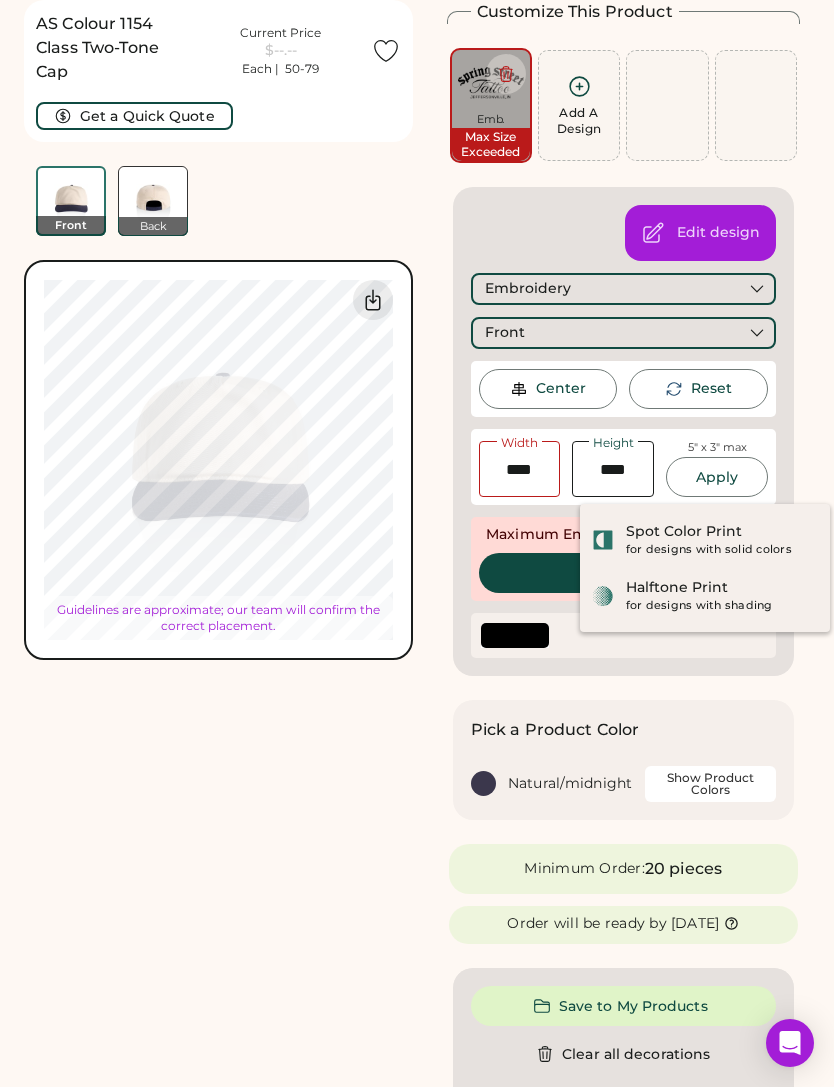 type on "****" 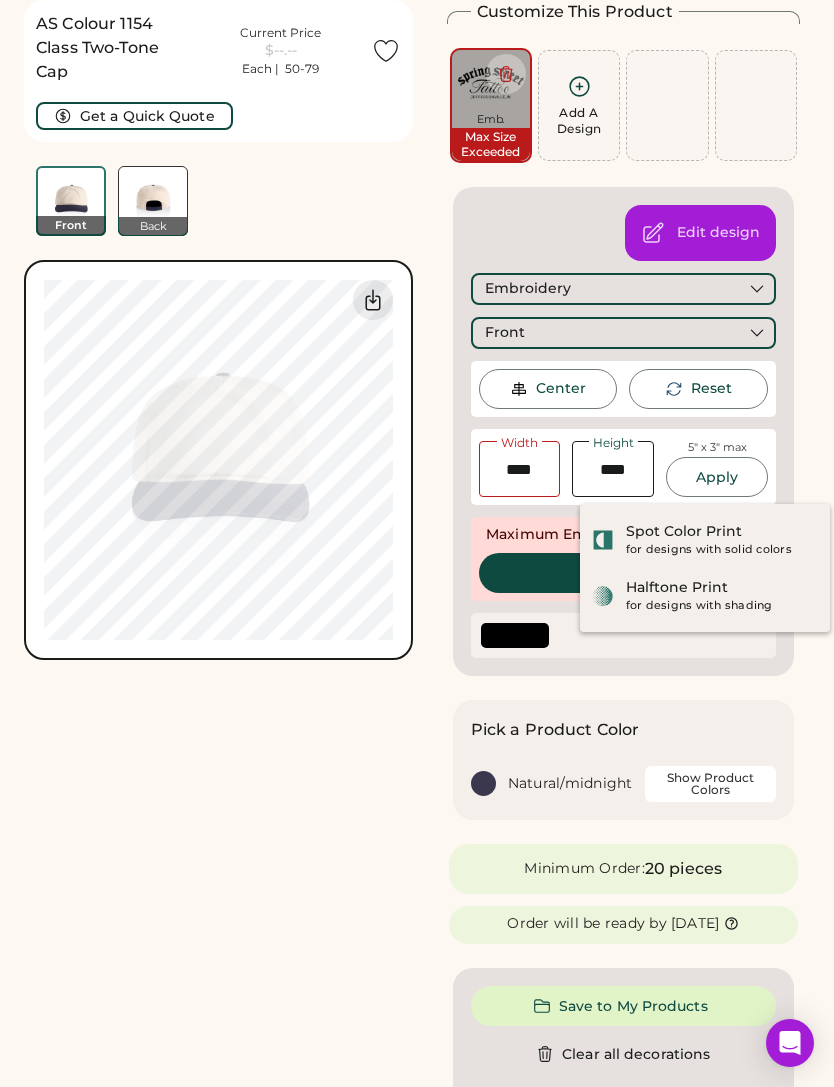 type on "****" 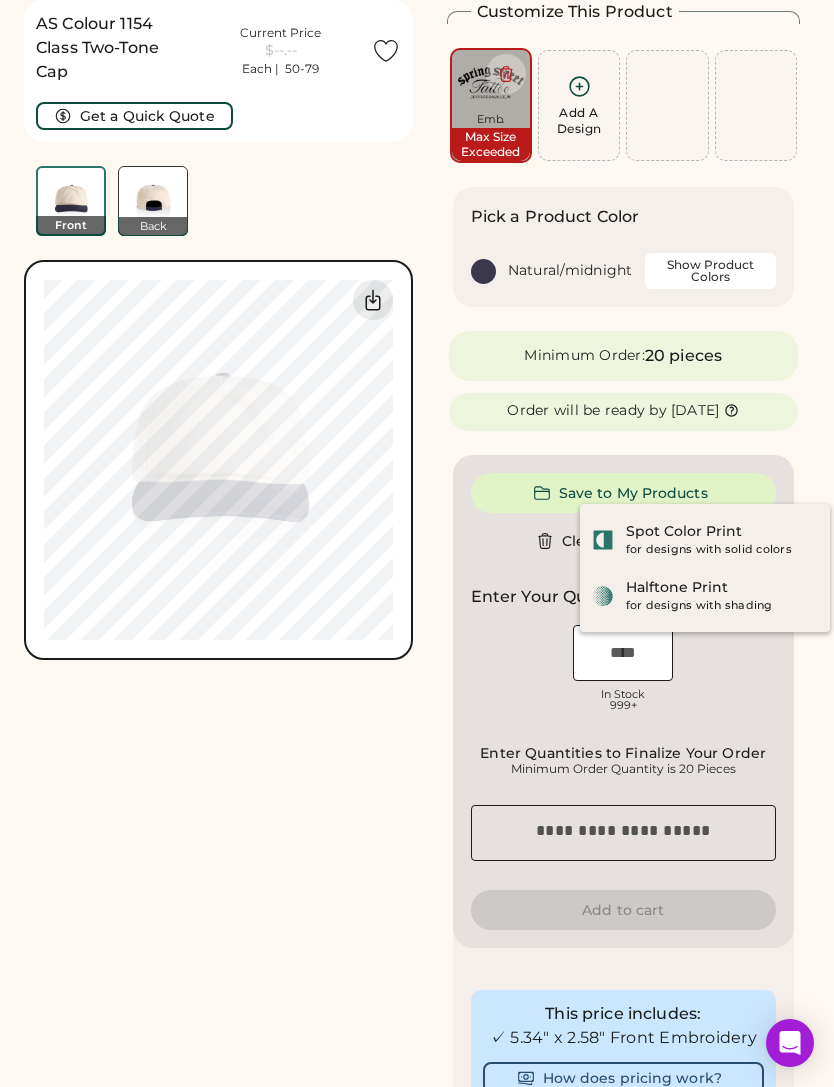 type on "****" 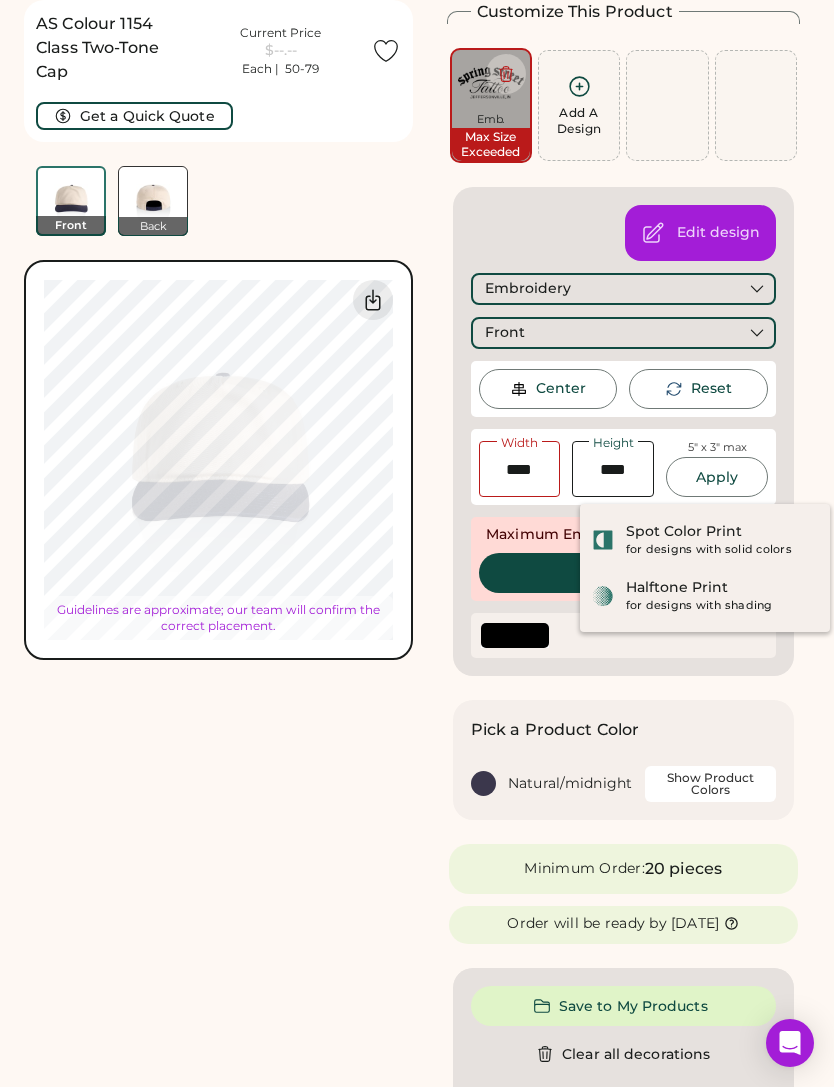 type on "****" 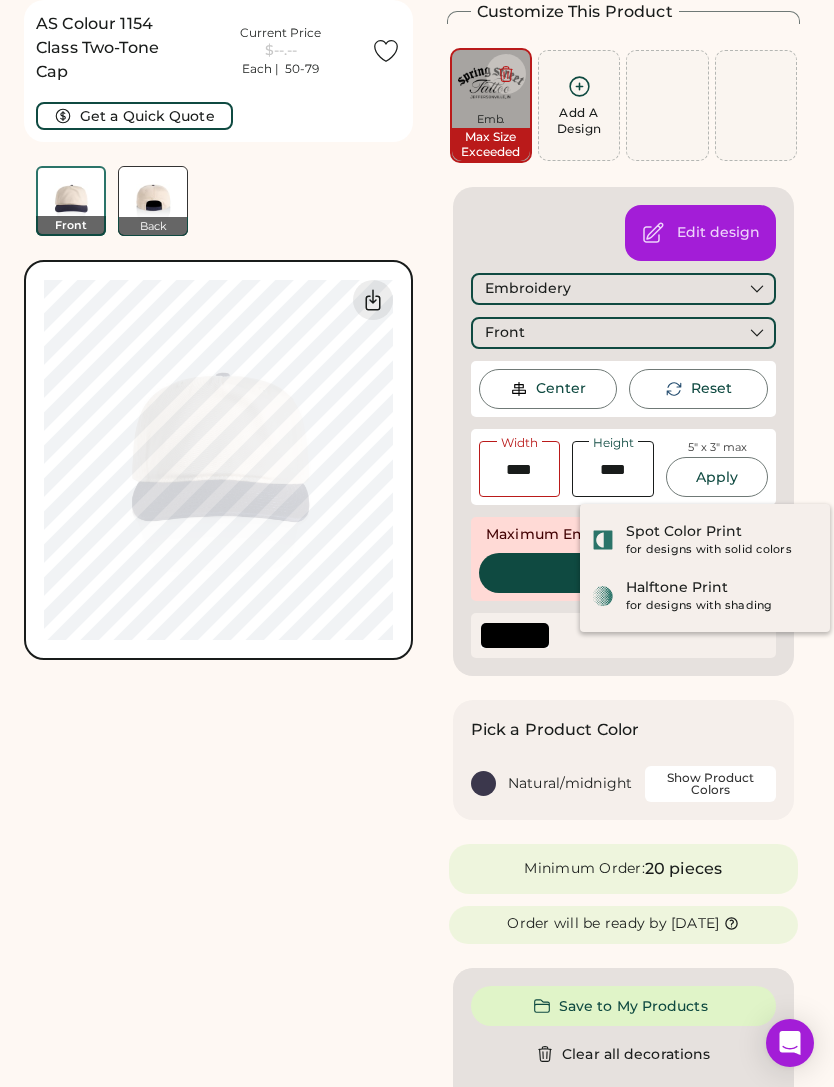 type on "****" 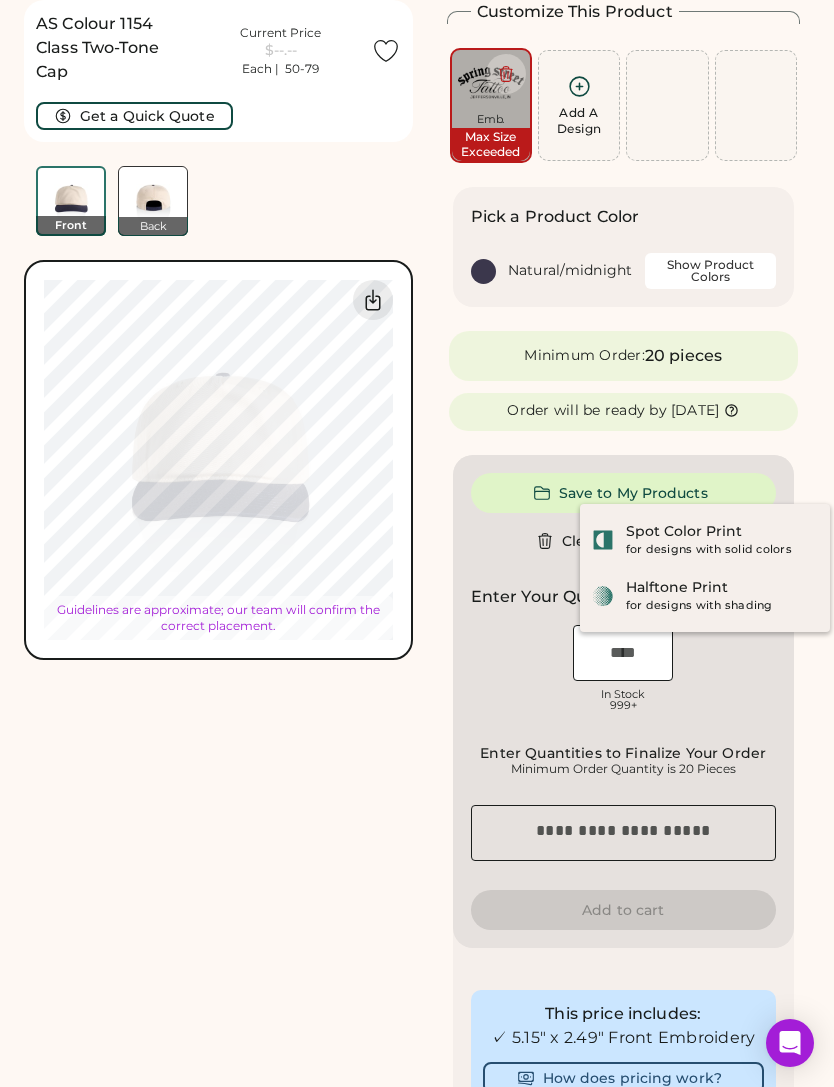 type on "****" 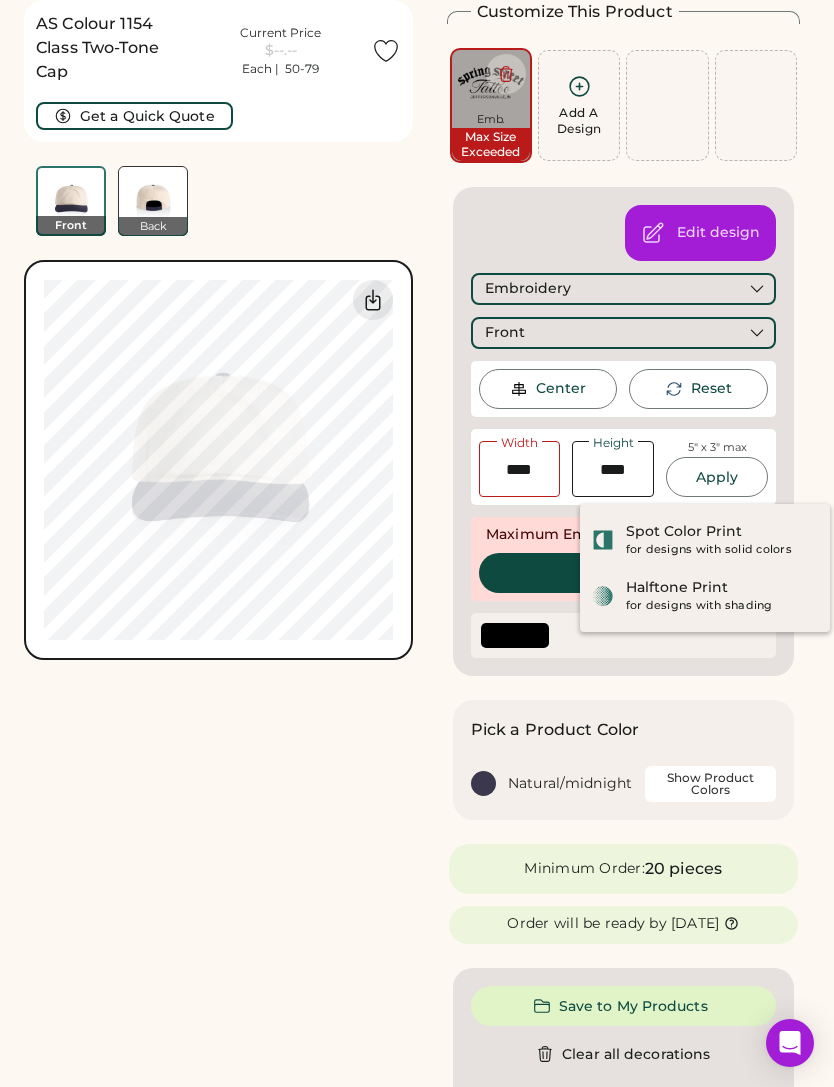 type on "****" 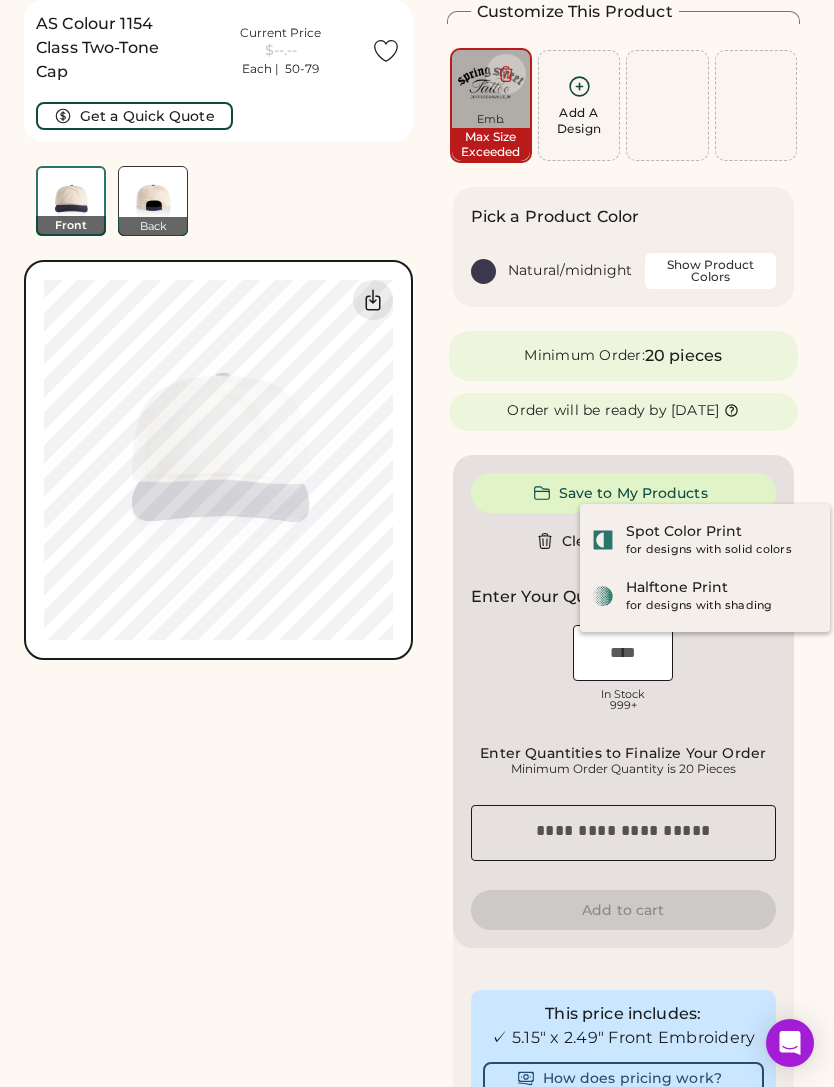 type on "****" 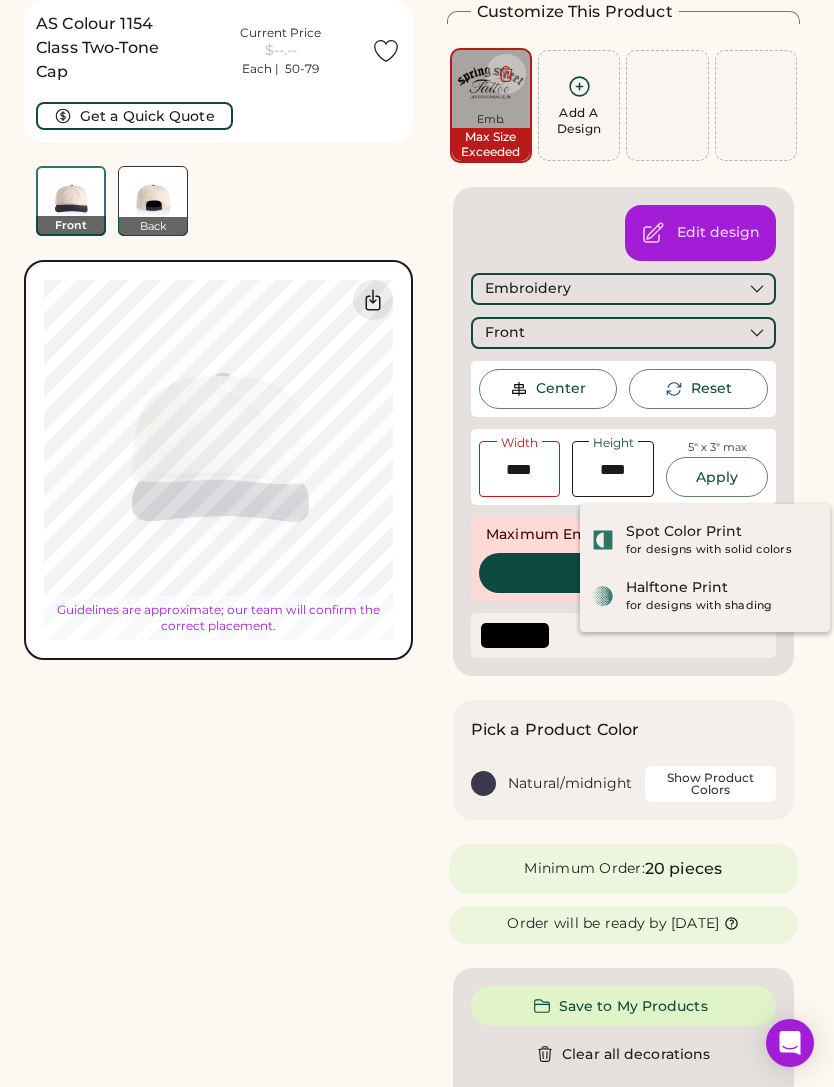 type on "****" 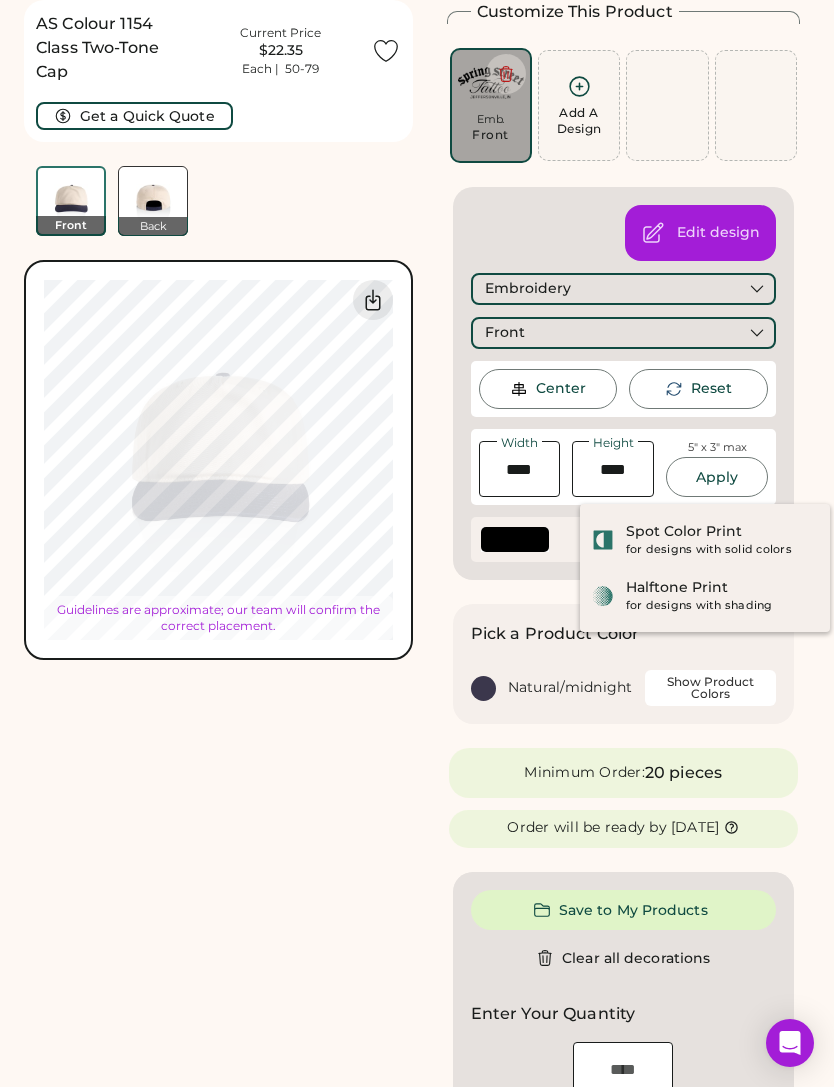 type on "****" 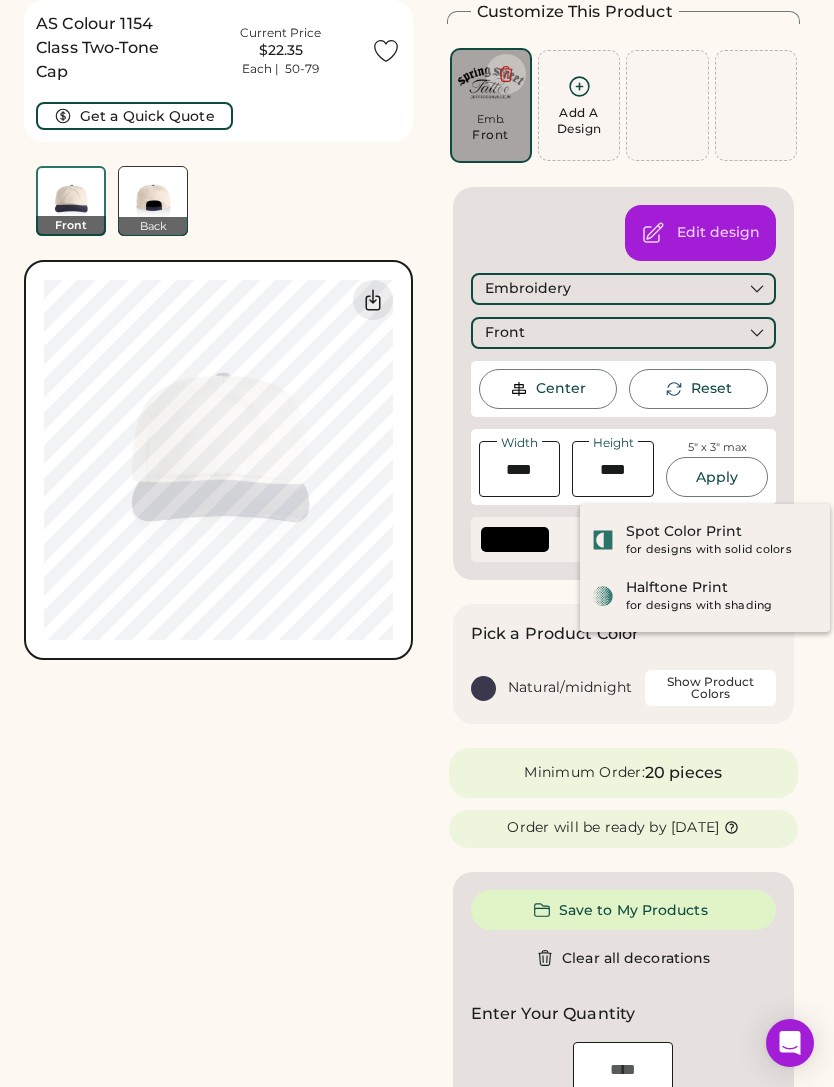 type on "****" 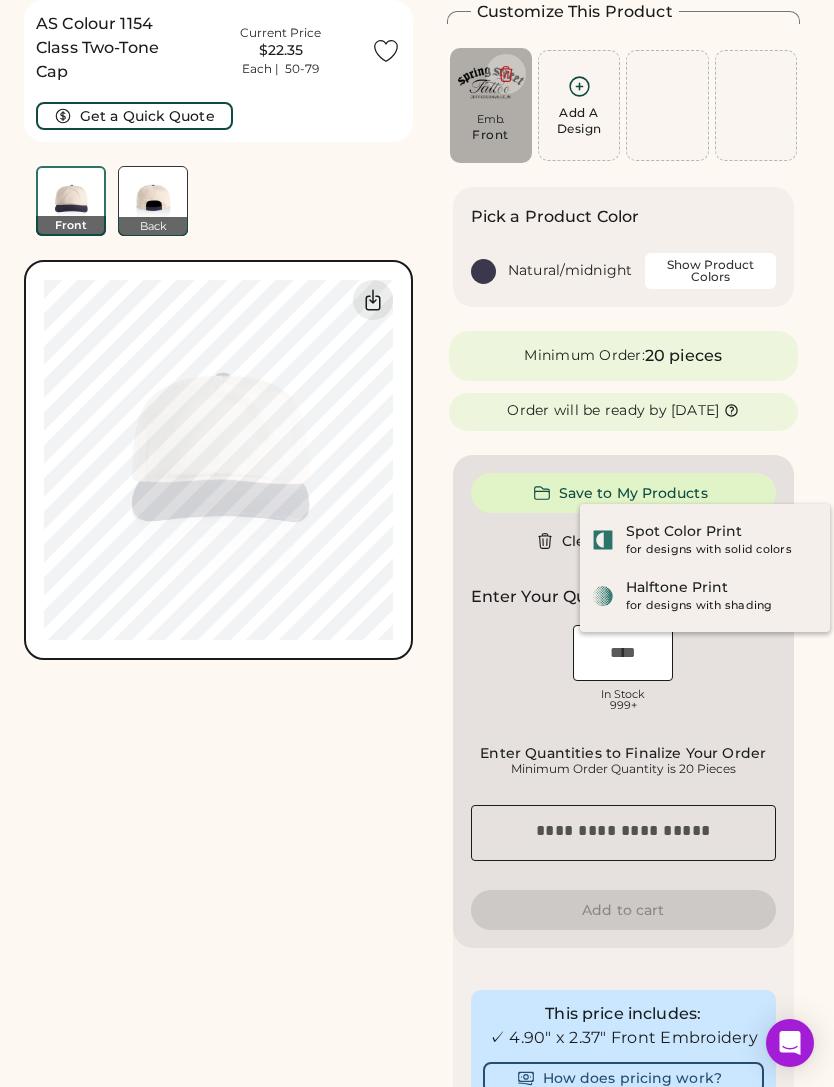 type on "****" 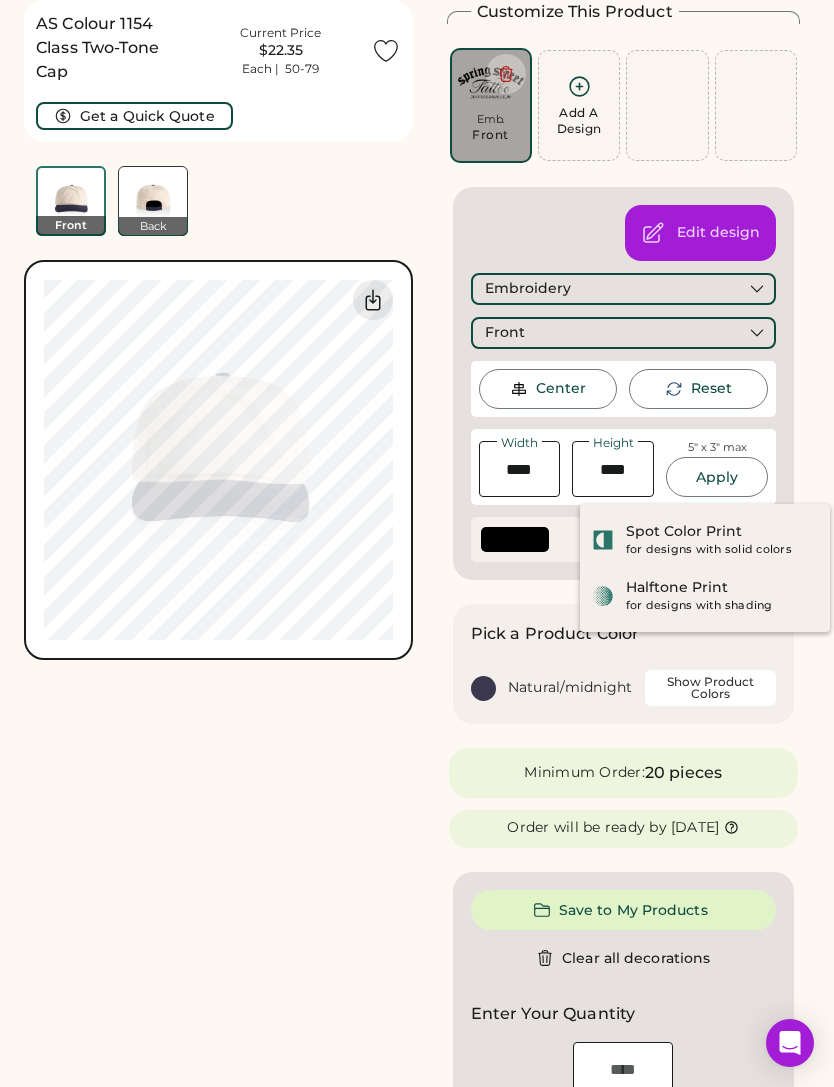 click on "AS Colour 1154 Class Two-Tone Cap Current Price $22.35 Each |  50-79       Get a Quick Quote Front Back" at bounding box center (218, 118) 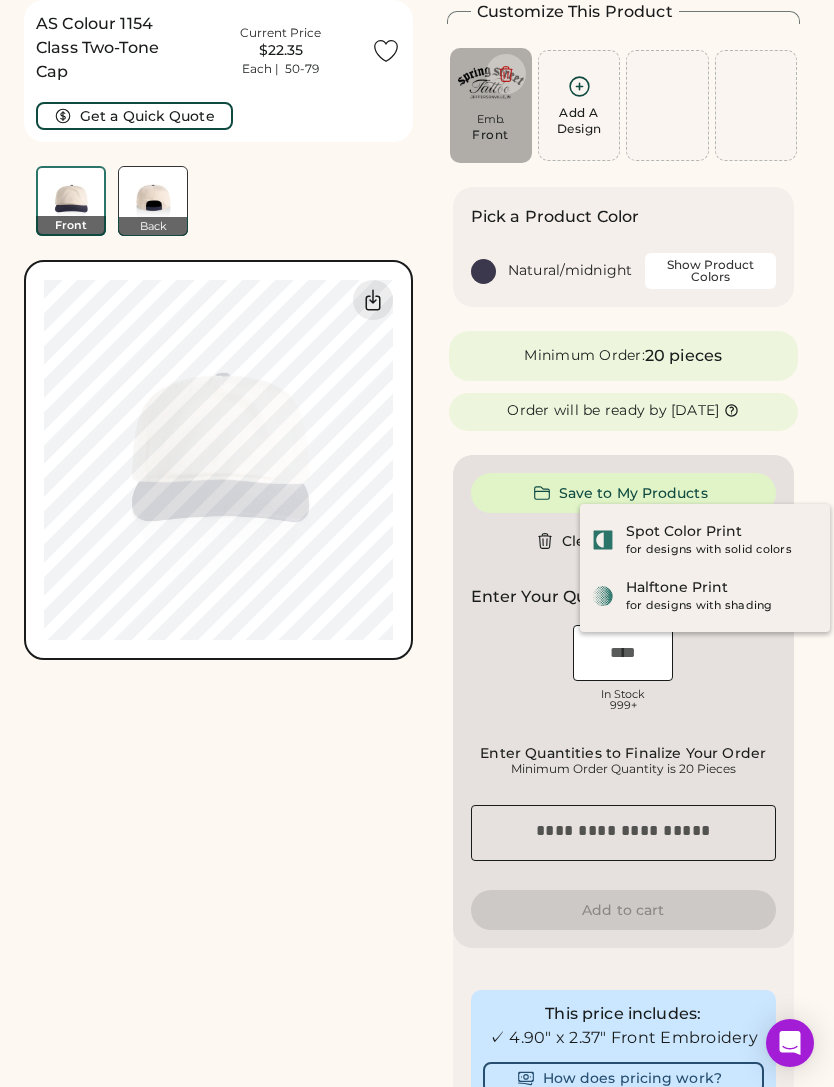 click at bounding box center (623, 653) 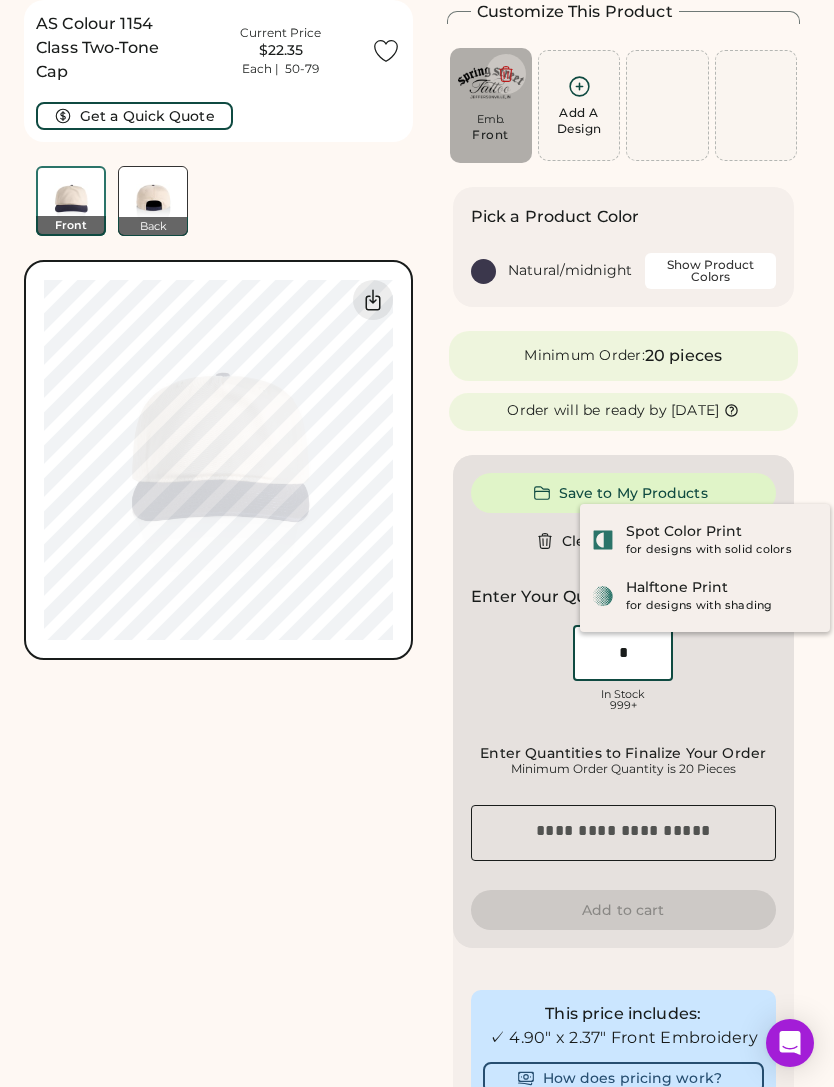 type on "**" 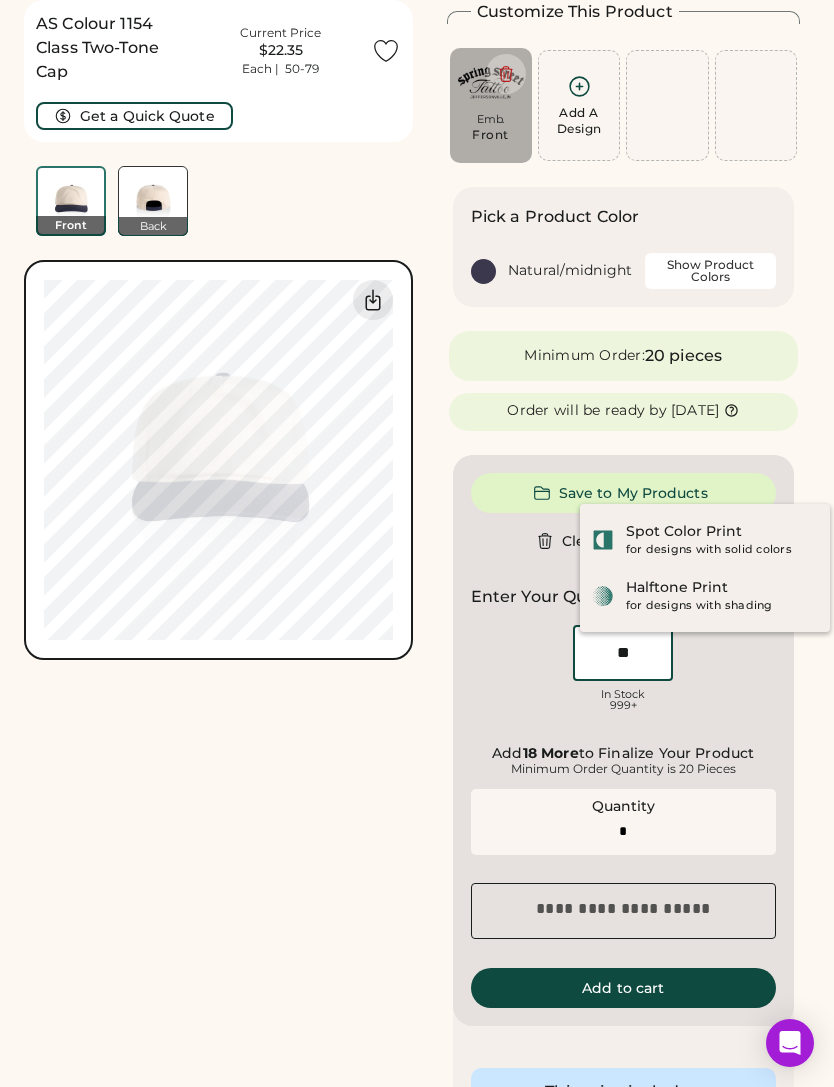 type on "**" 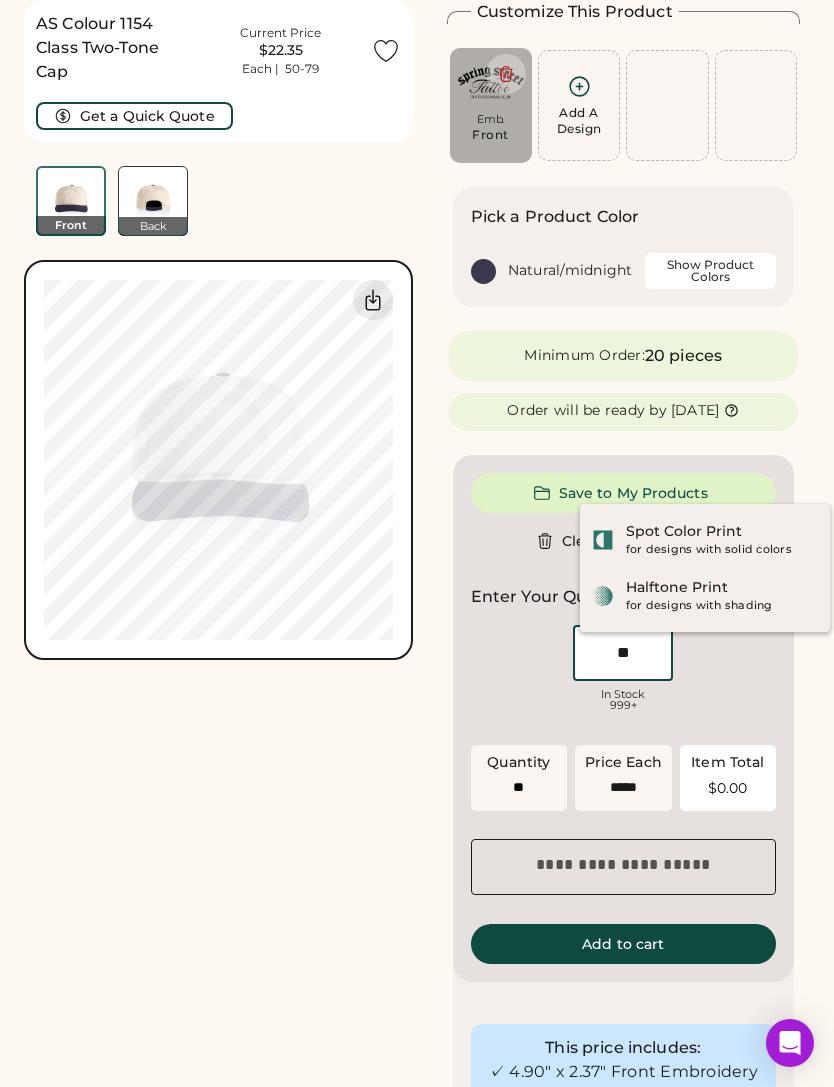 type on "******" 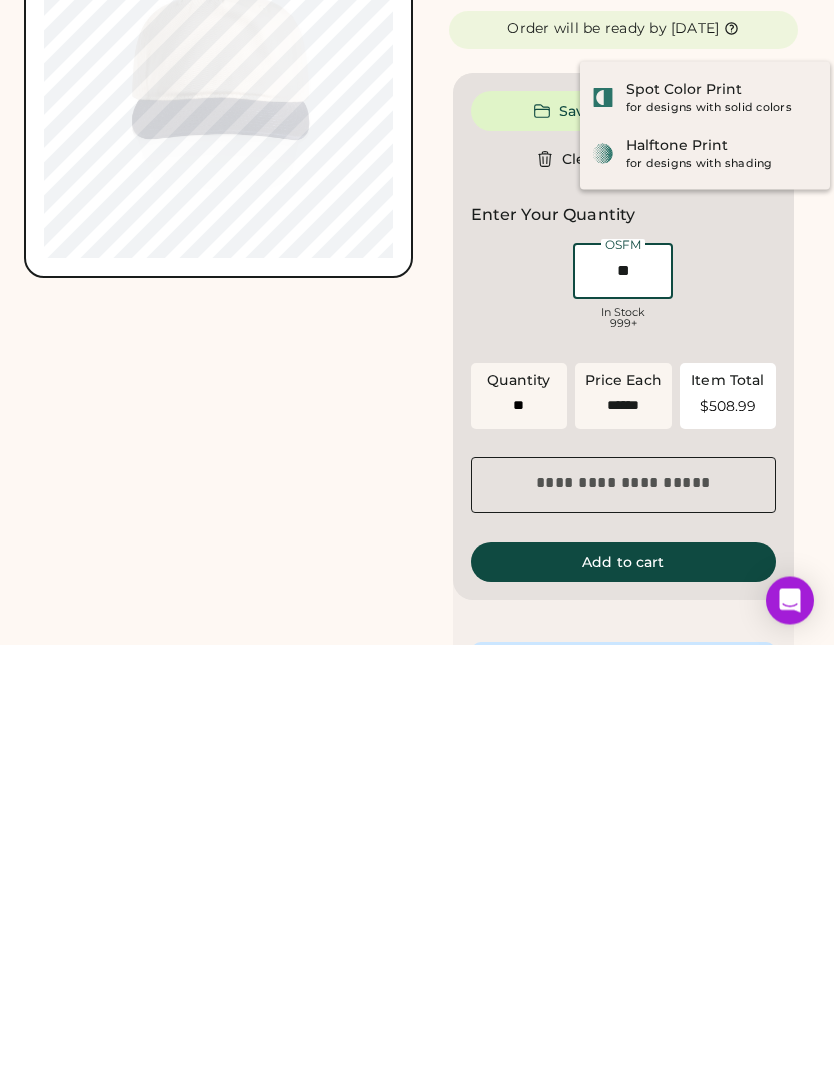 scroll, scrollTop: 0, scrollLeft: 0, axis: both 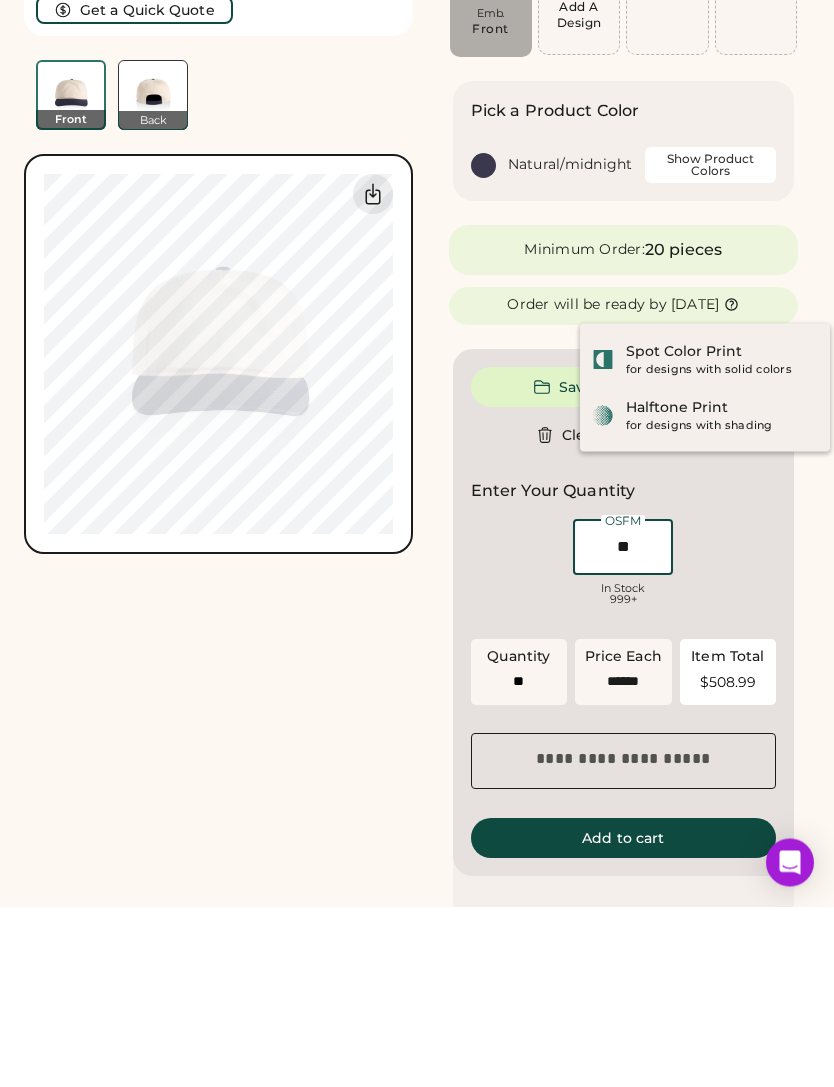 type on "**" 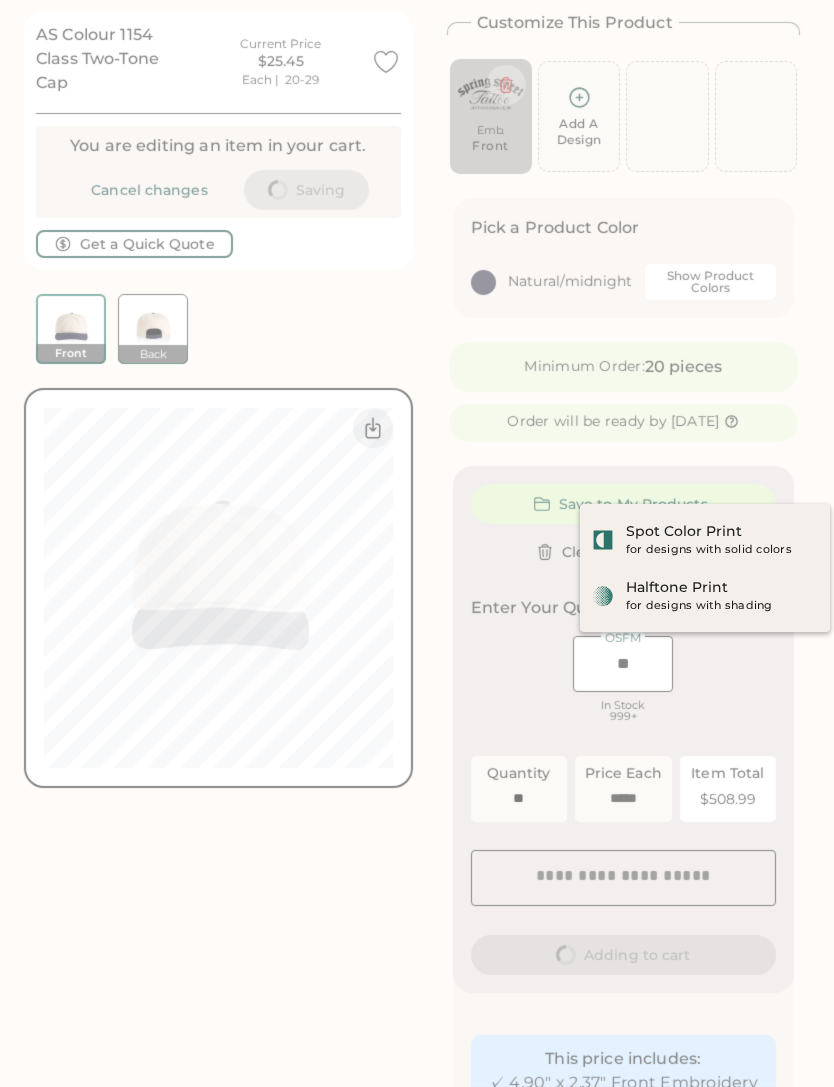 scroll, scrollTop: 0, scrollLeft: 0, axis: both 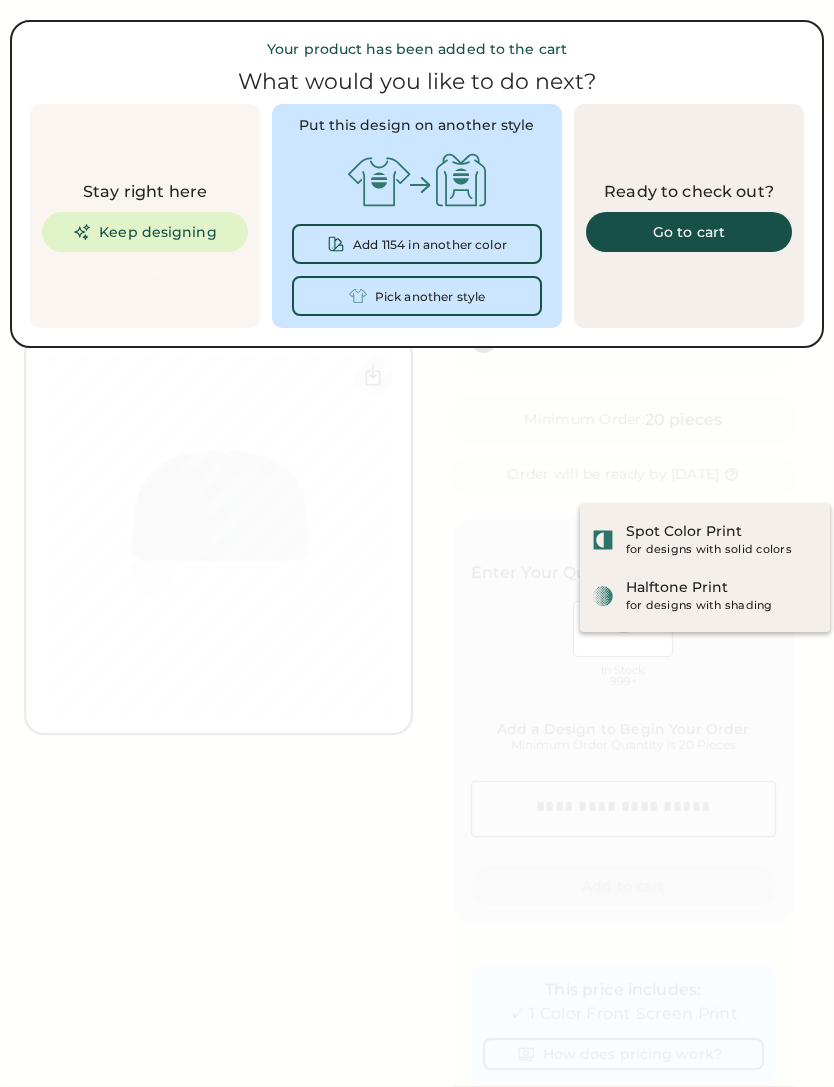 type 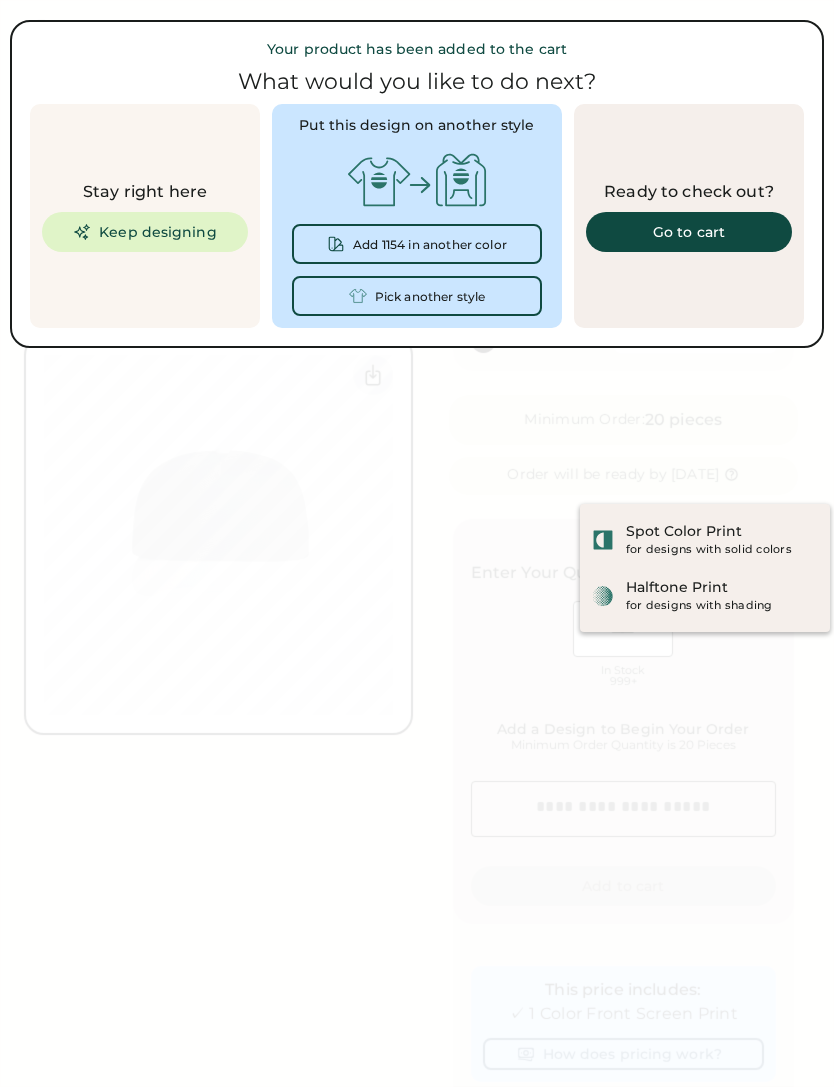 click at bounding box center [417, 543] 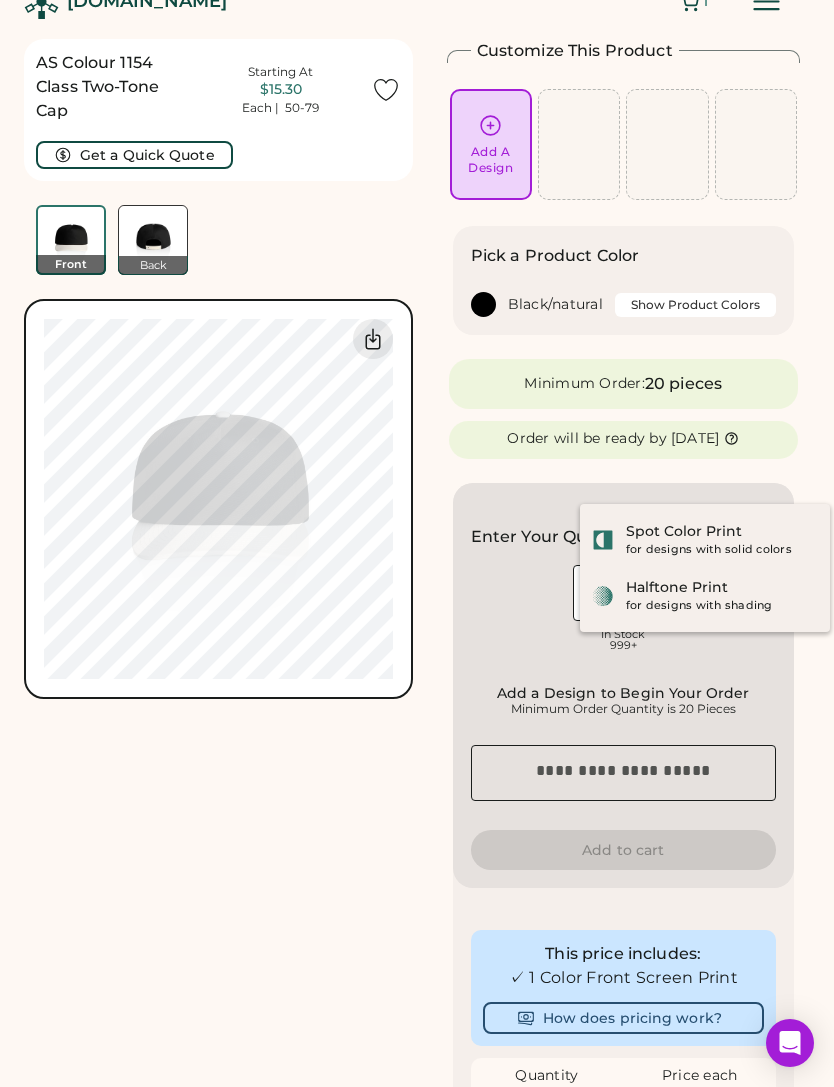 scroll, scrollTop: 0, scrollLeft: 0, axis: both 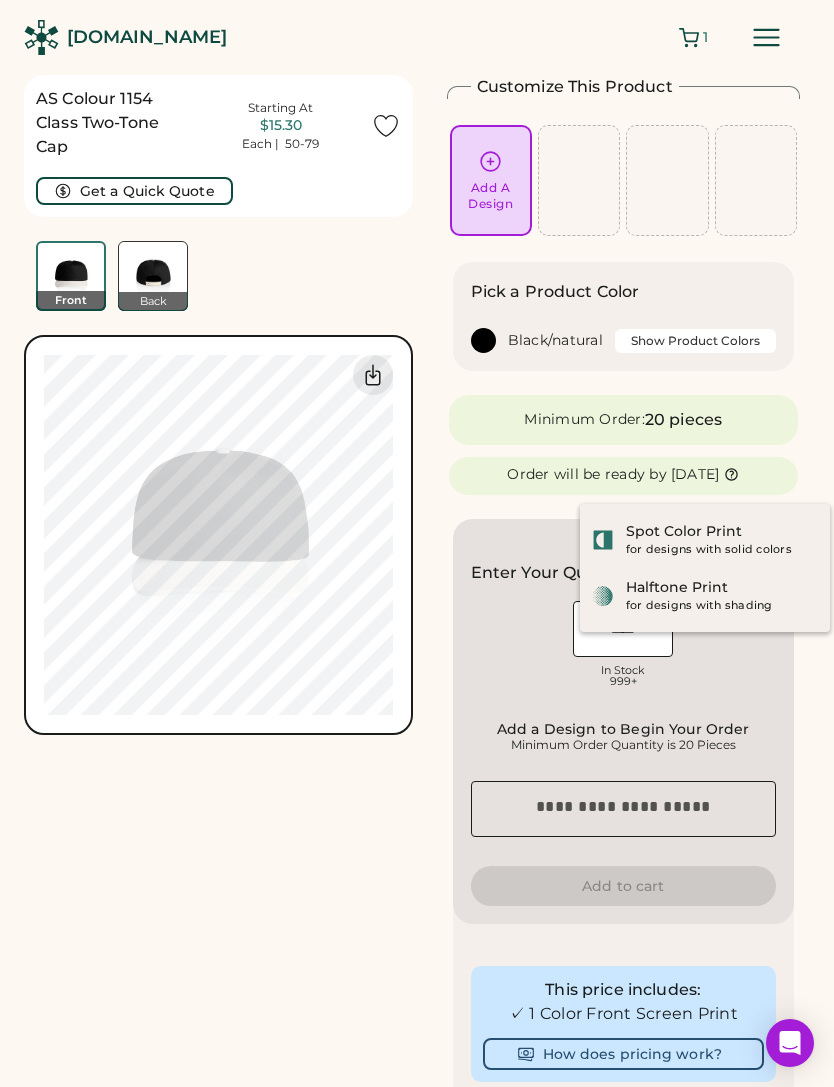 click at bounding box center (689, 38) 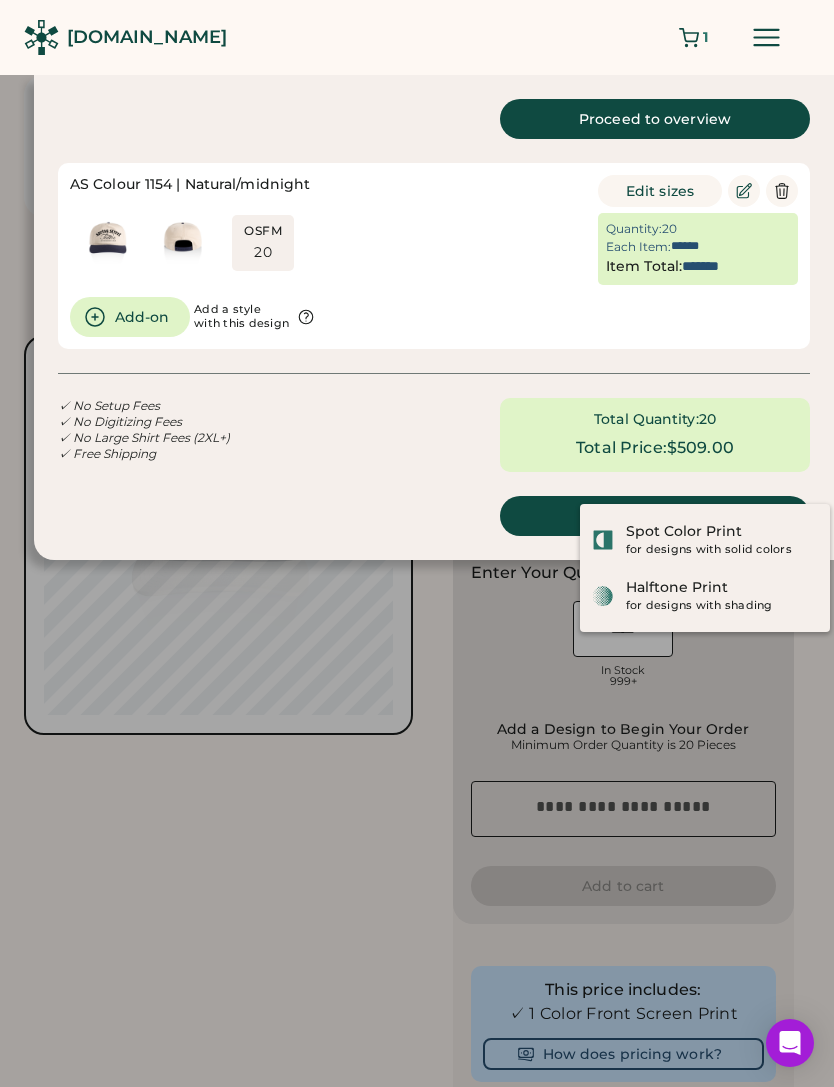 click on "Edit sizes" at bounding box center [660, 191] 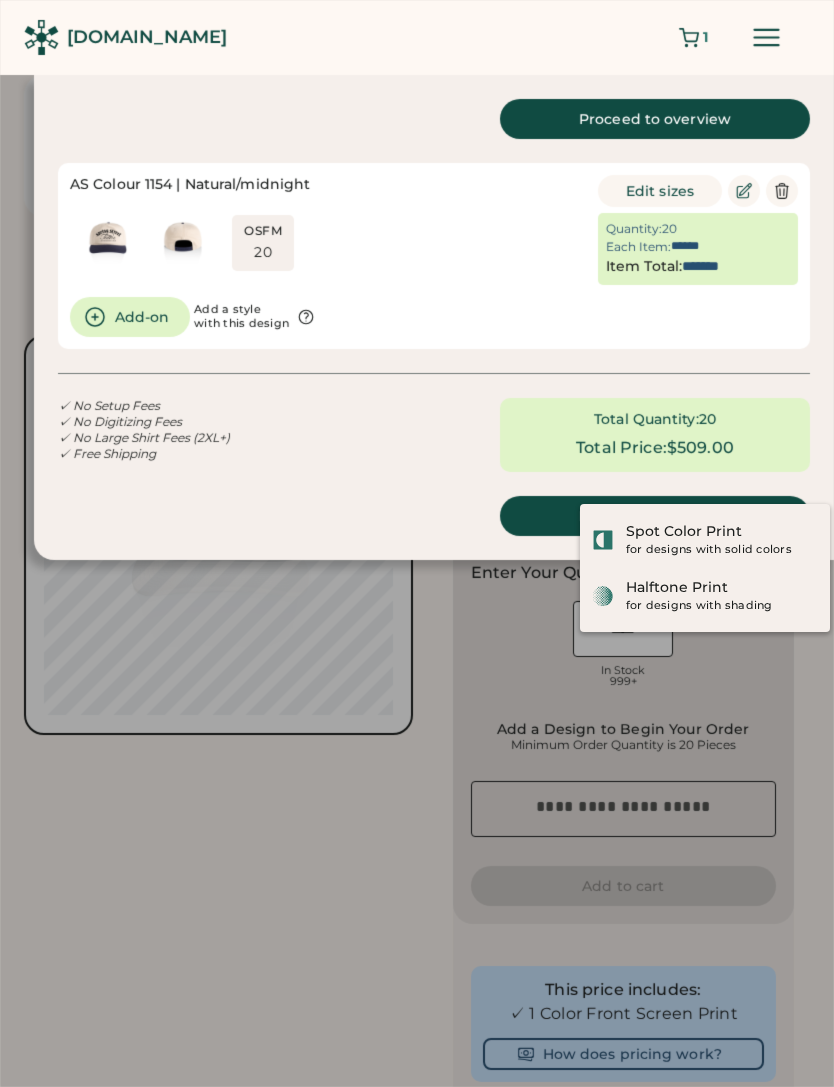 scroll, scrollTop: 0, scrollLeft: 45, axis: horizontal 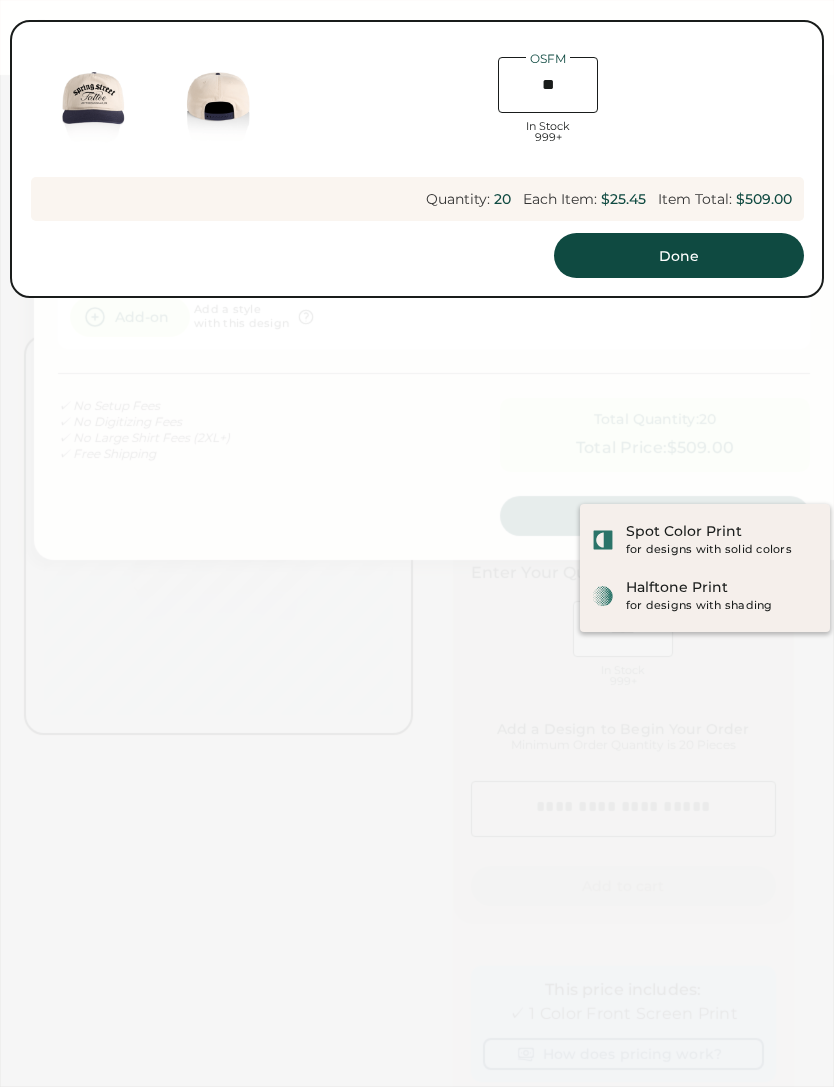 click on "**" at bounding box center [548, 85] 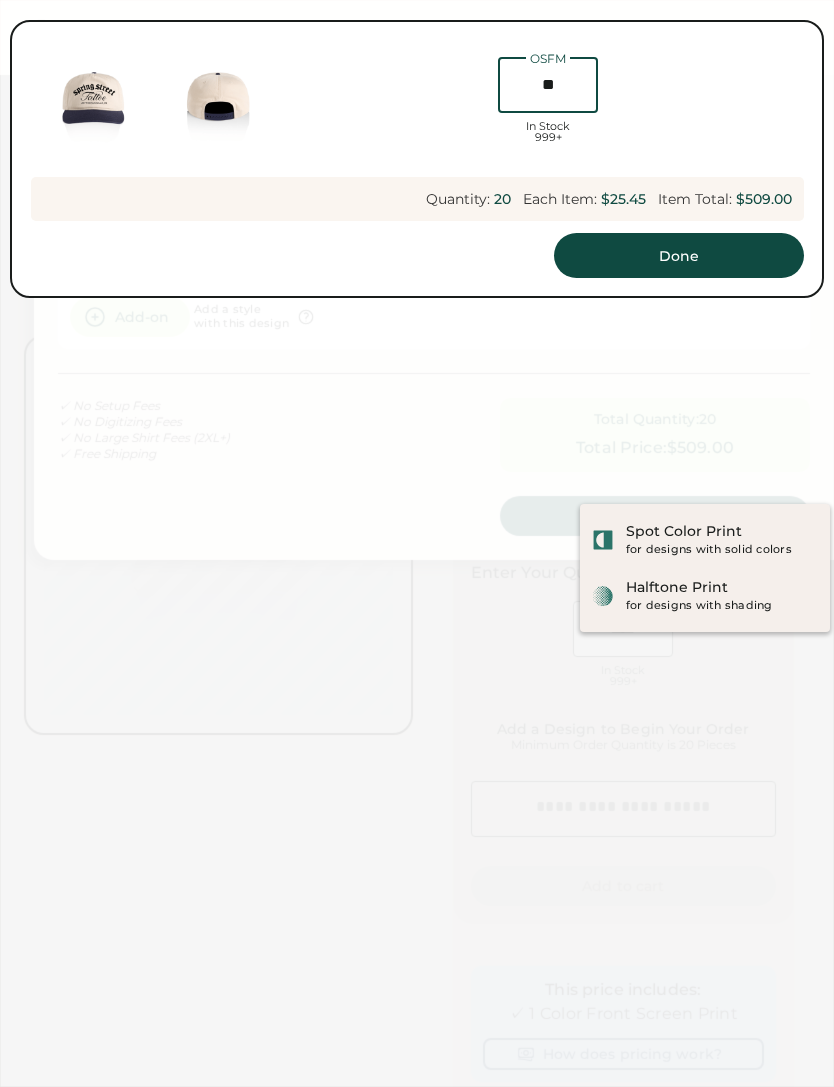 type on "*" 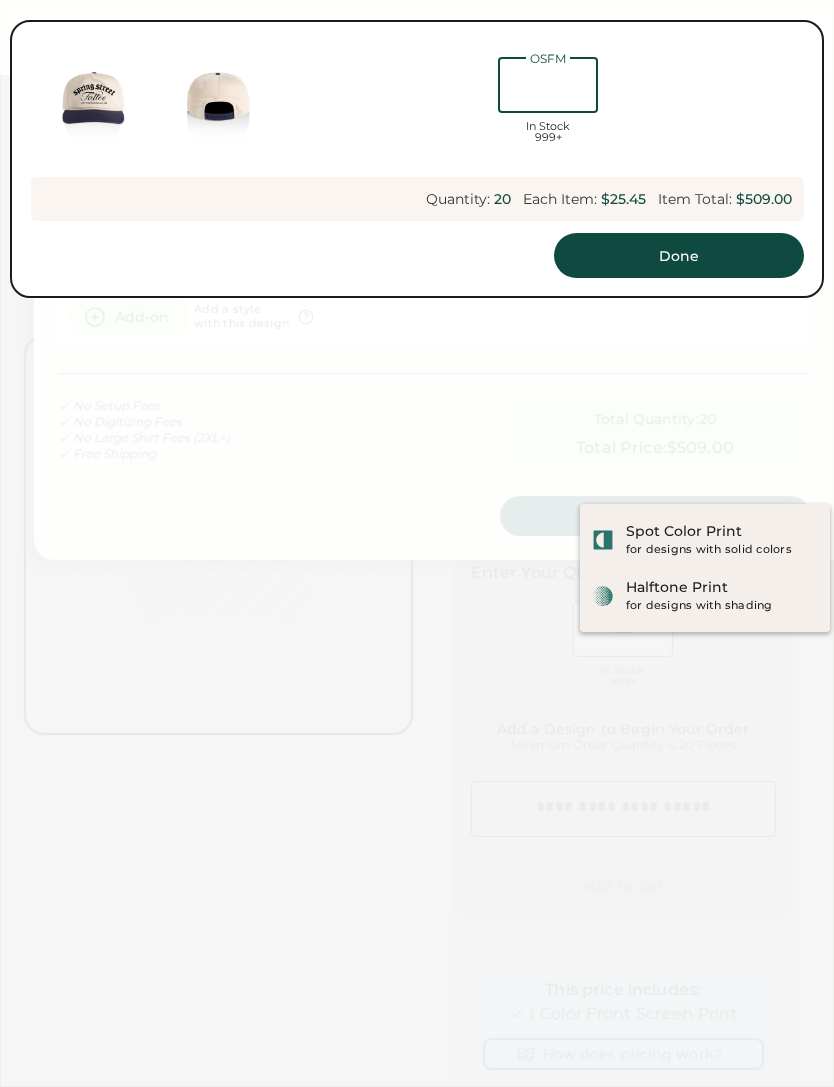 scroll, scrollTop: 0, scrollLeft: 0, axis: both 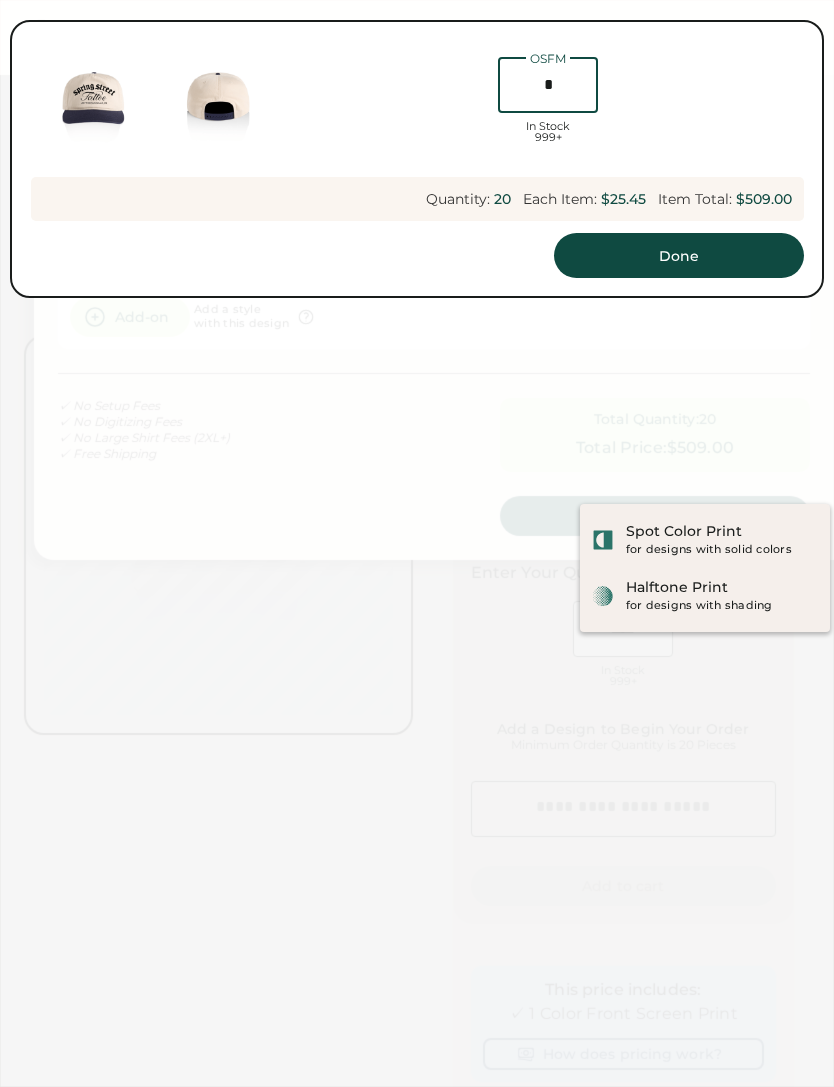 type on "**" 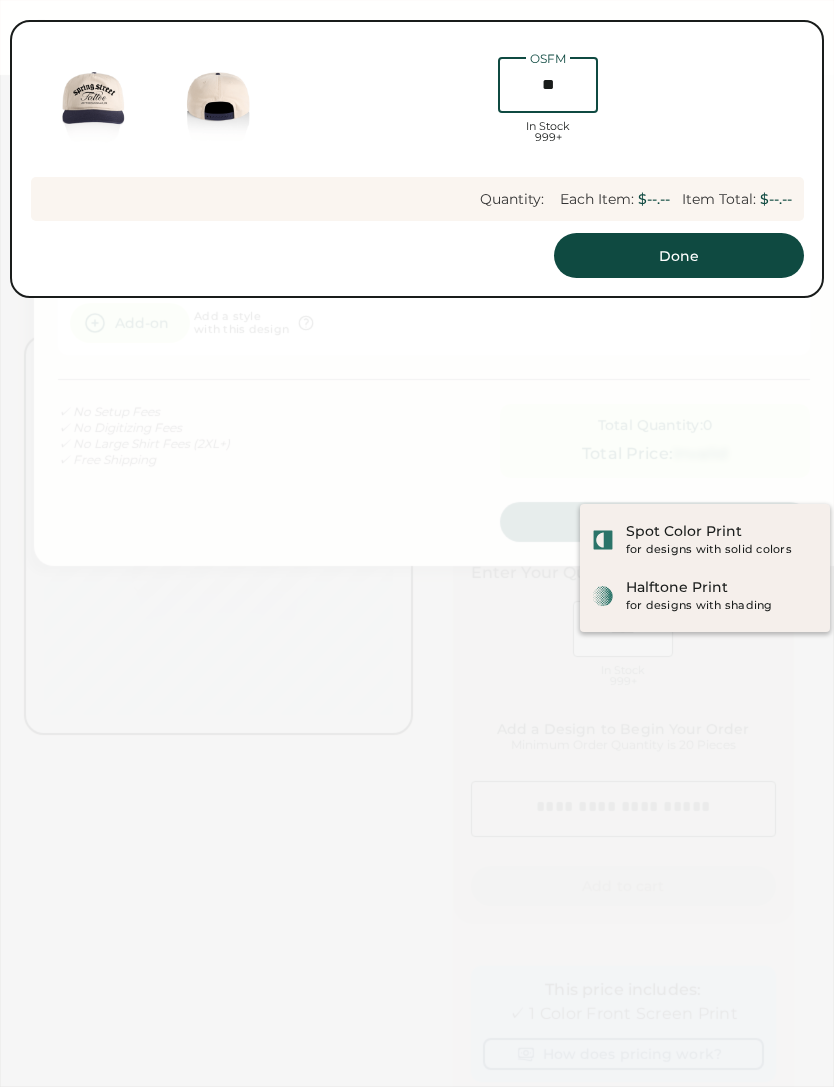 type on "**" 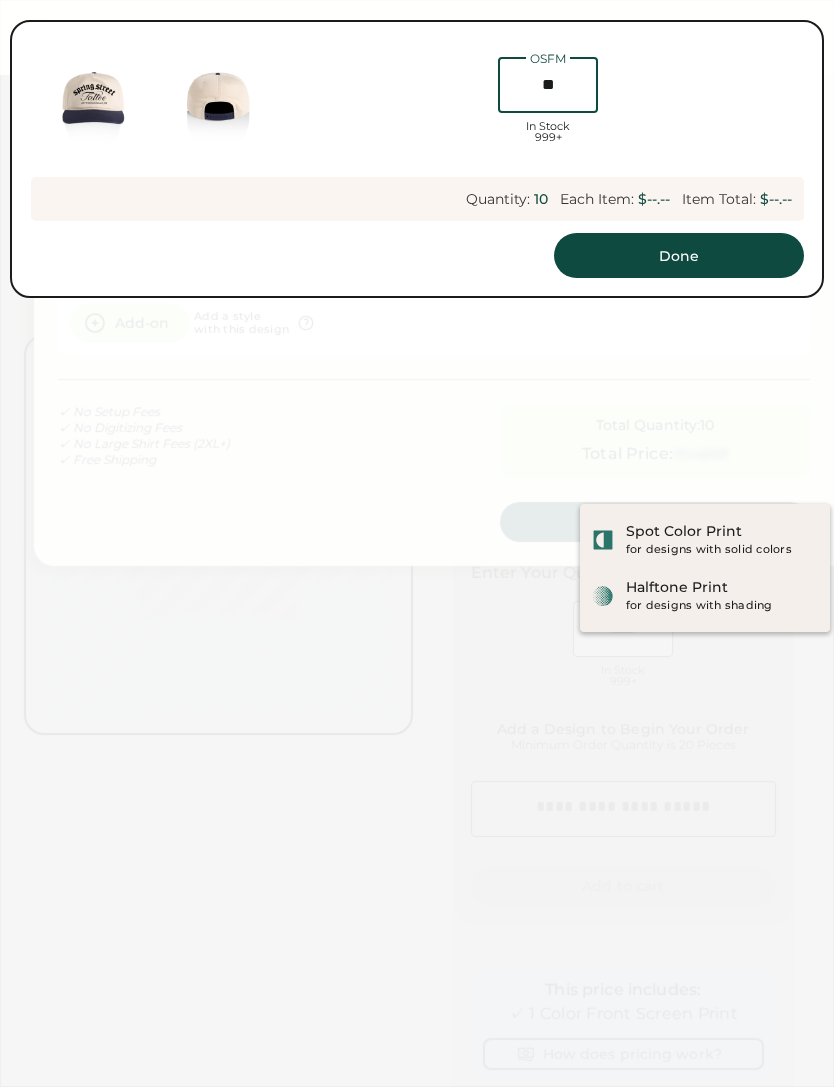 type on "**" 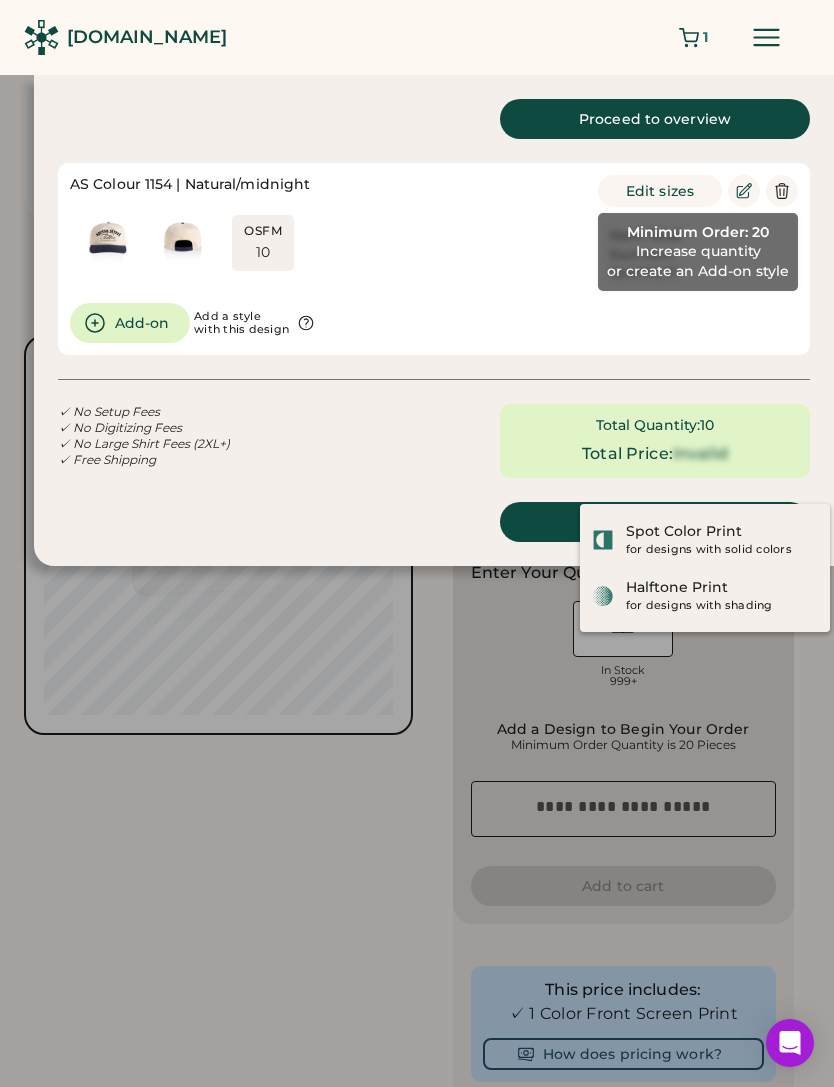 click on "Add-on" at bounding box center [130, 323] 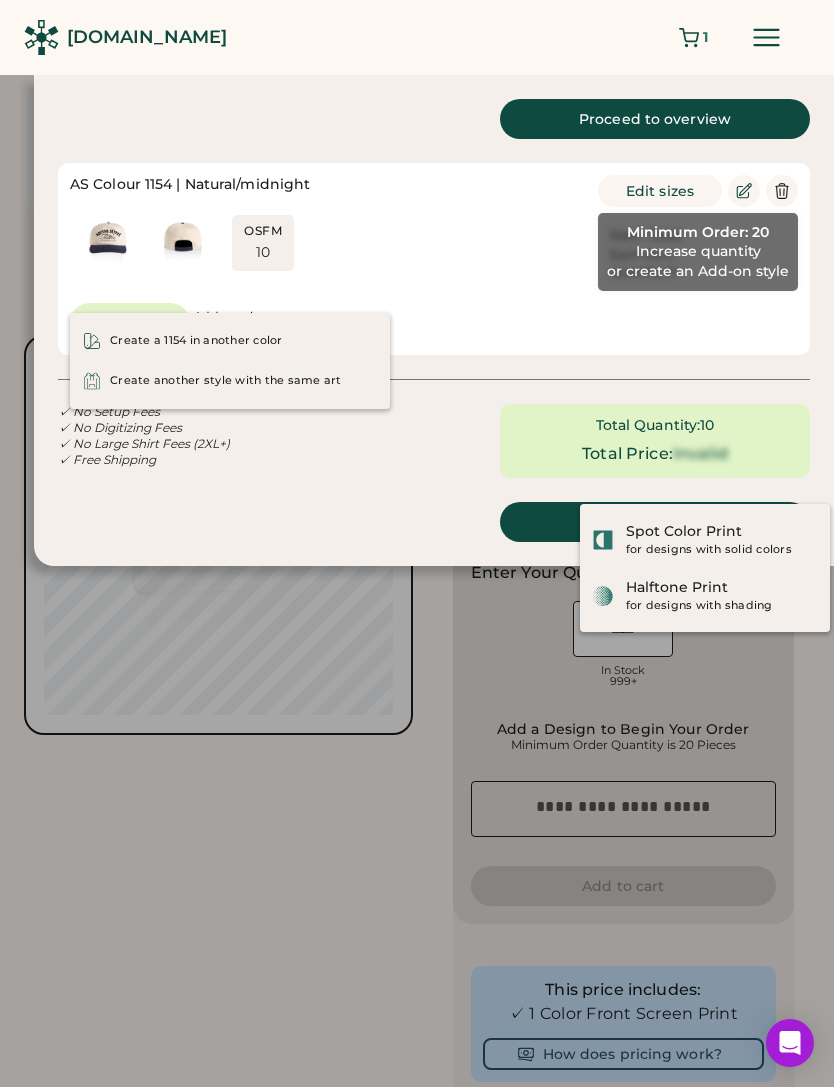 click on "Create a 1154 in another color" at bounding box center [196, 341] 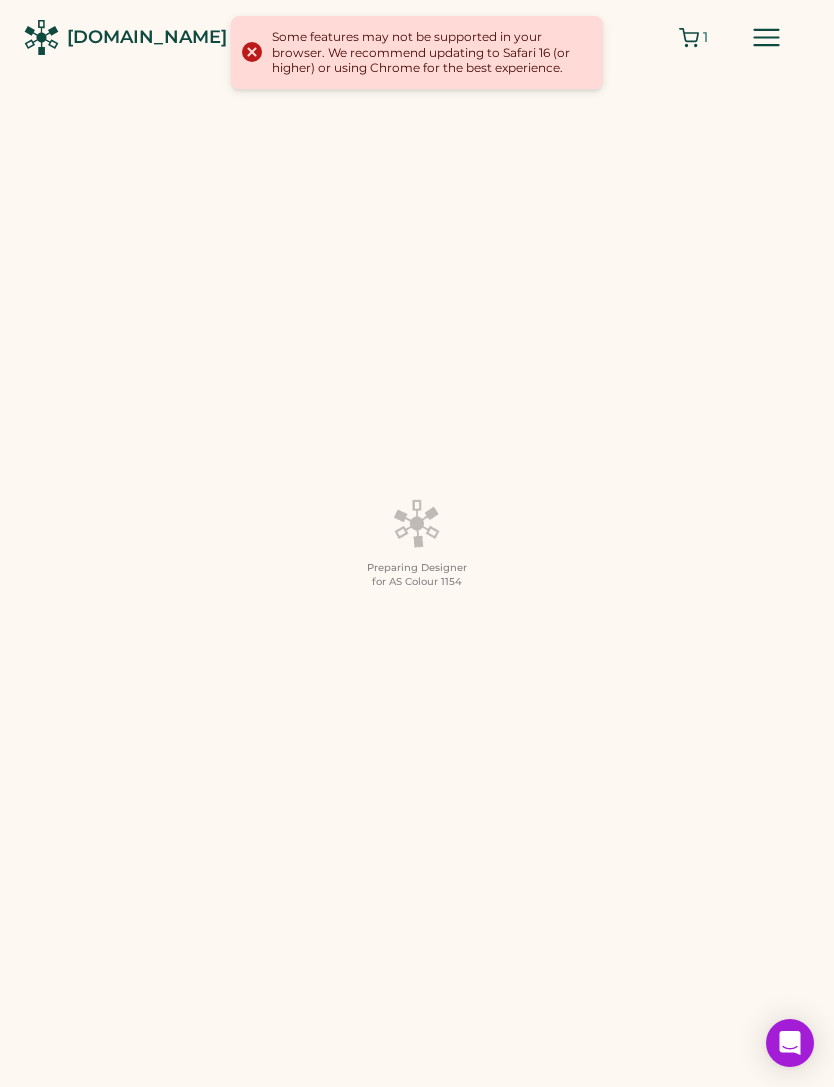scroll, scrollTop: 0, scrollLeft: 0, axis: both 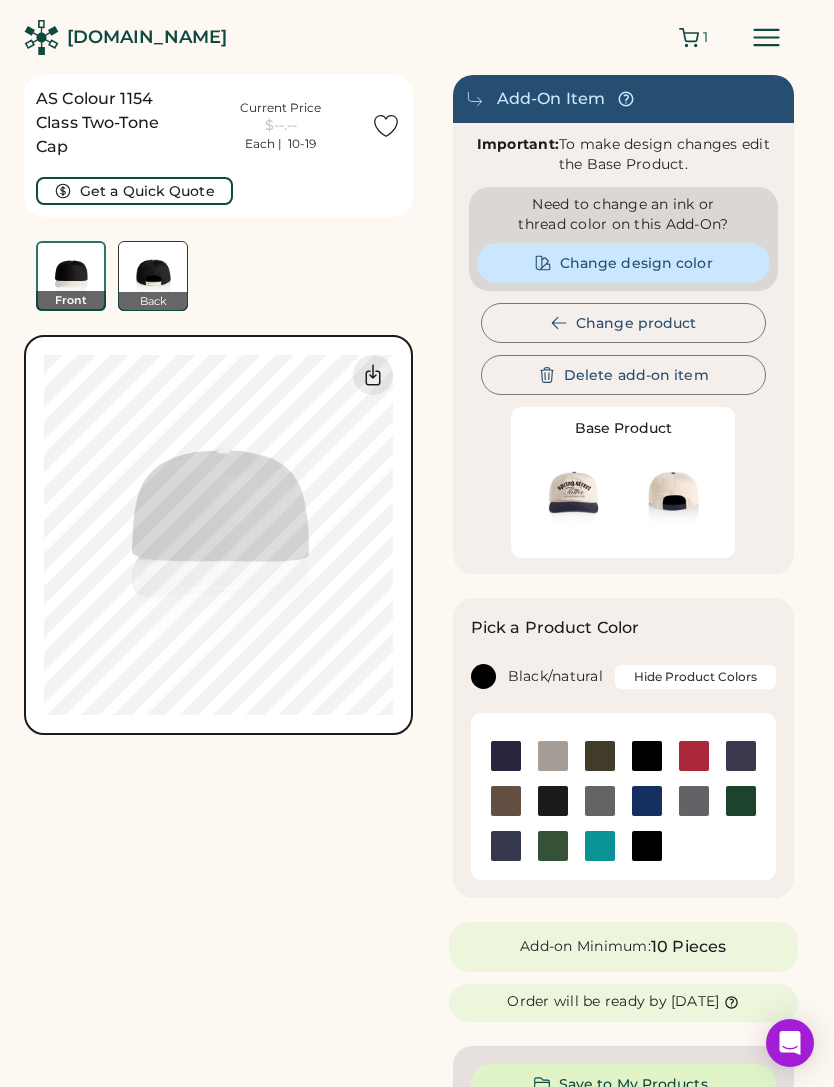 click on "Change design color" at bounding box center (624, 263) 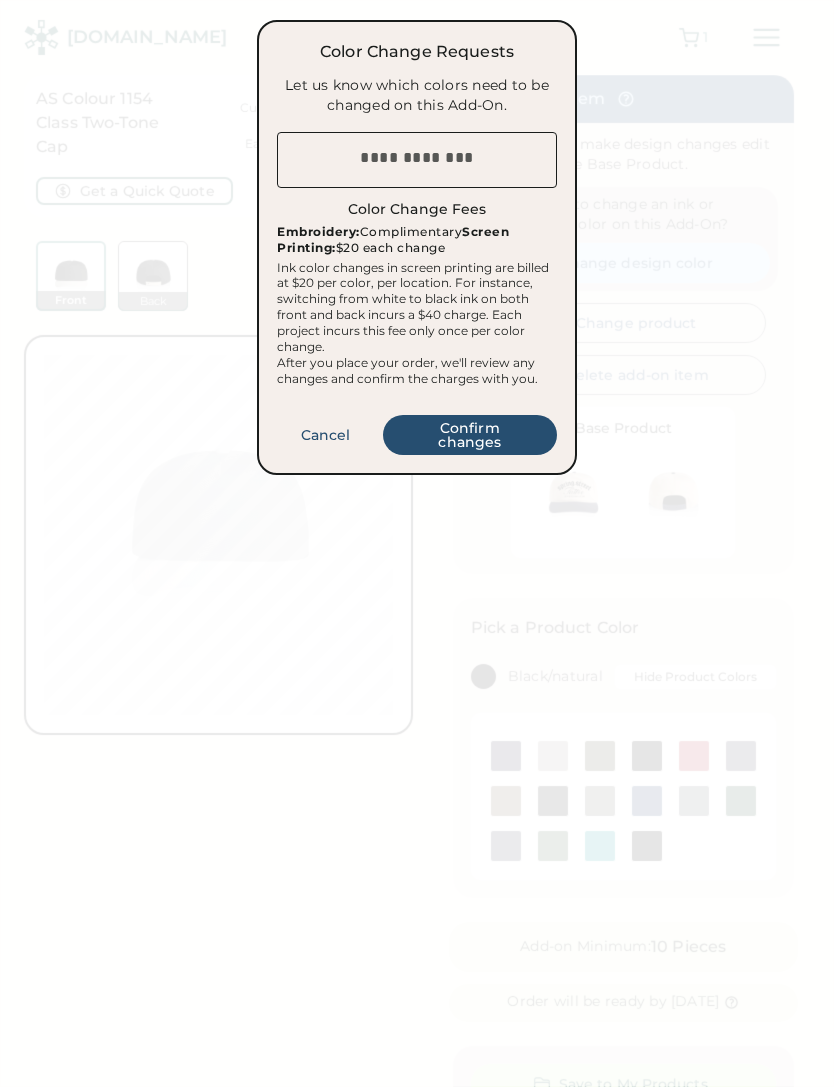 click at bounding box center [417, 160] 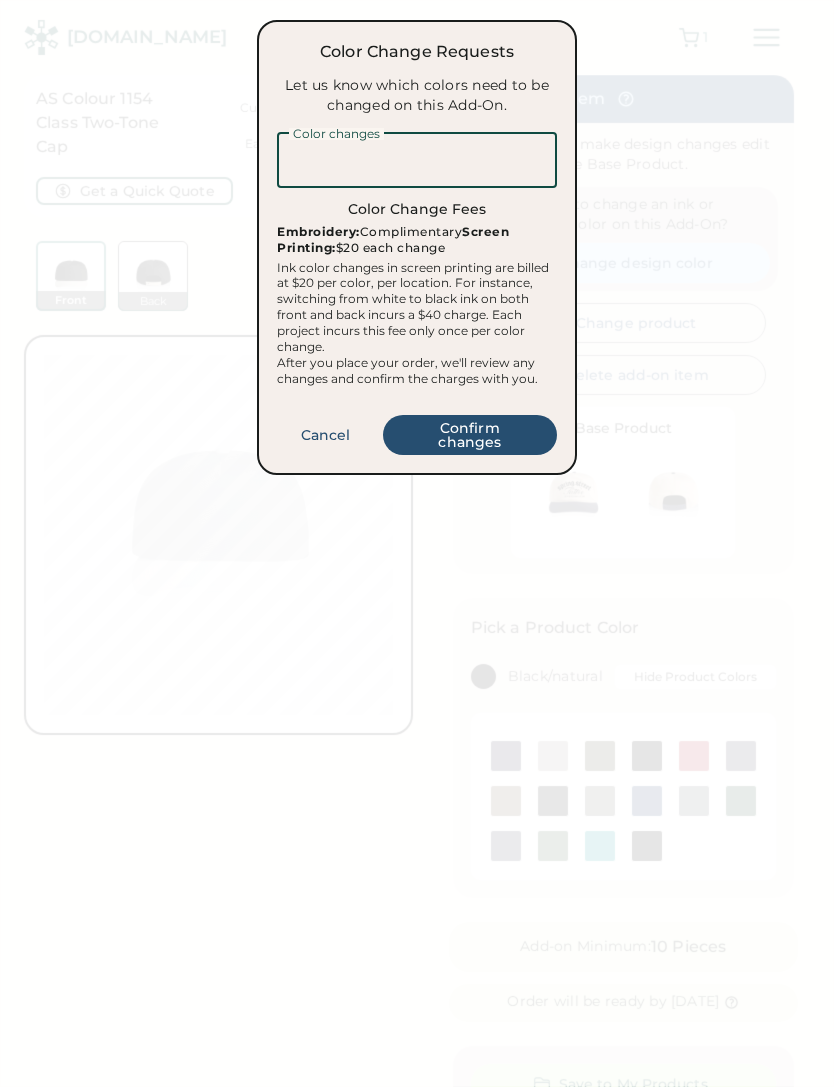 click on "Ink color changes in screen printing are billed at $20 per color, per location. For instance, switching from white to black ink on both front and back incurs a $40 charge. Each project incurs this fee only once per color change.
After you place your order, we'll review any changes and confirm the charges with you." at bounding box center [417, 332] 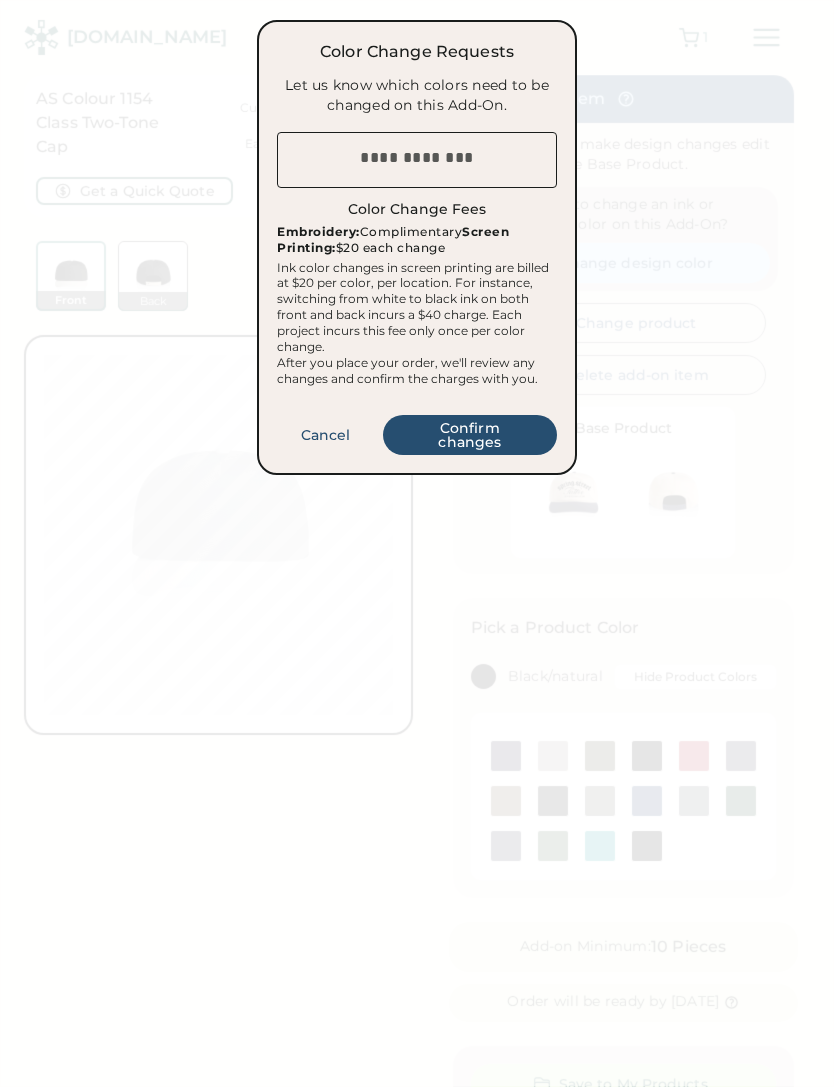 click at bounding box center [417, 543] 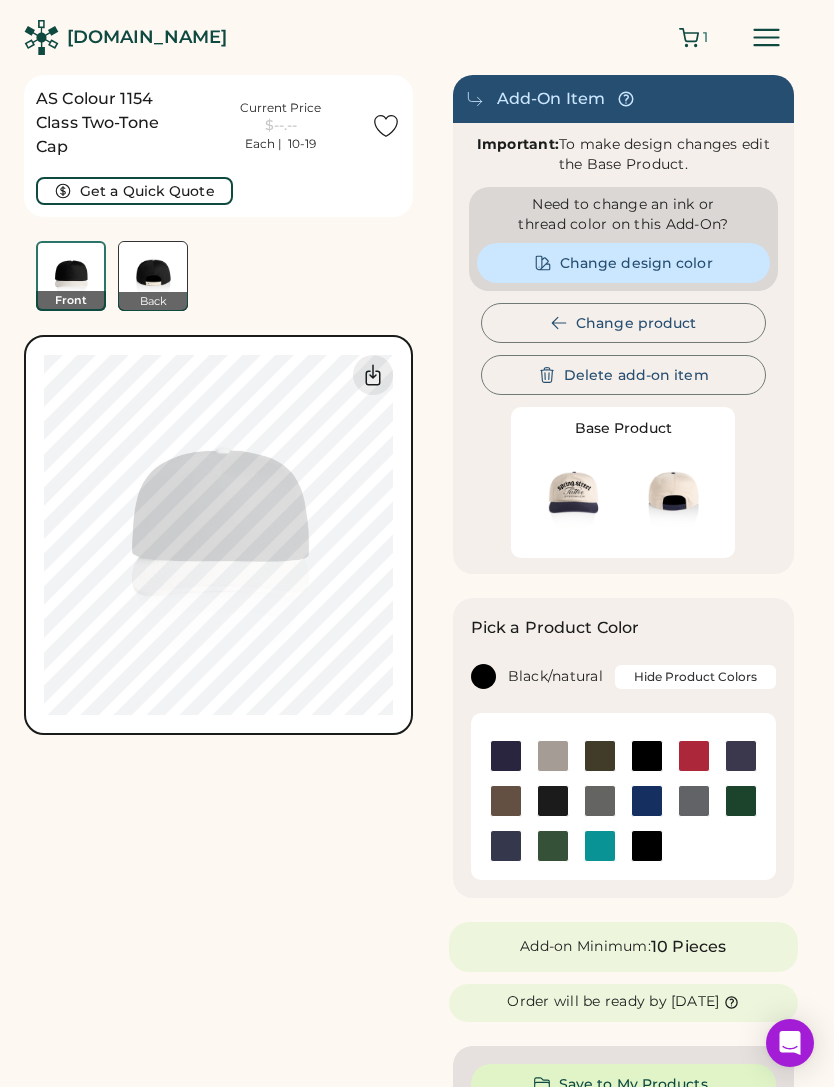 click at bounding box center [553, 756] 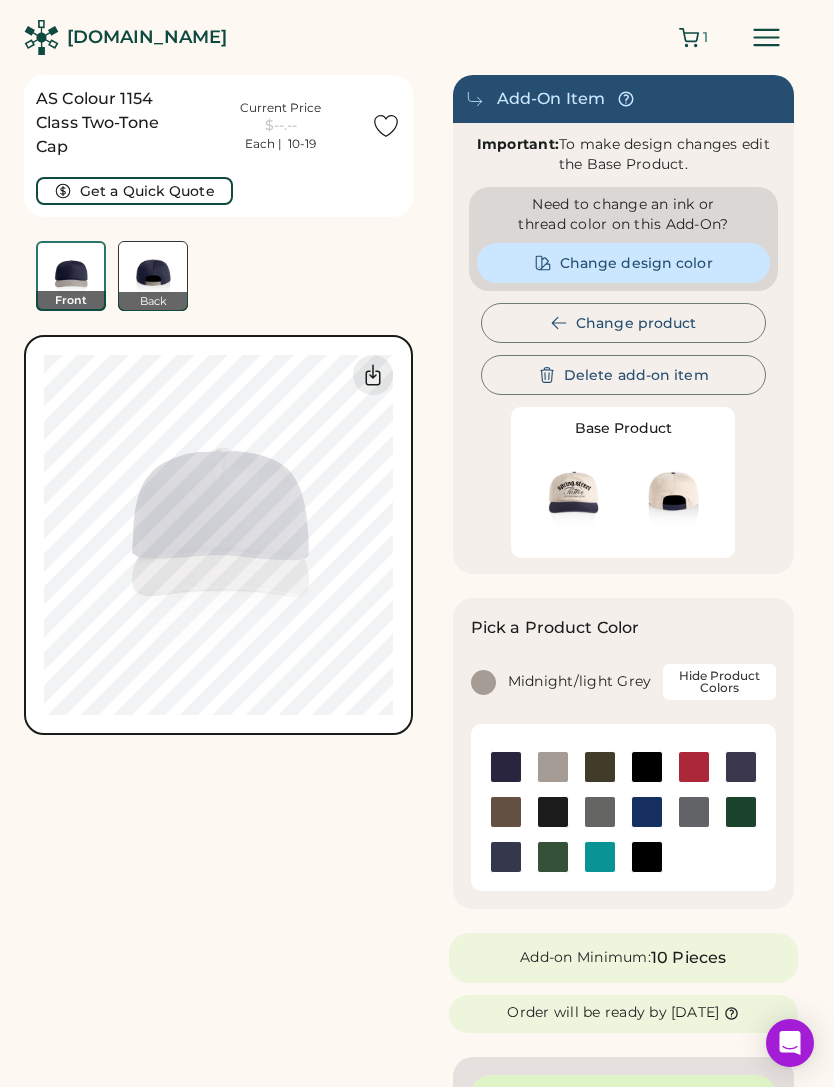 click at bounding box center (600, 767) 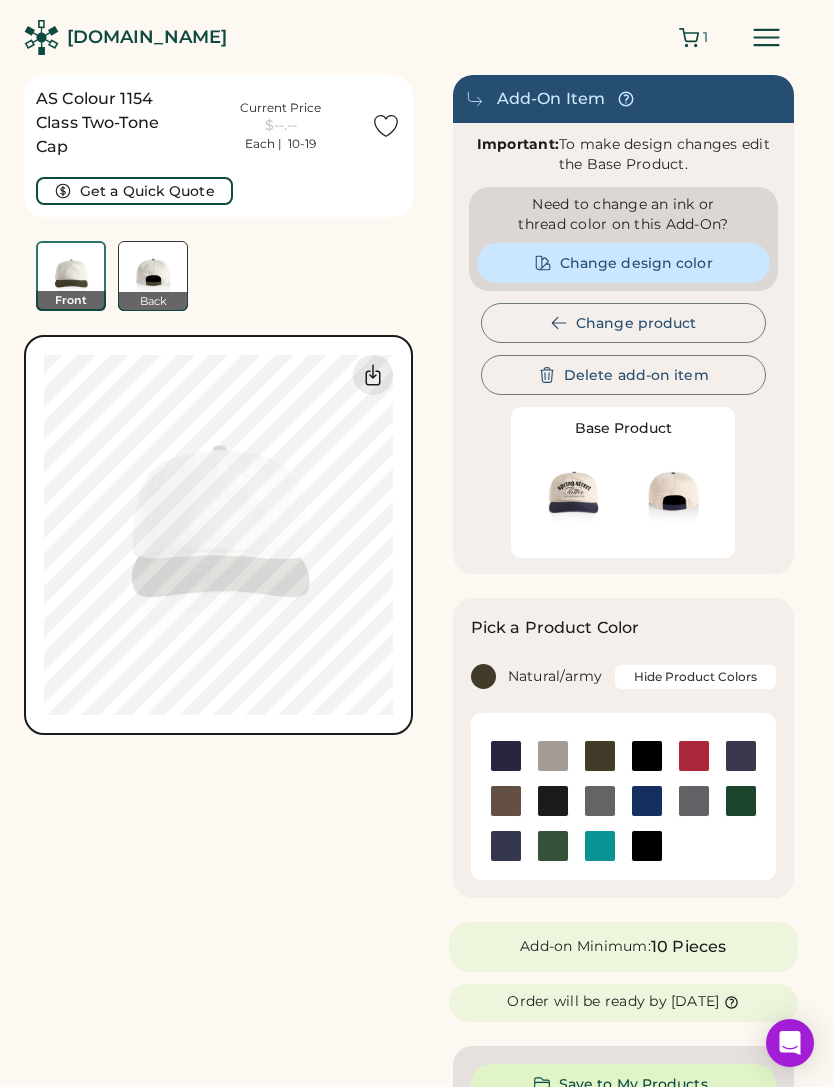 click at bounding box center (506, 801) 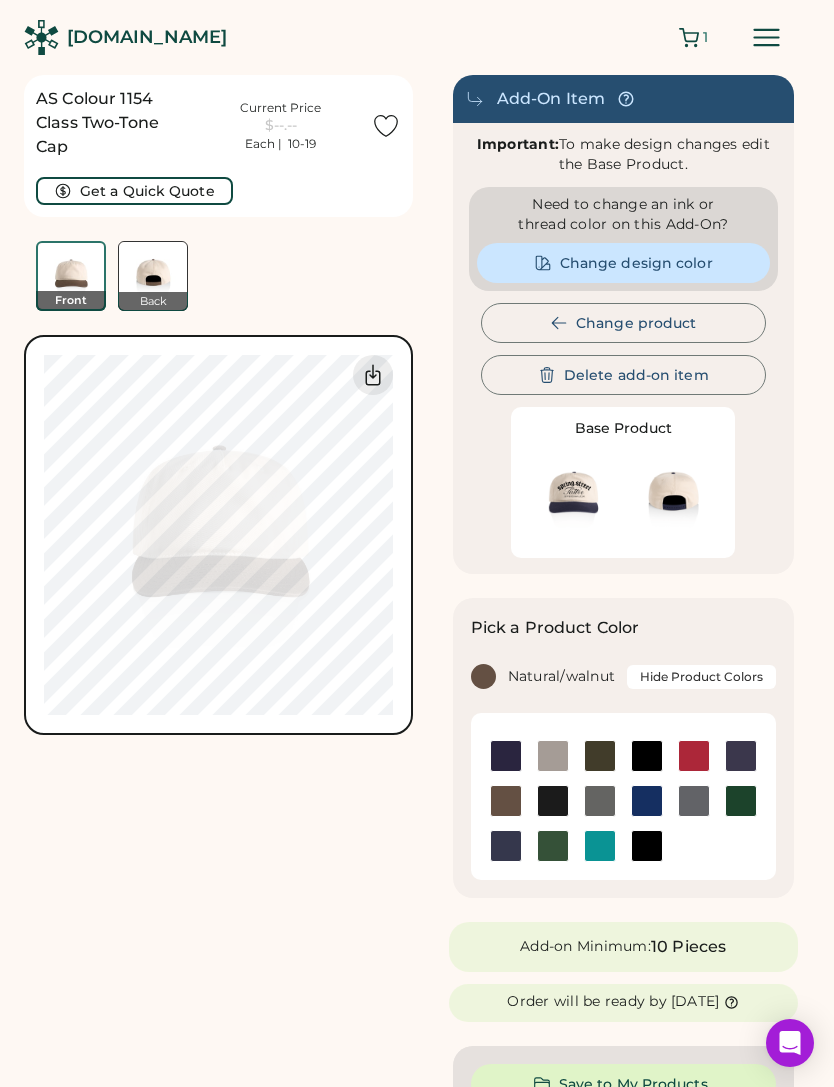 click at bounding box center [553, 801] 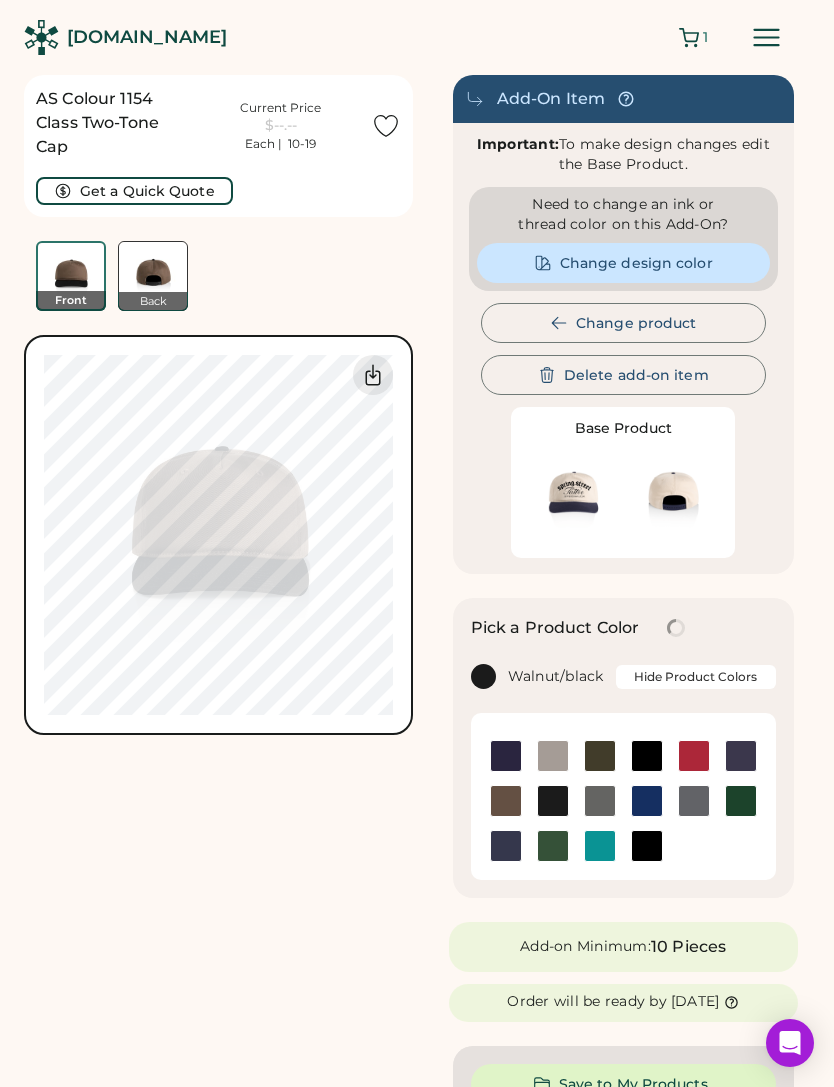 click at bounding box center (647, 756) 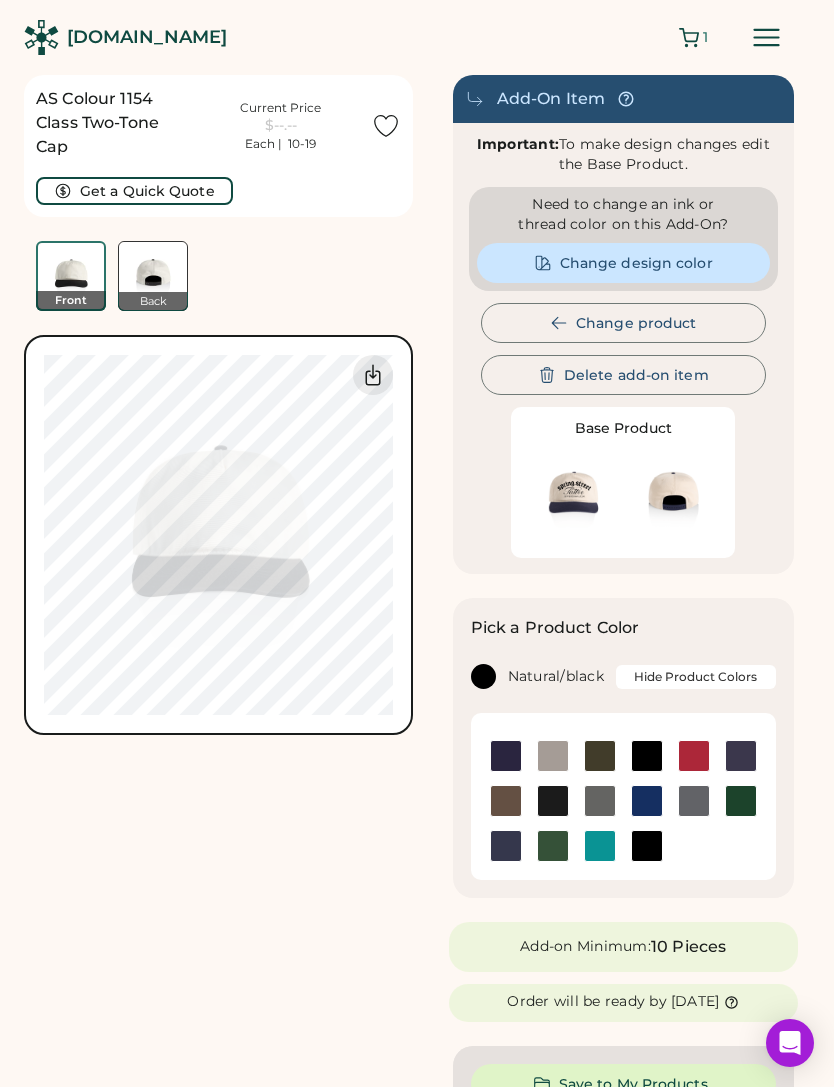 click at bounding box center [623, 1244] 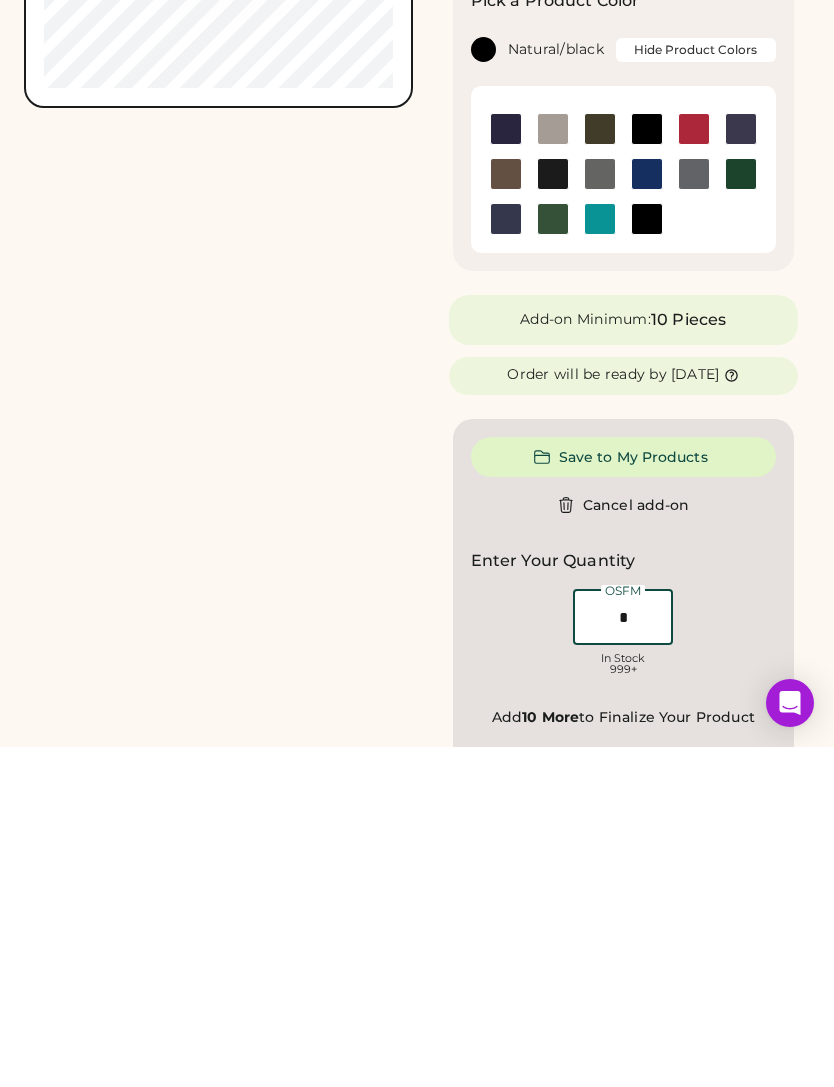 type on "**" 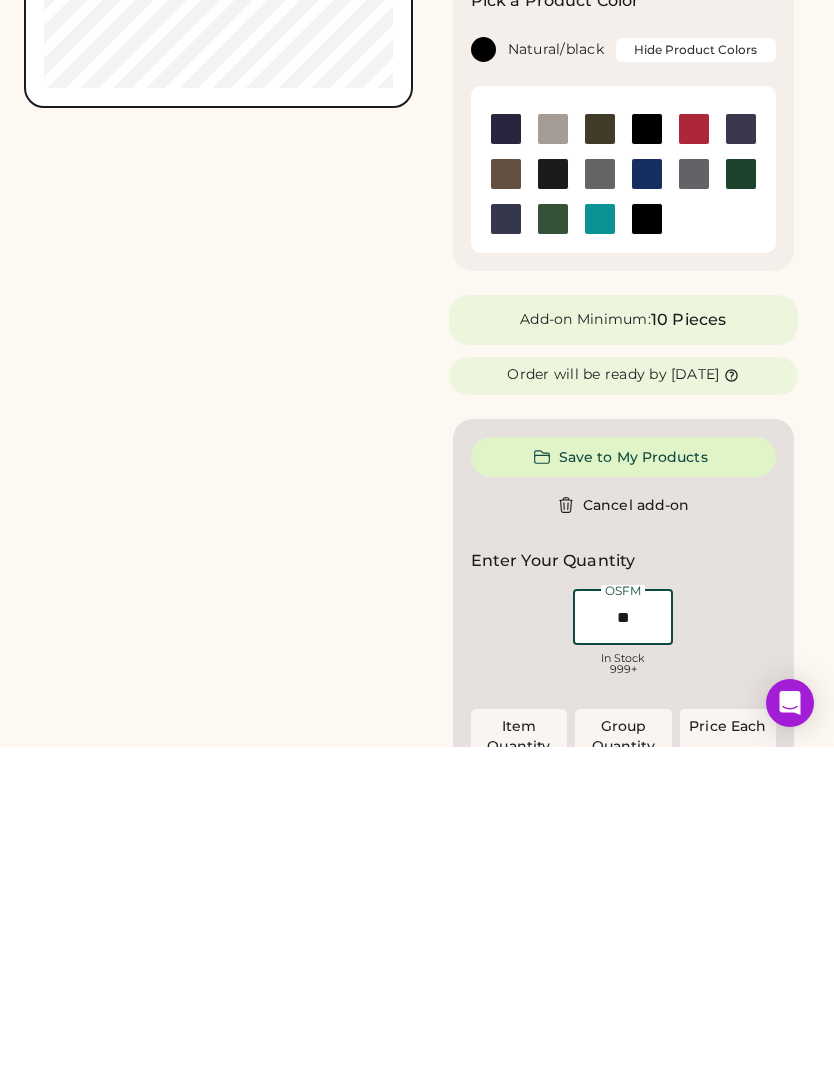 scroll, scrollTop: 288, scrollLeft: 0, axis: vertical 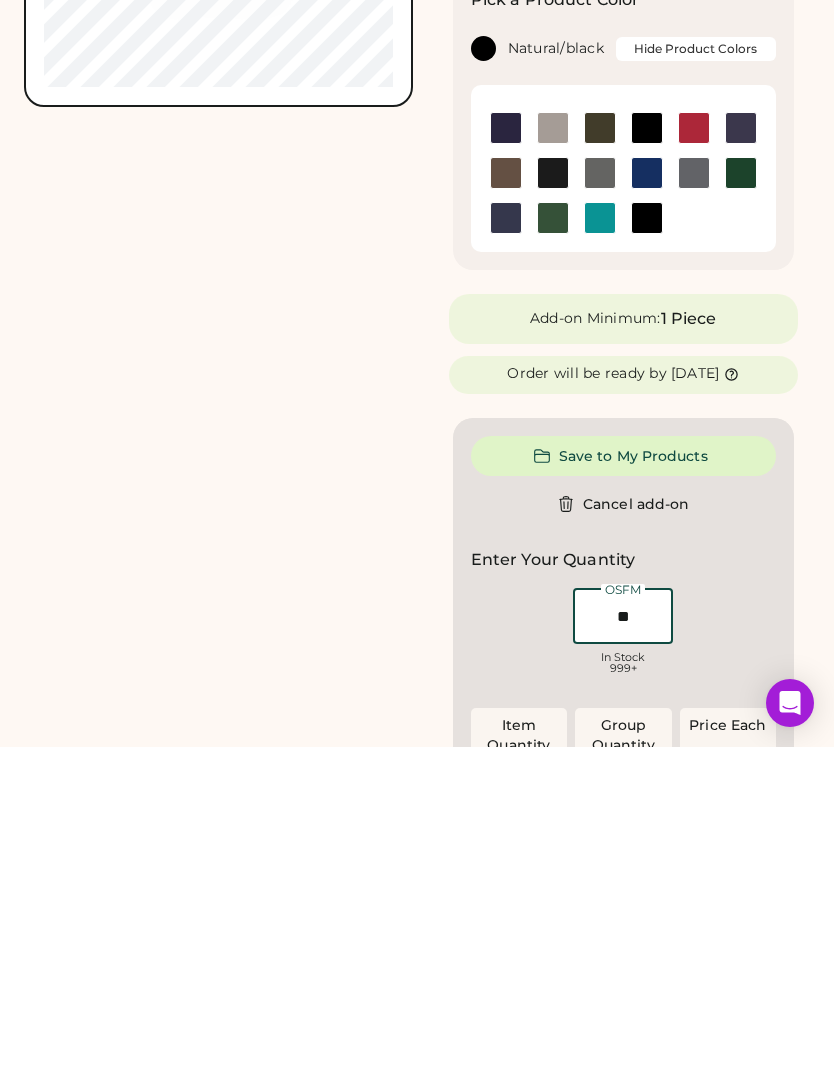 type on "******" 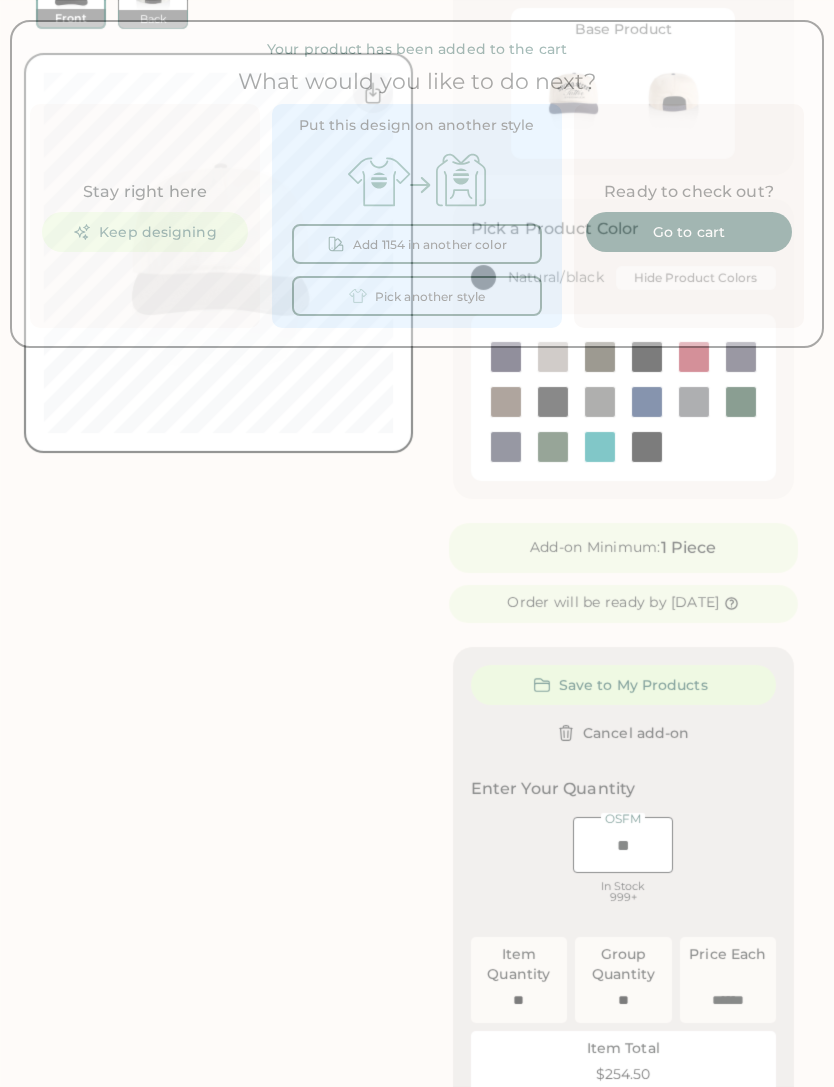scroll, scrollTop: 0, scrollLeft: 0, axis: both 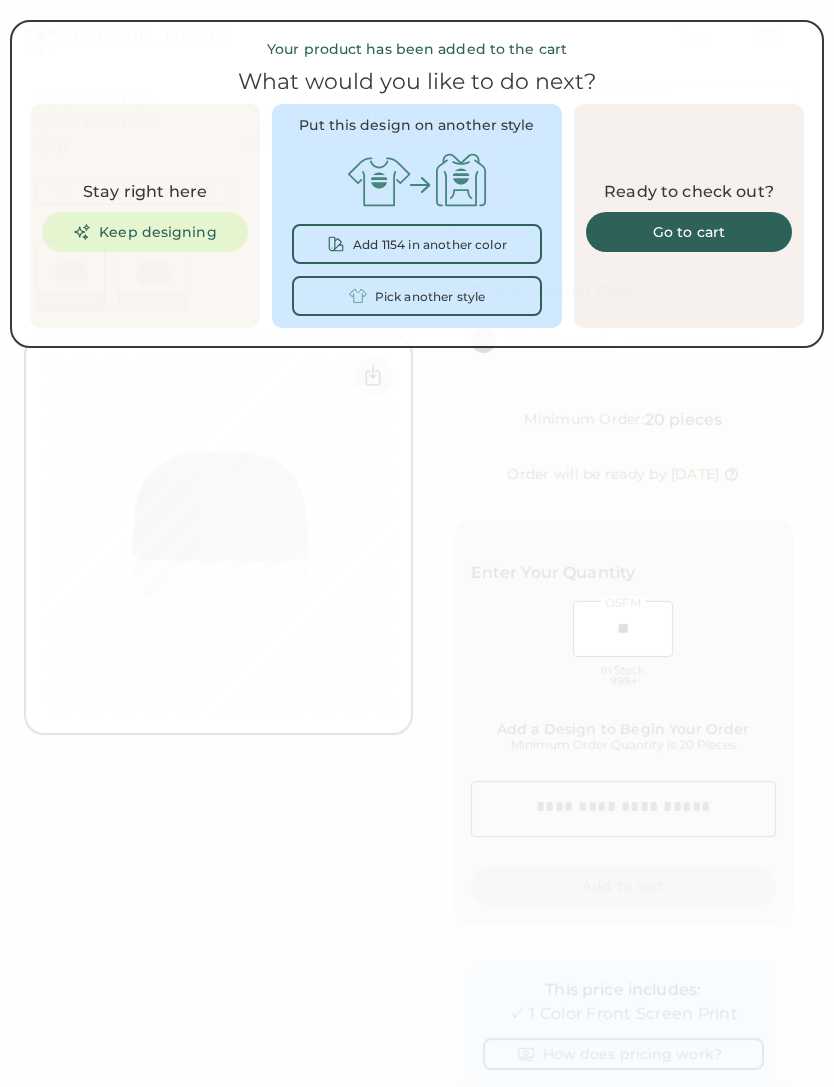 type 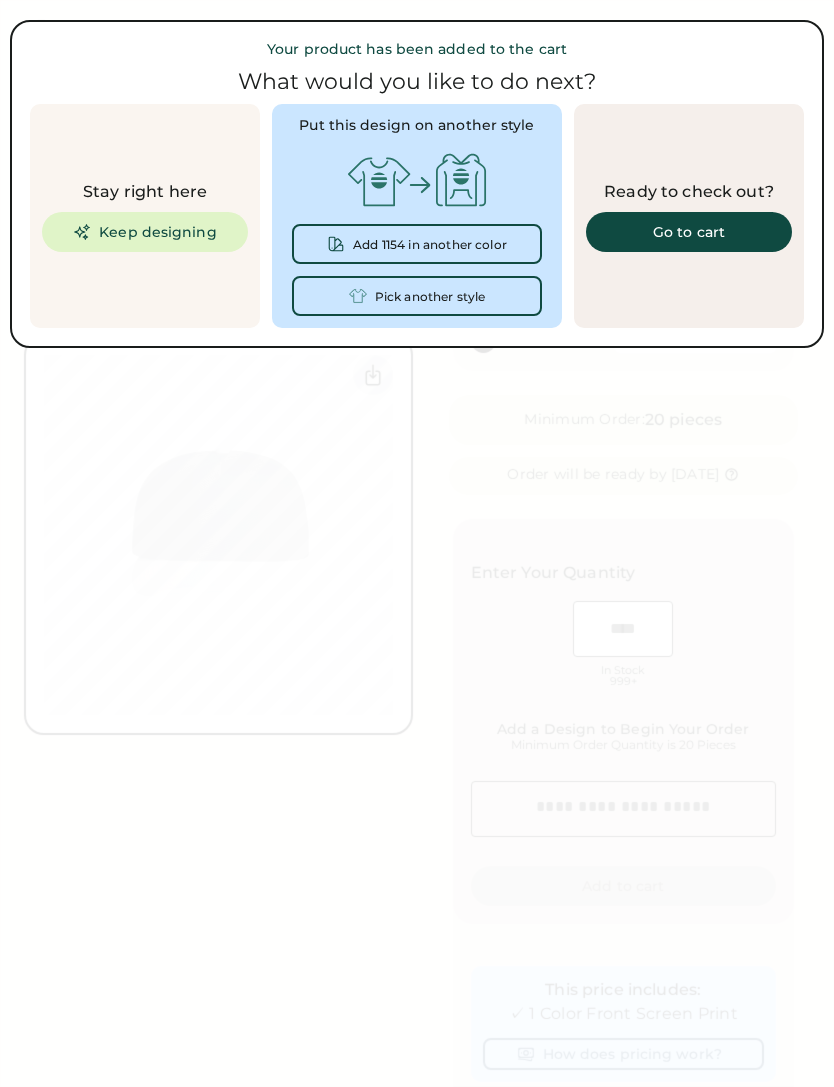 click on "Go to cart" at bounding box center [689, 232] 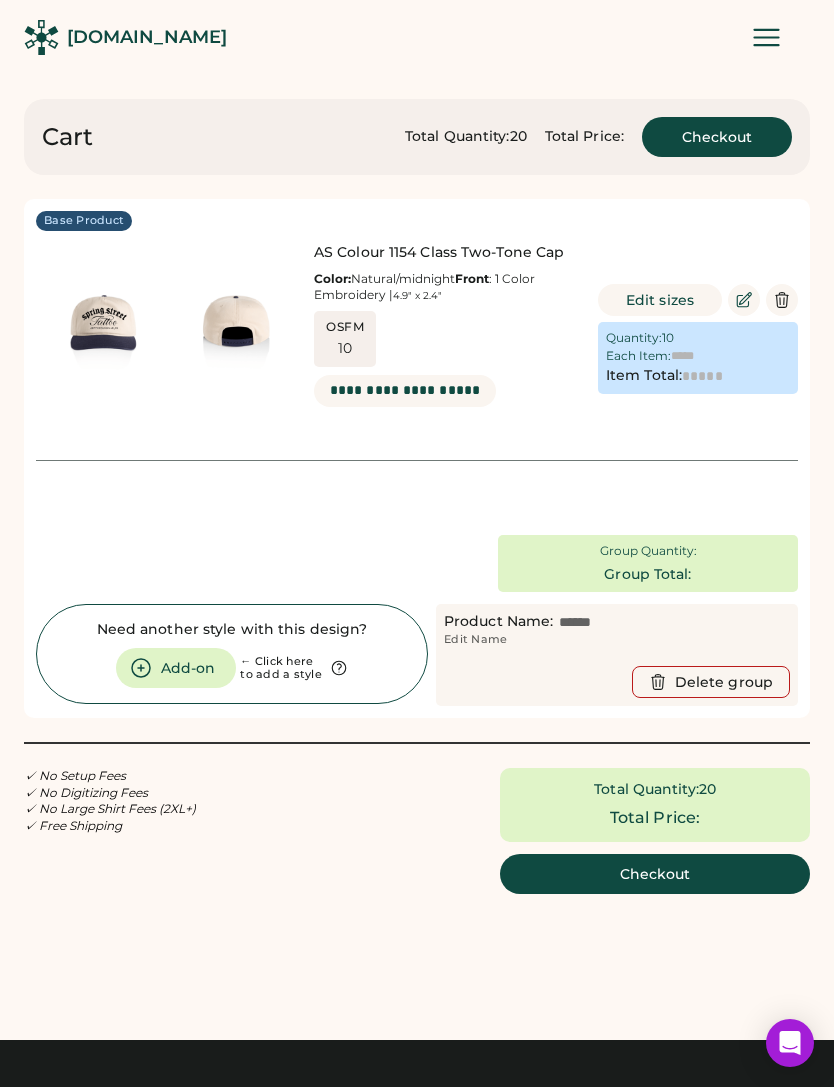 scroll, scrollTop: 0, scrollLeft: 0, axis: both 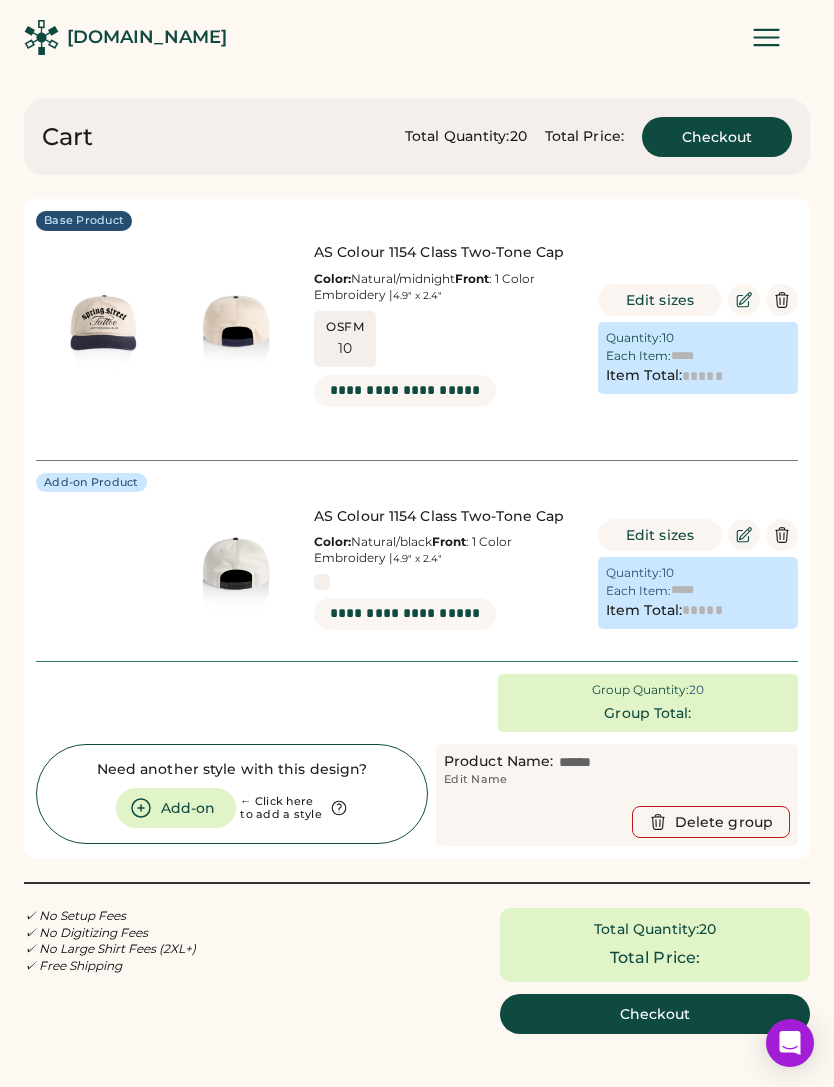type on "******" 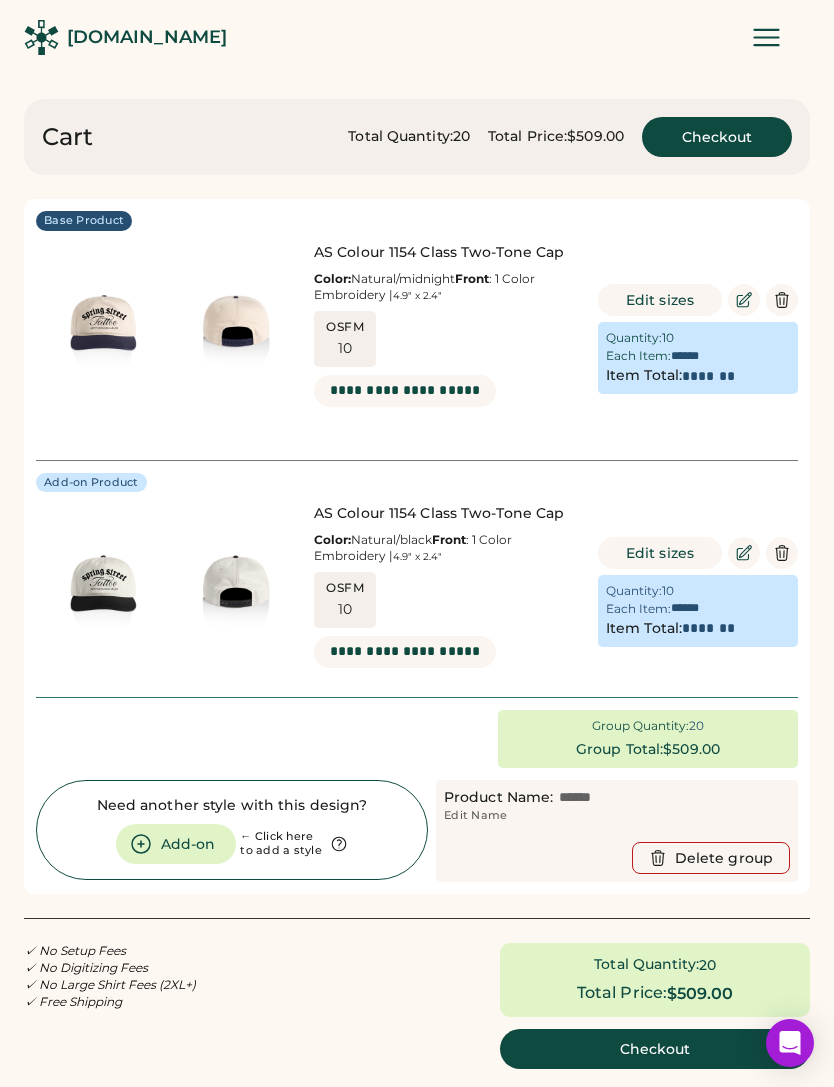 click on "Each Item:" at bounding box center [638, 609] 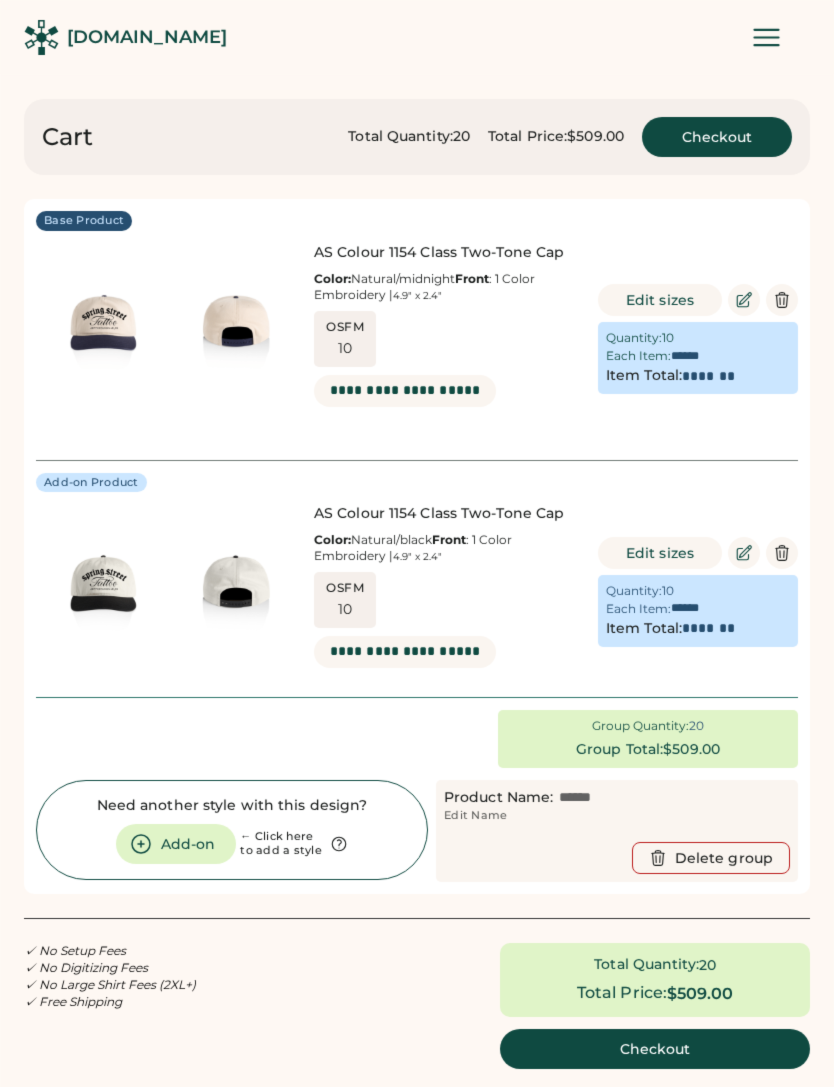 type on "**" 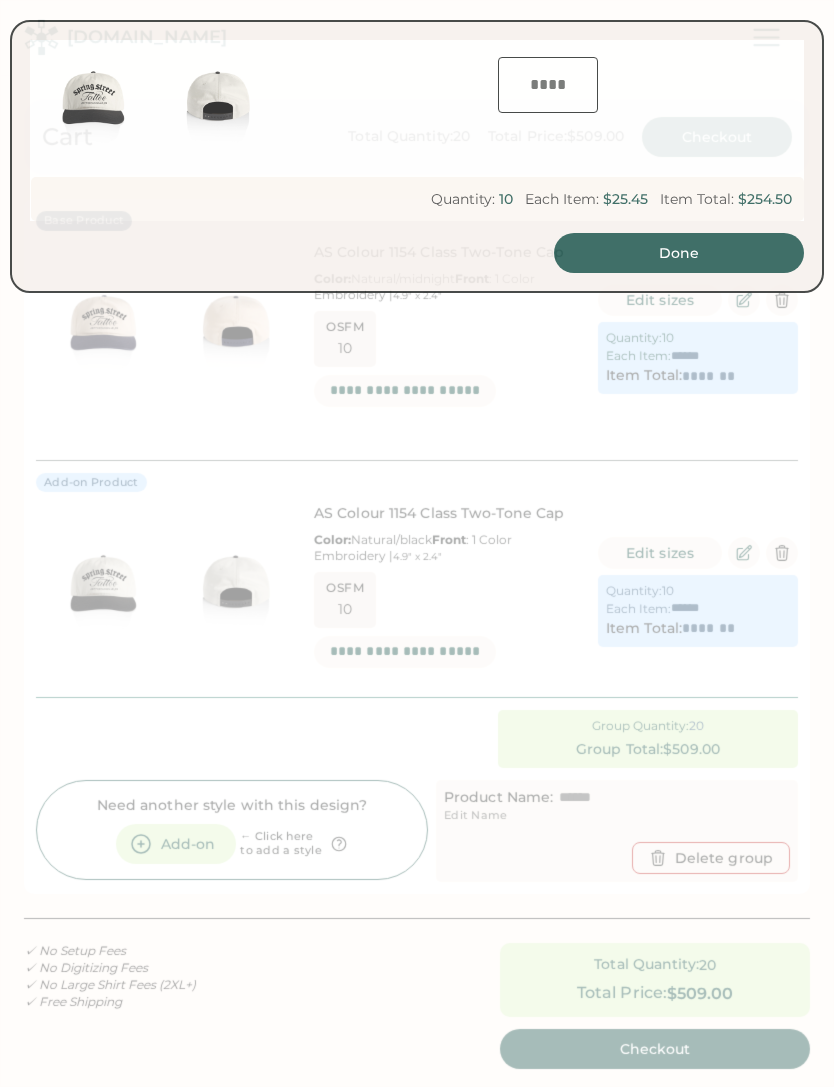 type on "**" 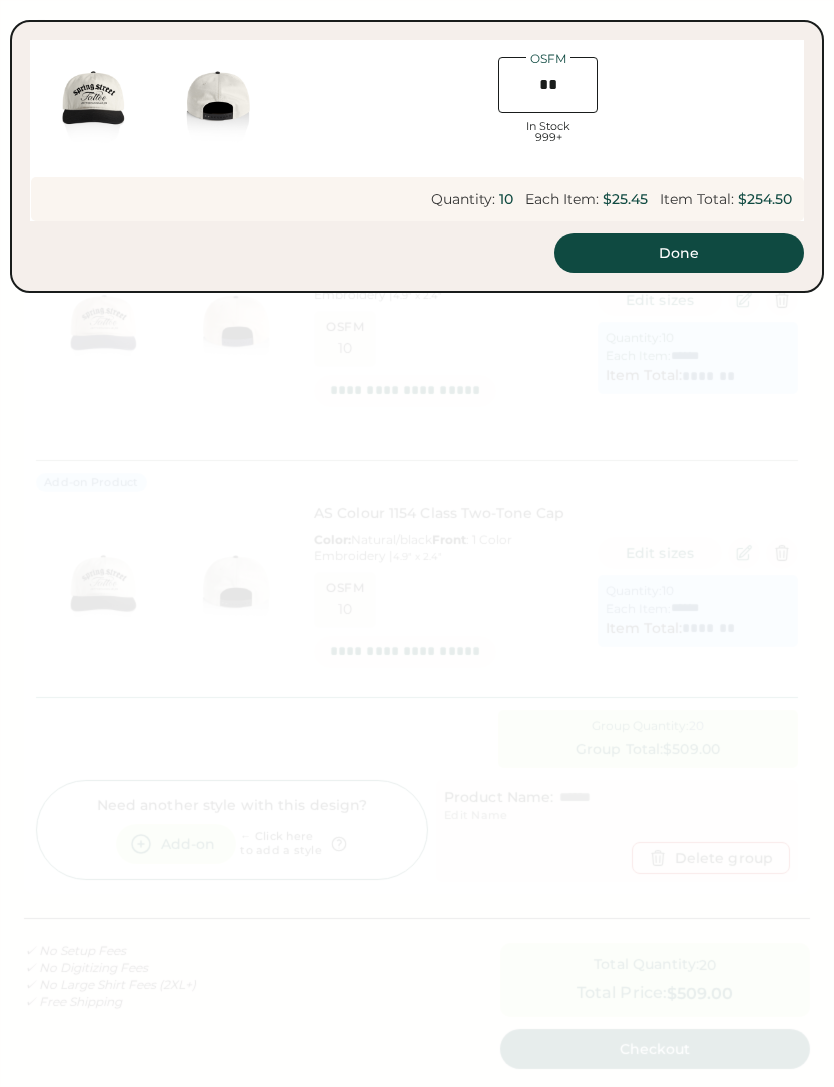 click at bounding box center [417, 543] 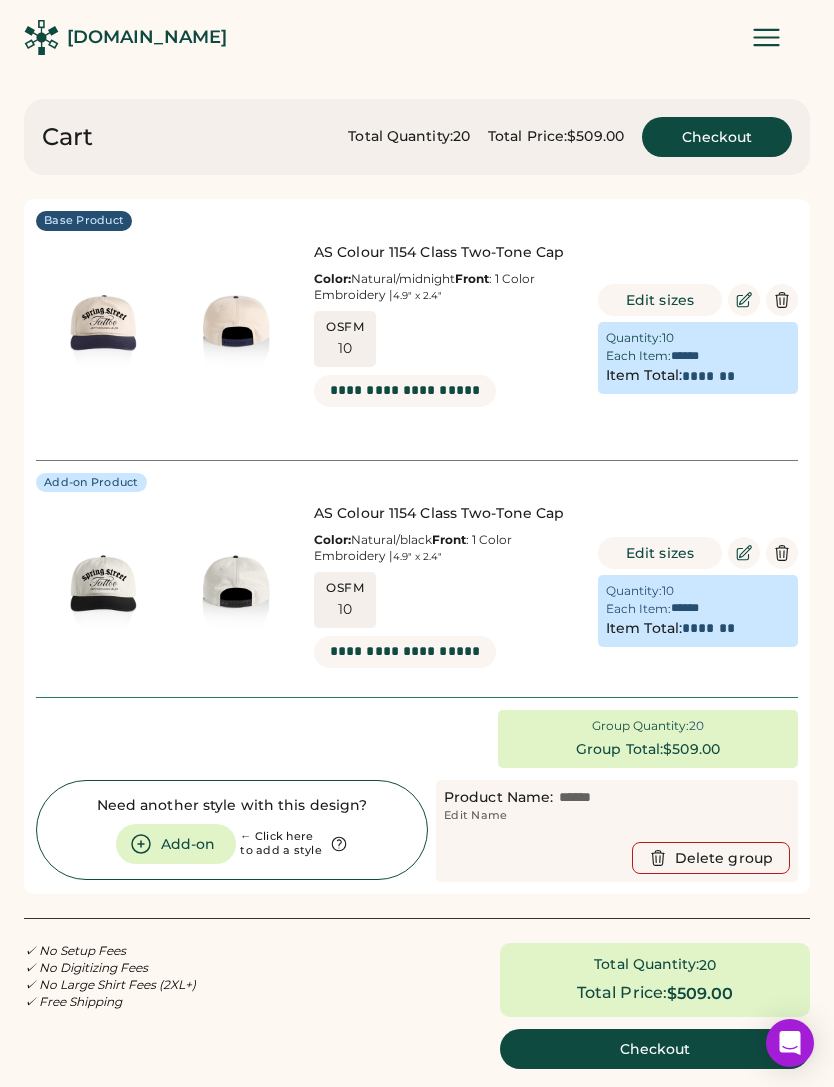 click on "Edit sizes" at bounding box center [660, 553] 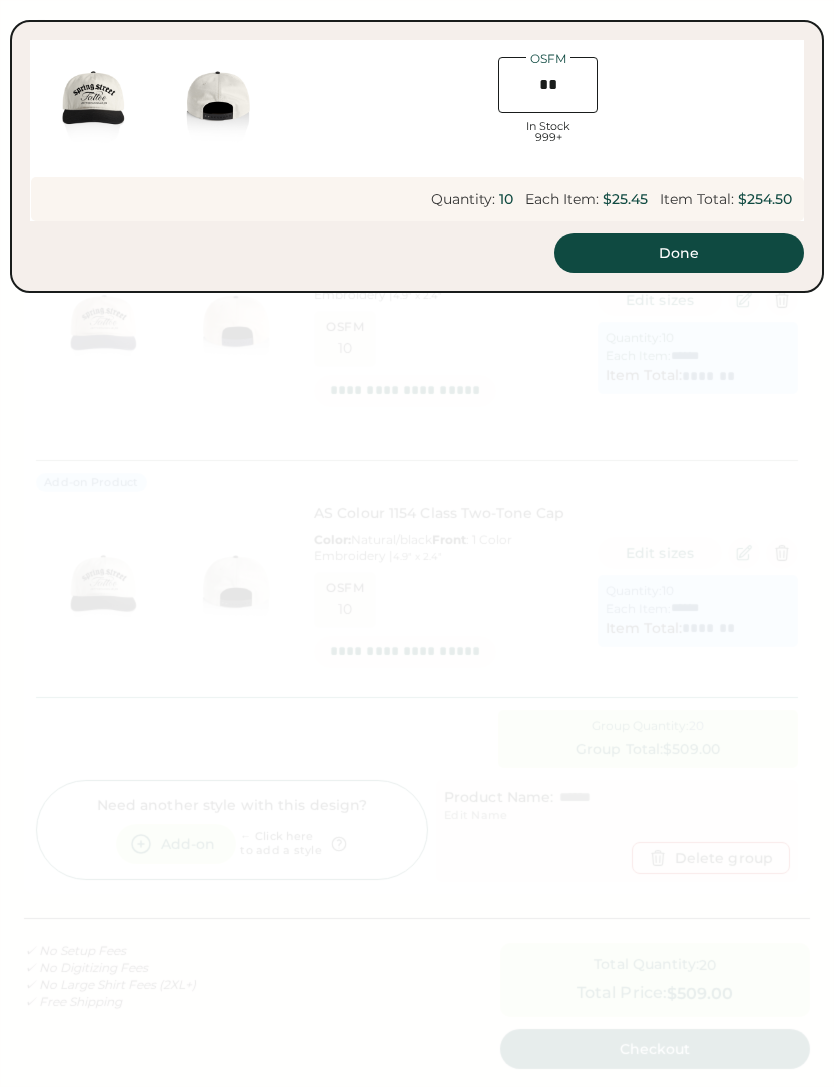 click at bounding box center [417, 543] 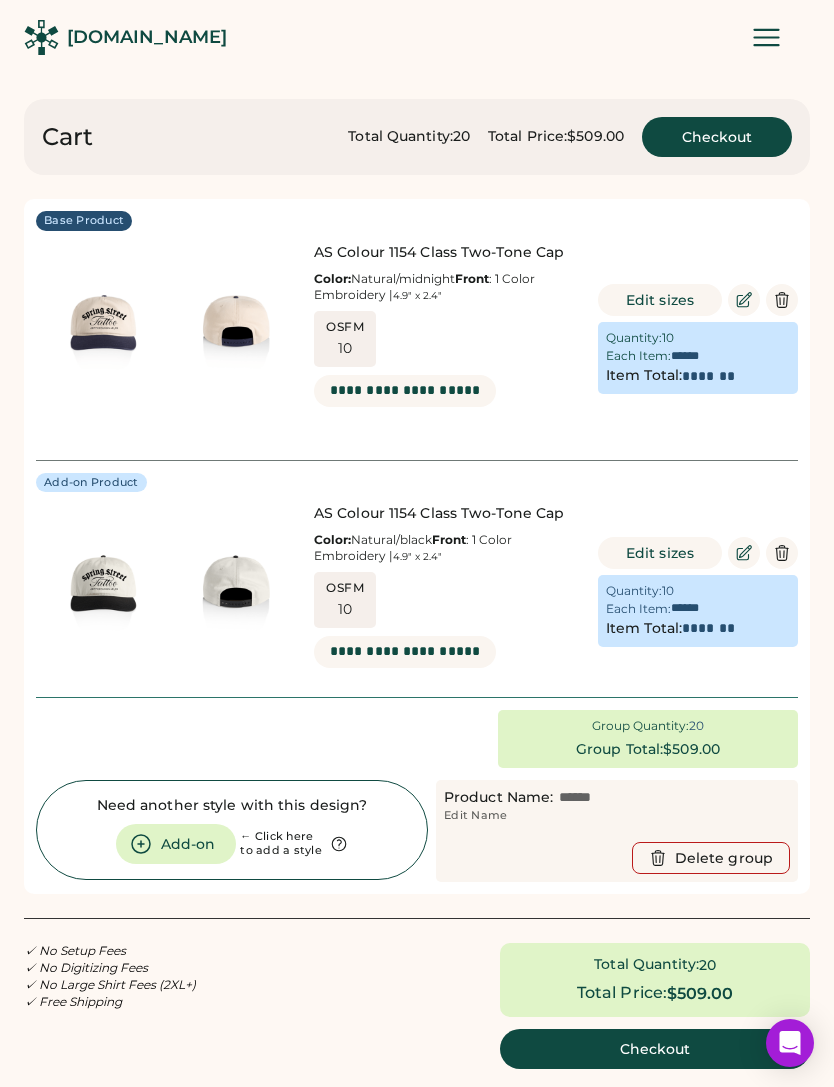 click 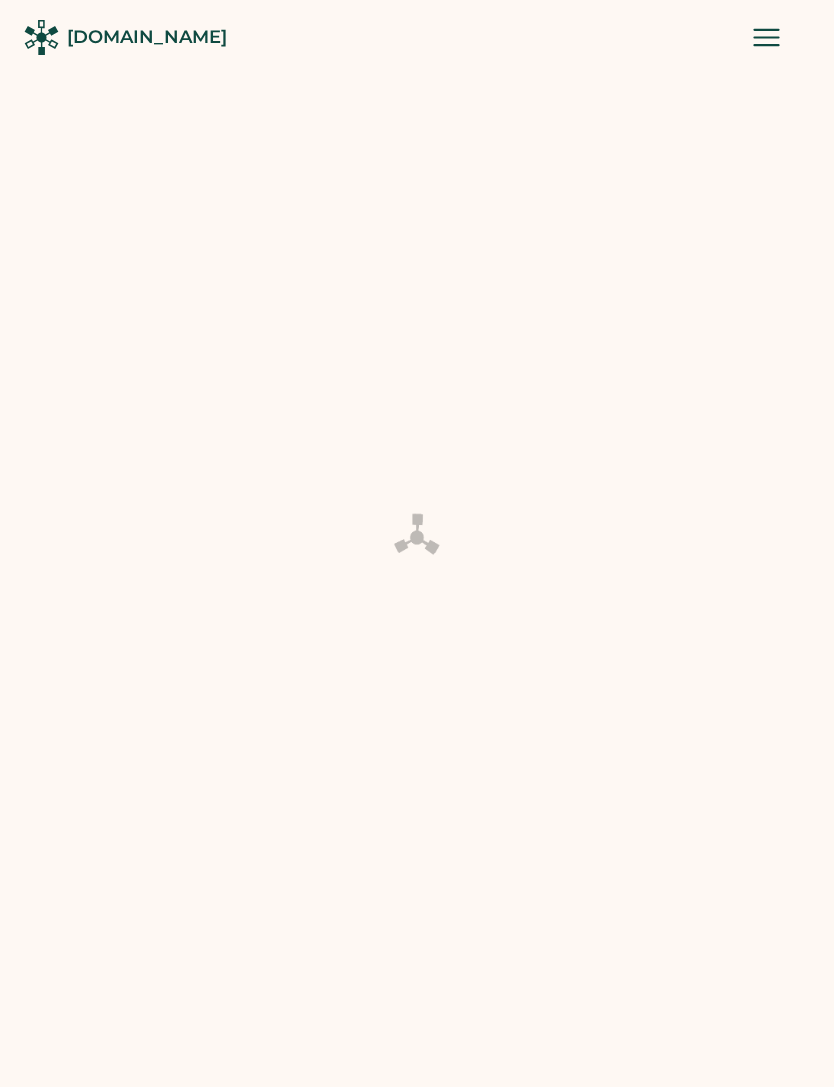 scroll, scrollTop: 0, scrollLeft: 0, axis: both 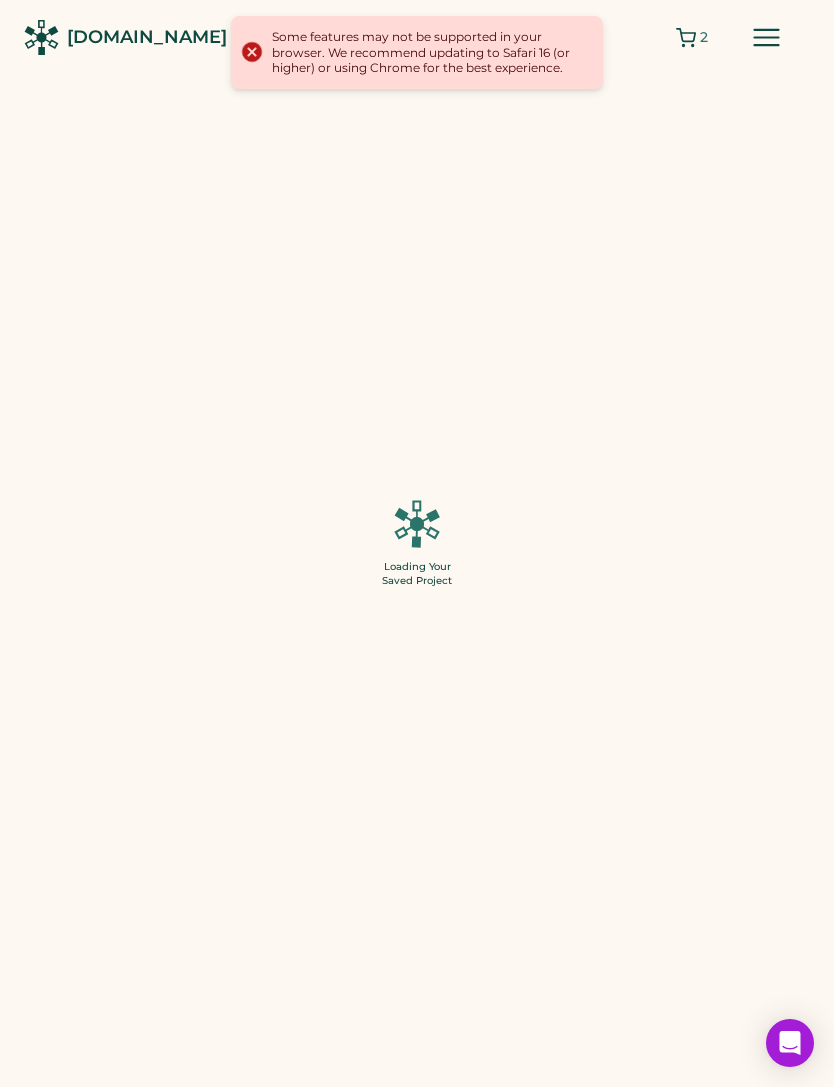 type on "**" 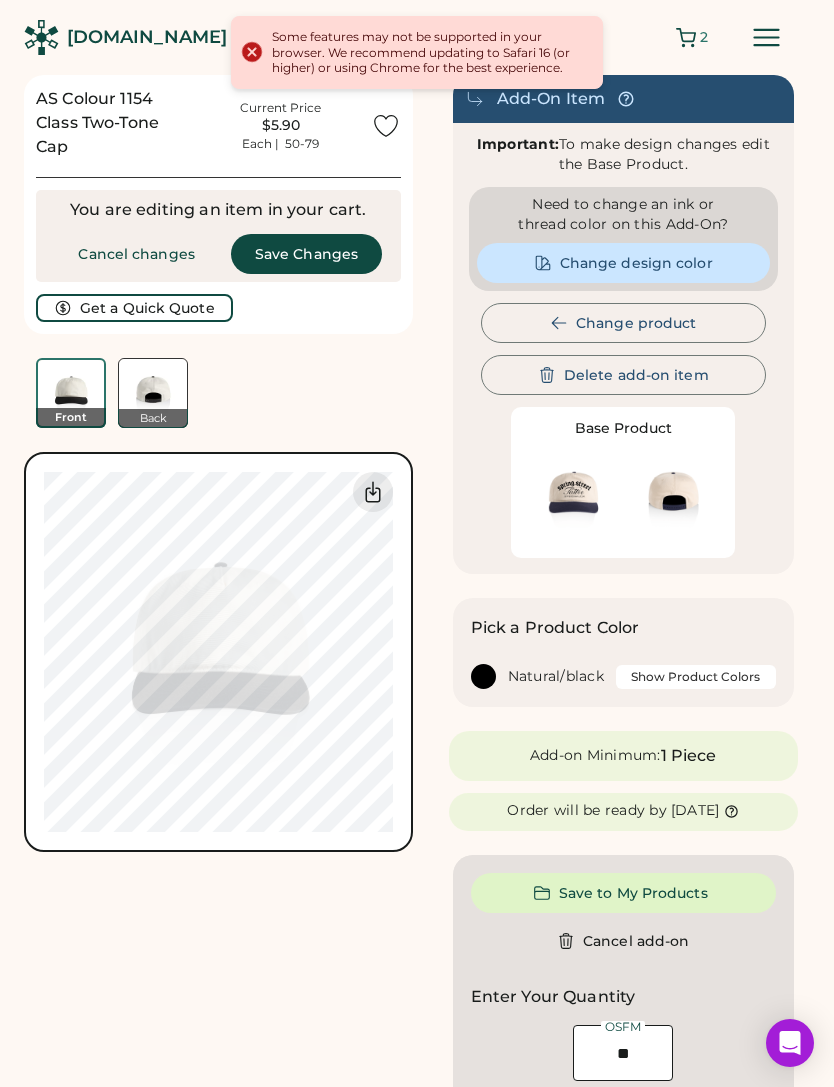 type on "**" 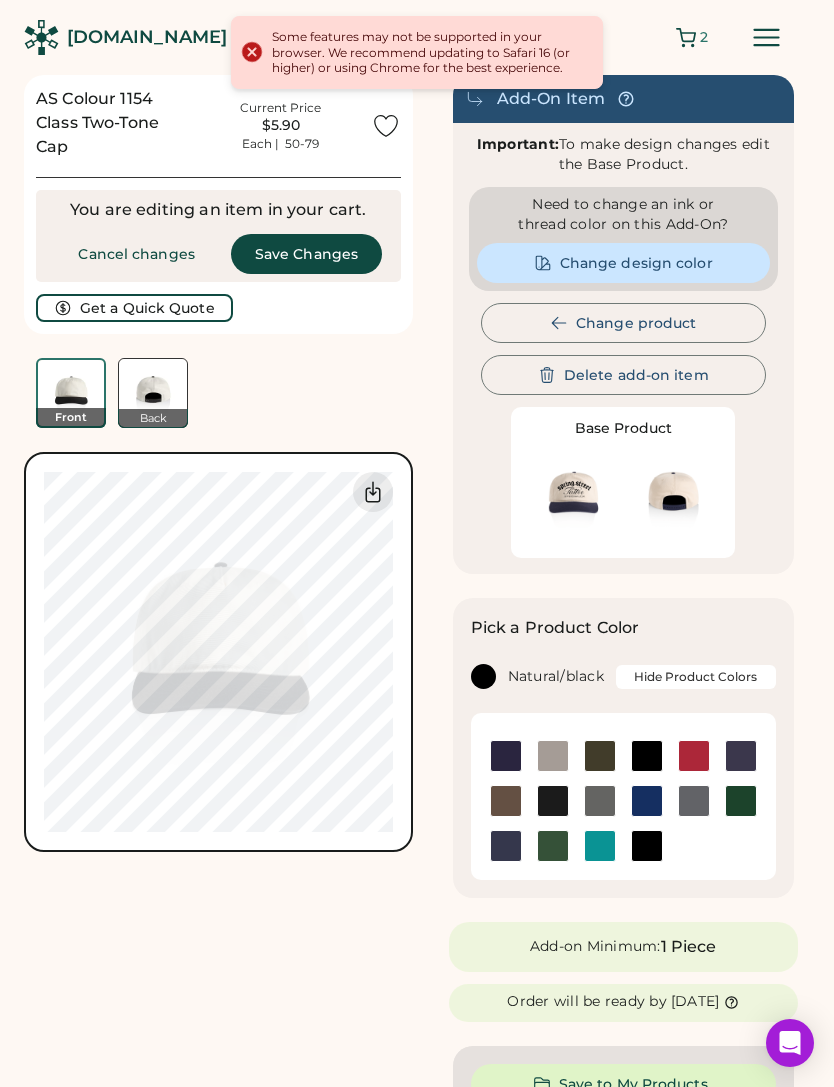 type on "******" 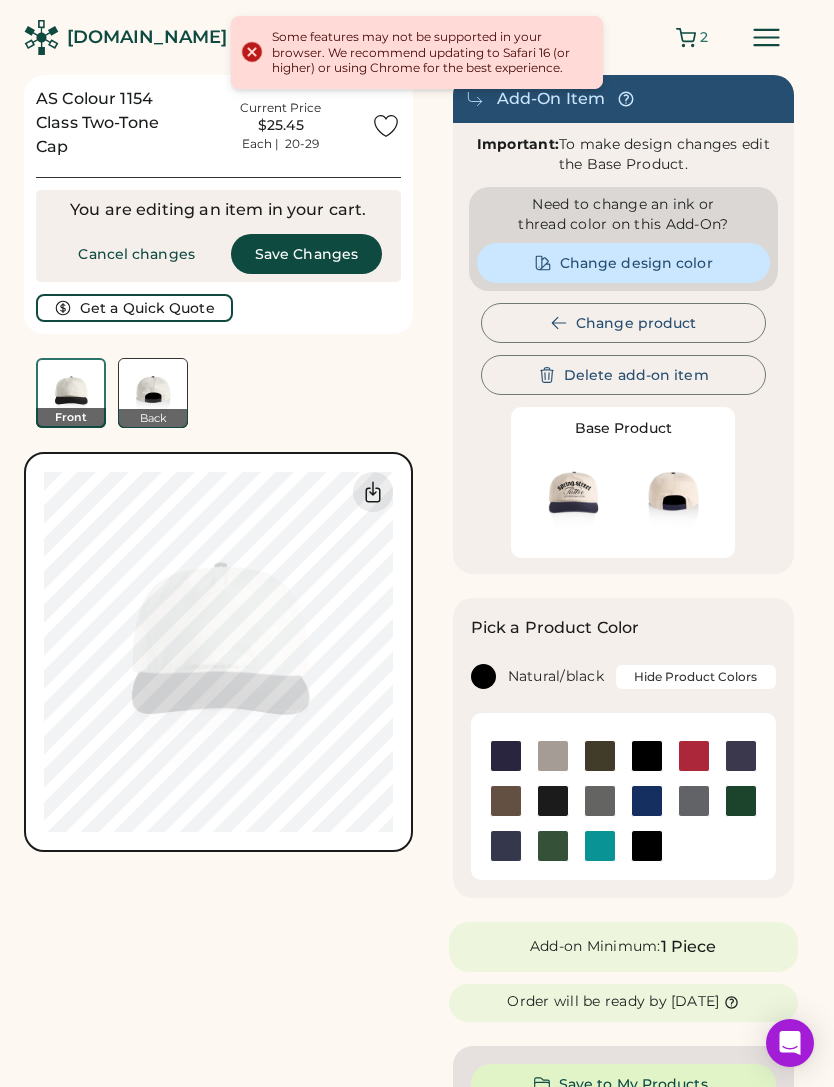click at bounding box center [647, 846] 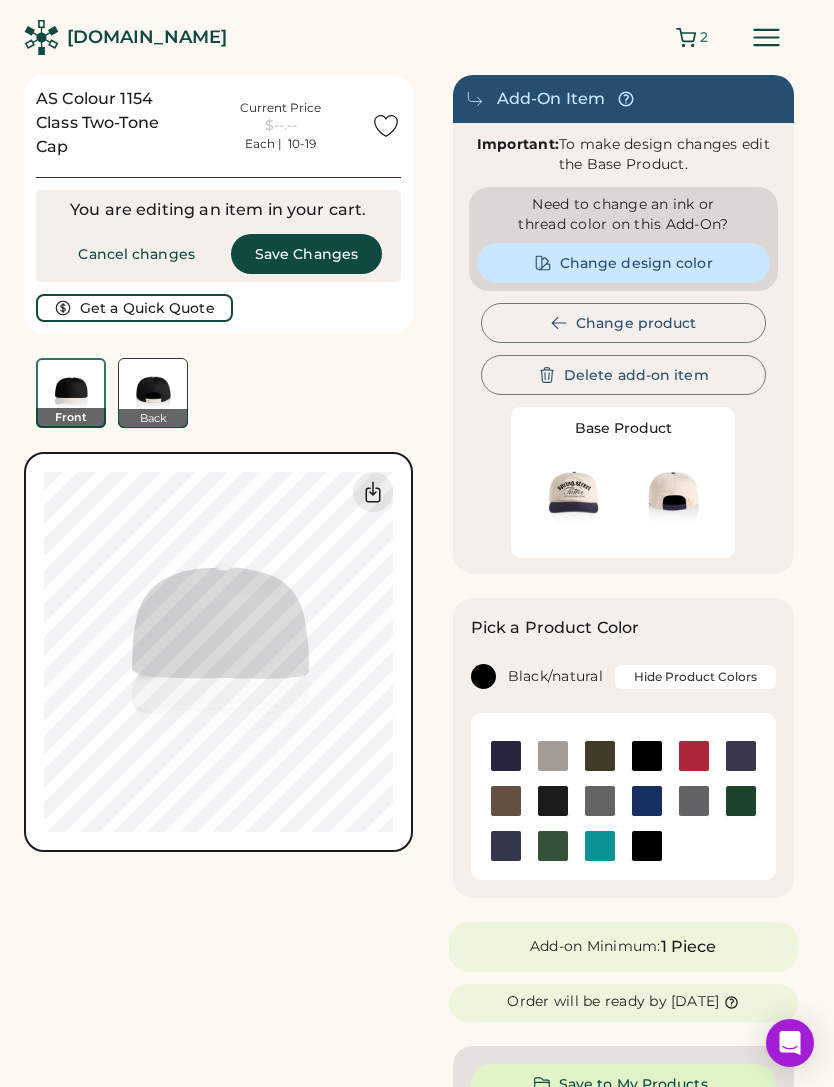 click at bounding box center [506, 846] 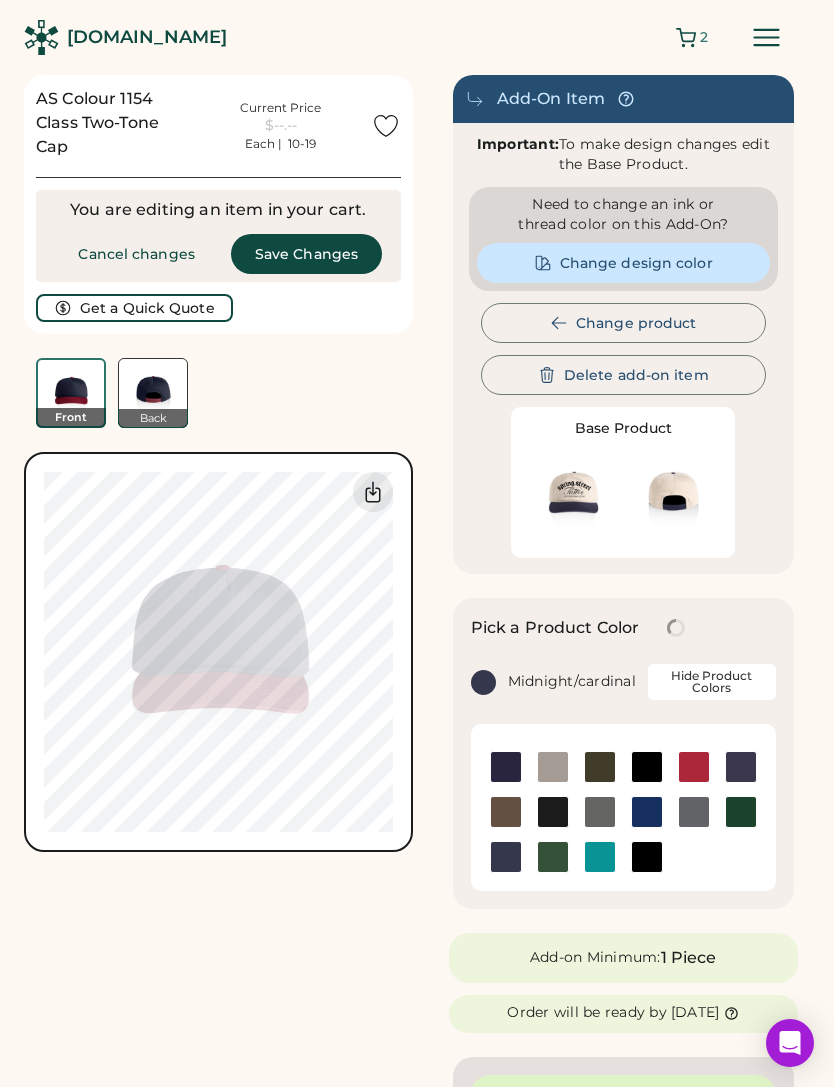 click at bounding box center [506, 812] 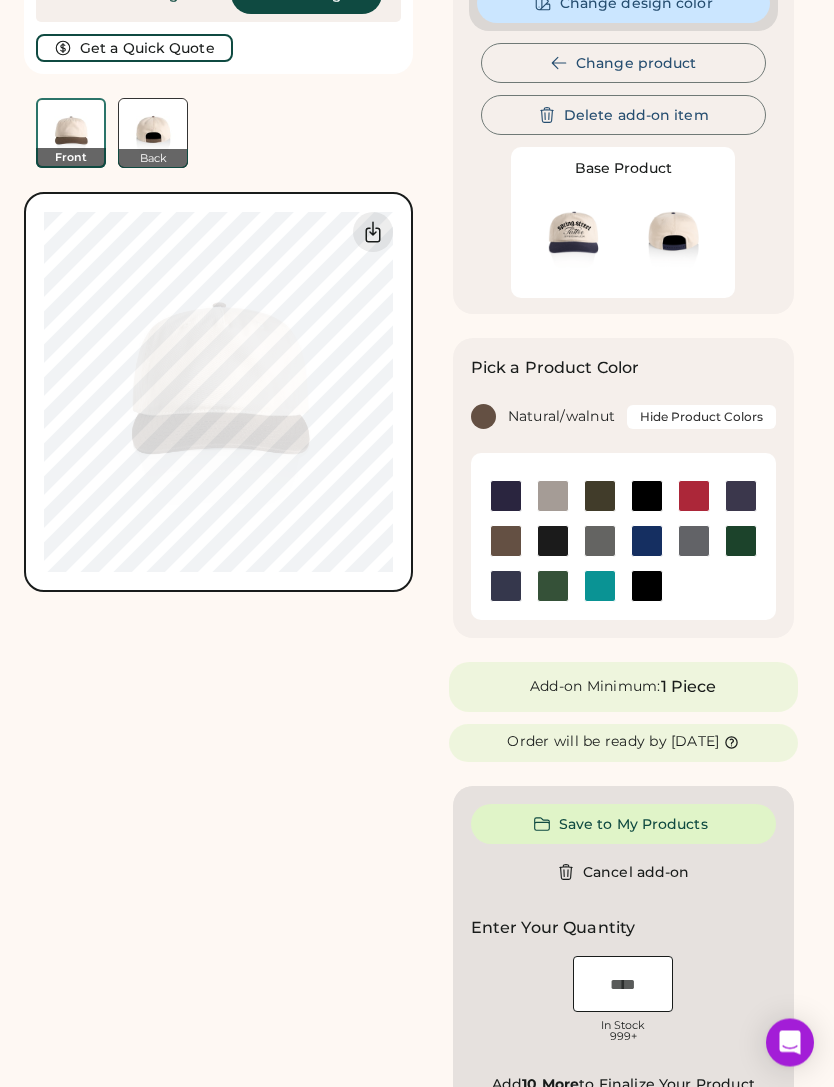 click at bounding box center (623, 985) 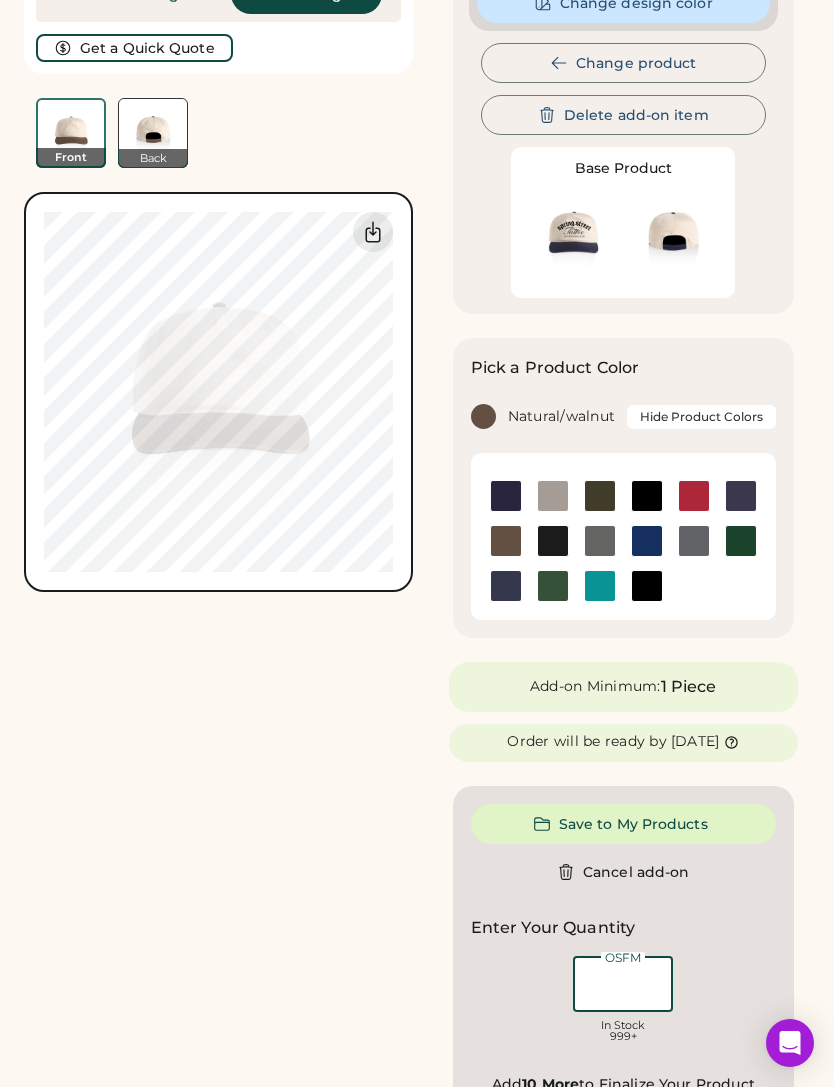 scroll, scrollTop: 259, scrollLeft: 0, axis: vertical 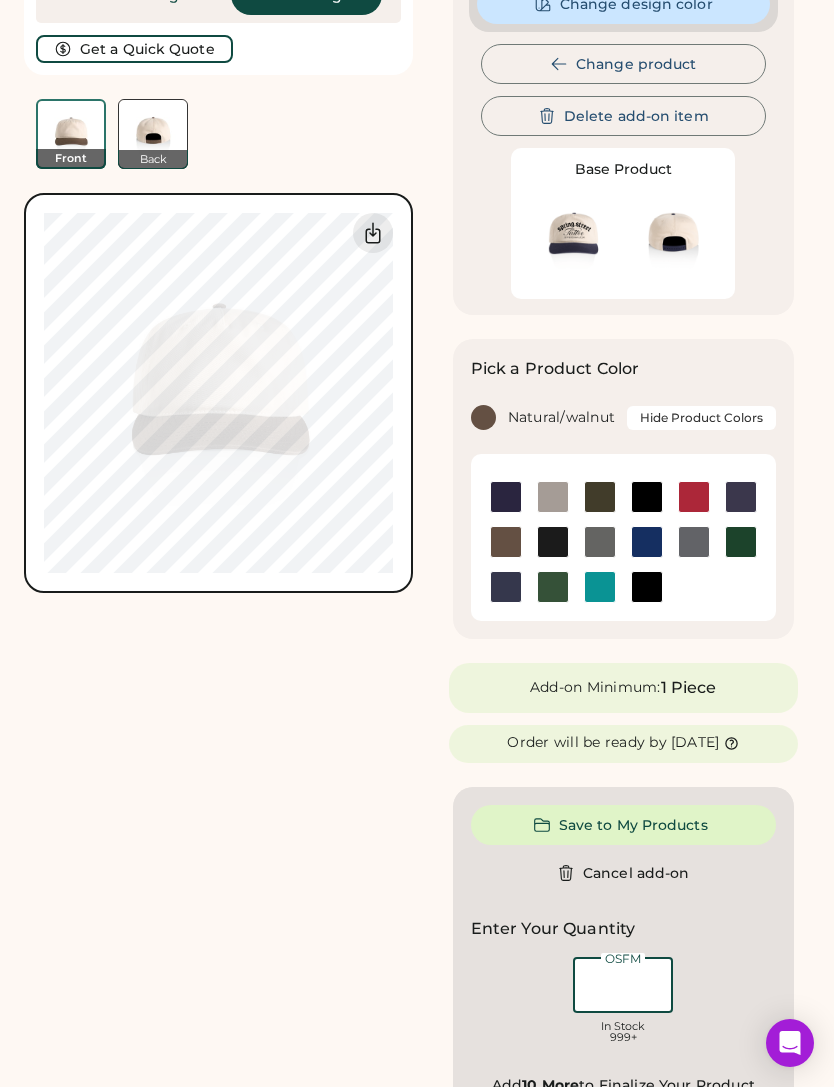 type on "*" 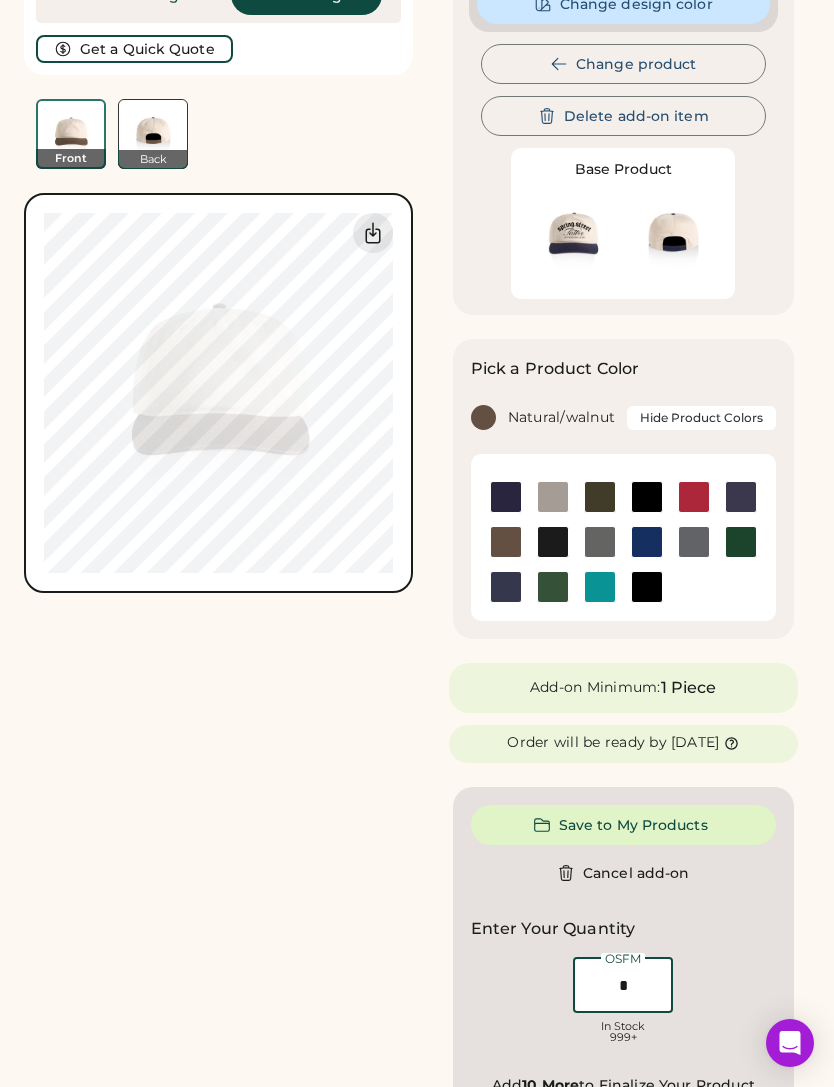 type on "*" 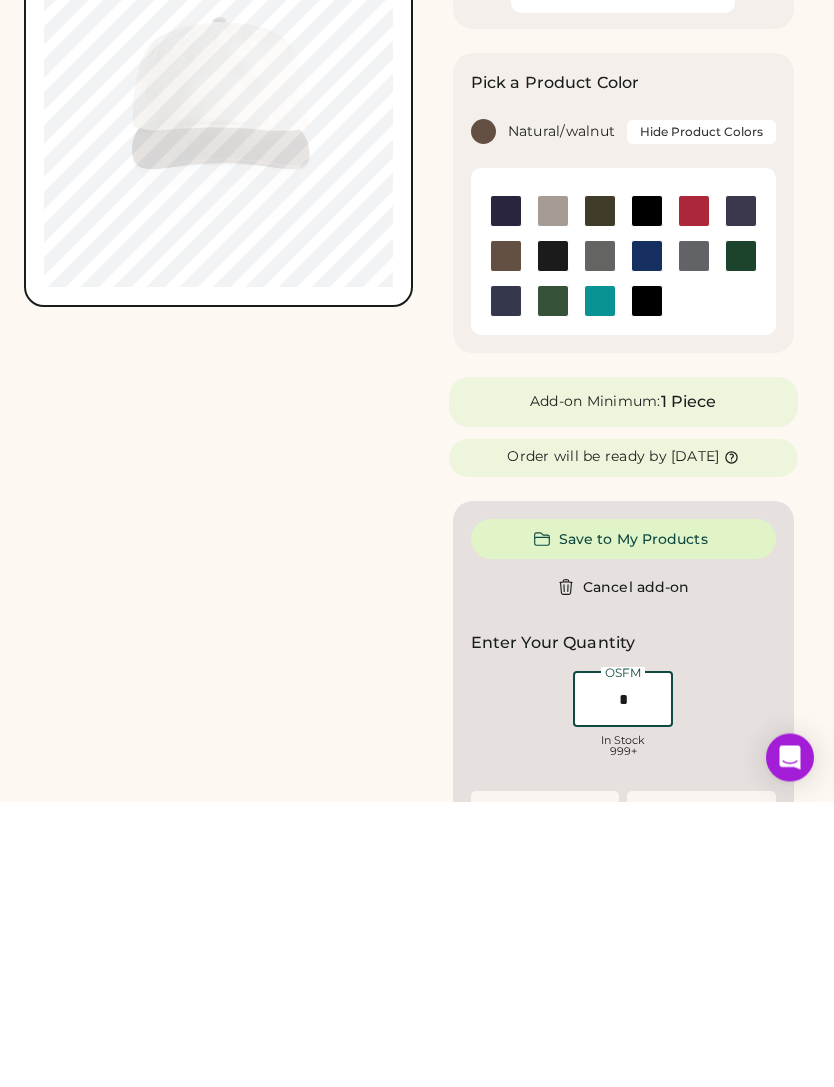 type on "*" 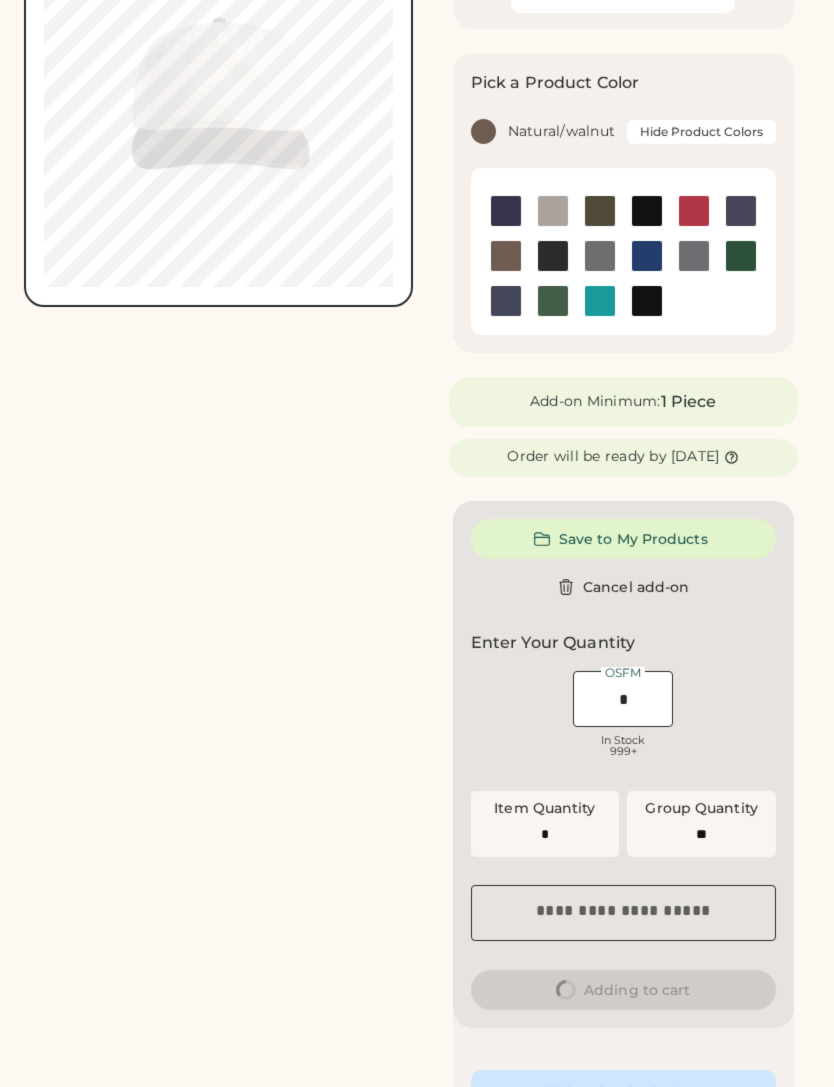 scroll, scrollTop: 0, scrollLeft: 0, axis: both 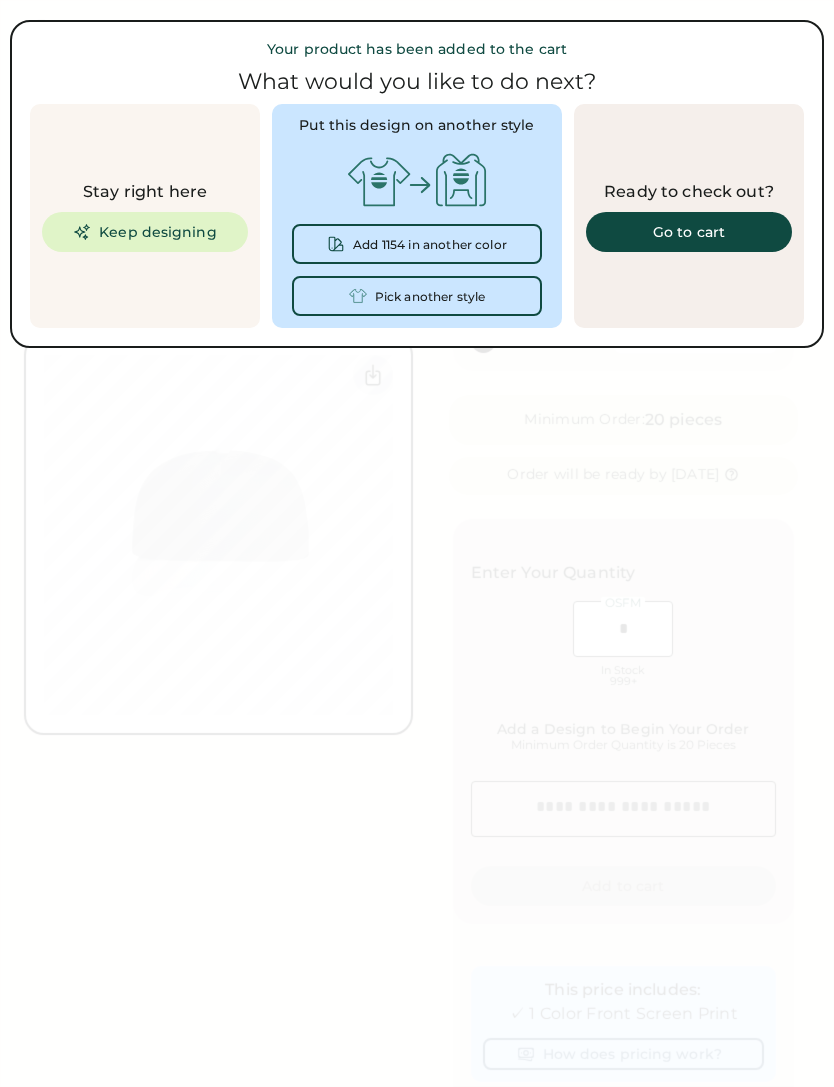 type 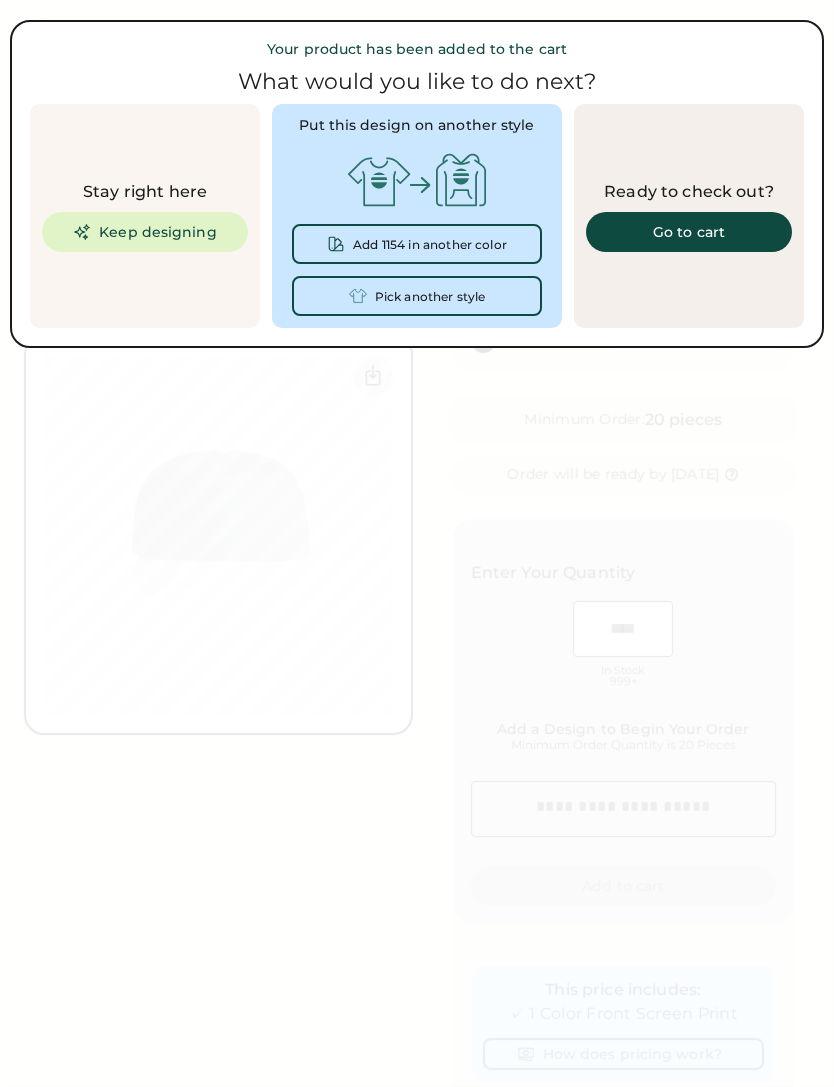 click on "Go to cart" at bounding box center [689, 232] 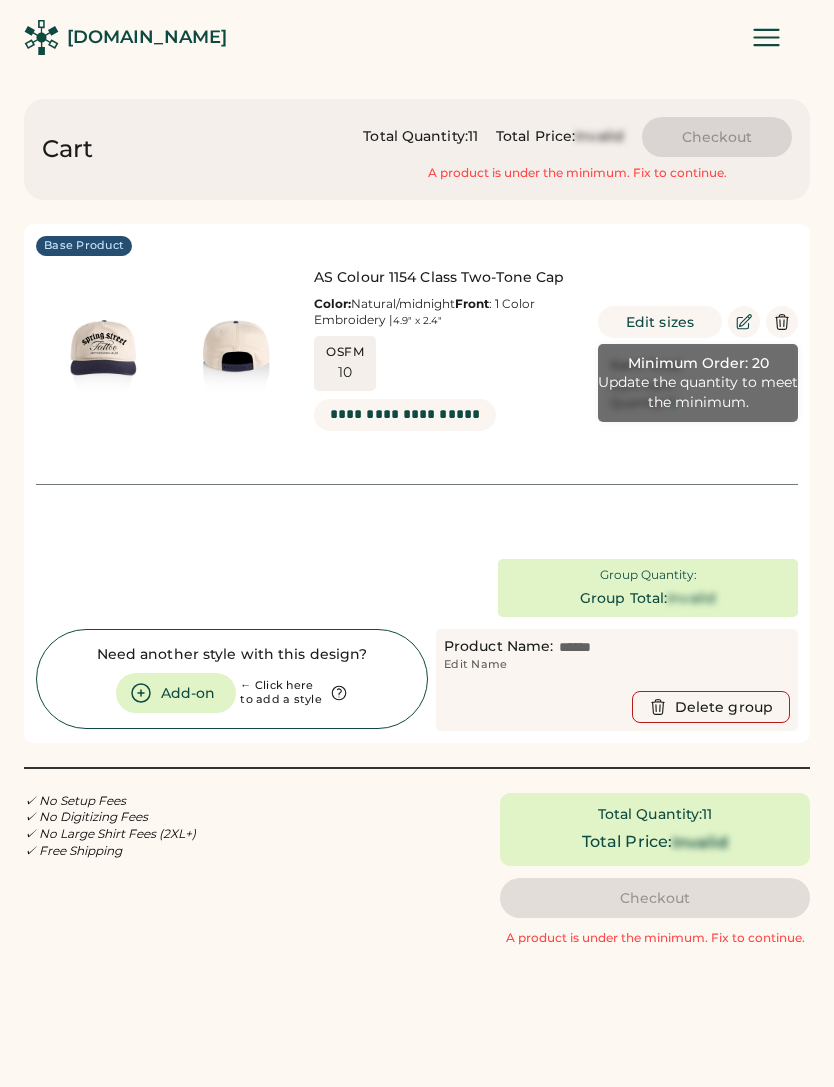 scroll, scrollTop: 0, scrollLeft: 0, axis: both 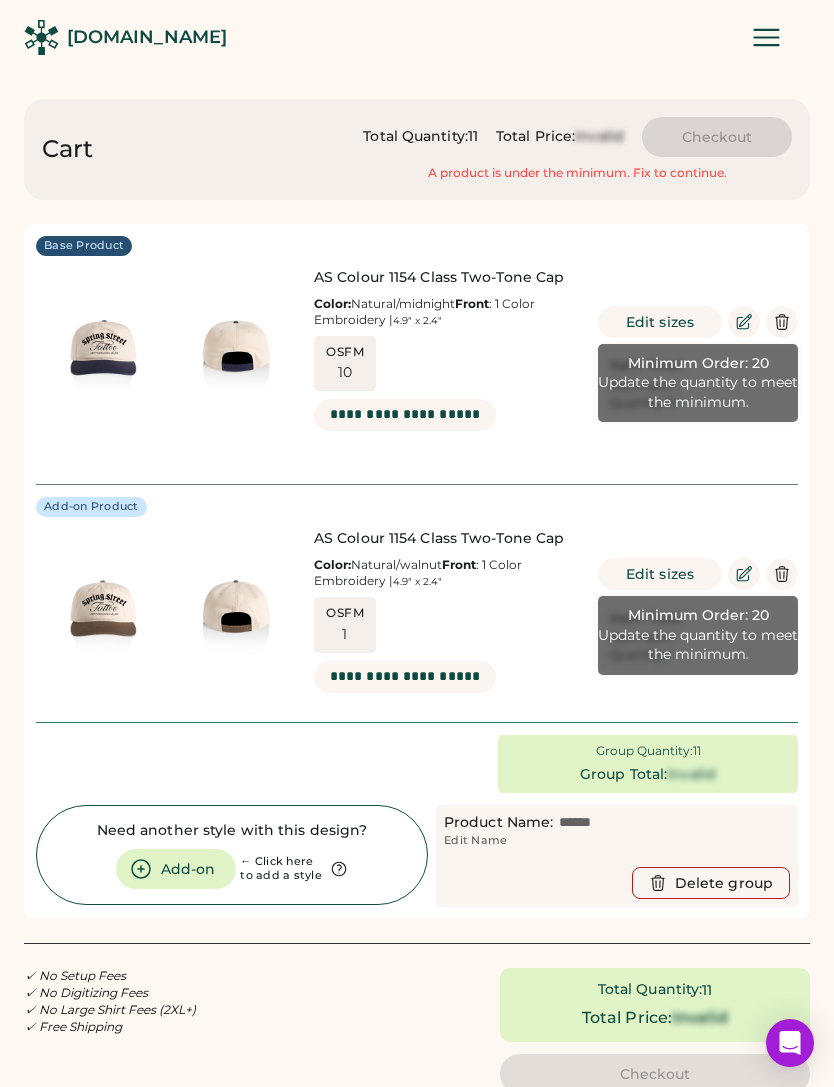 click on "Edit sizes" at bounding box center [660, 574] 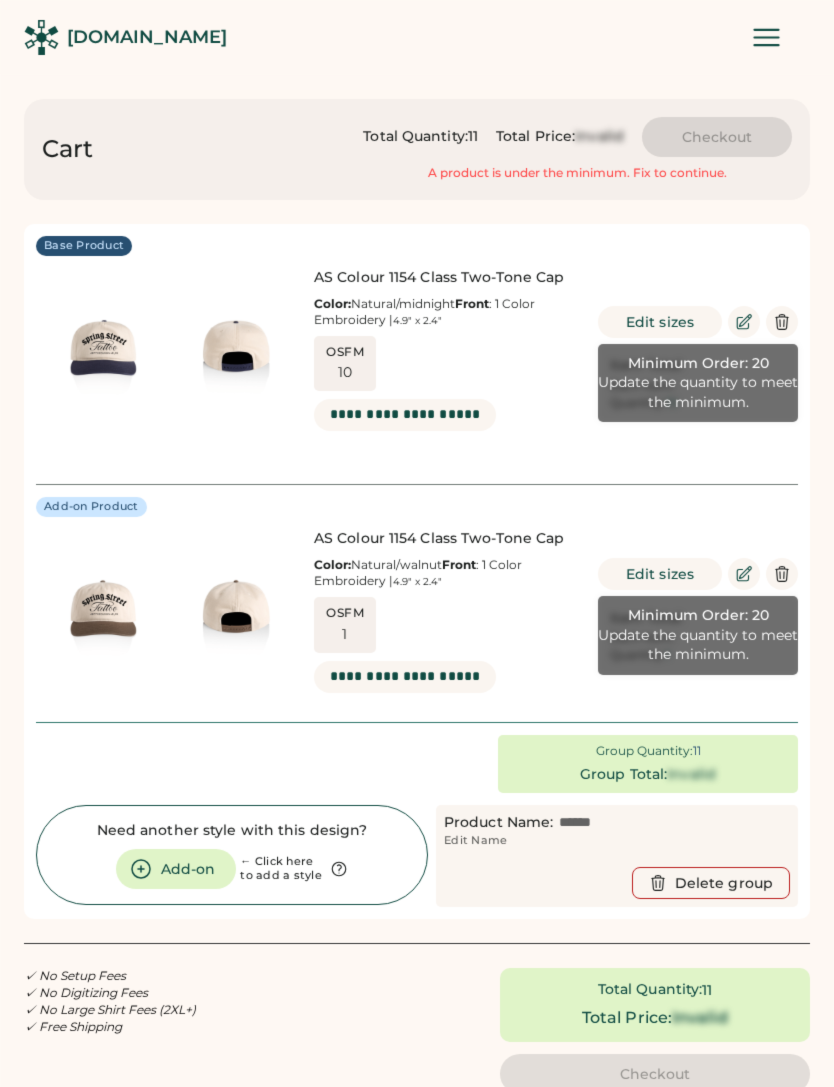 scroll, scrollTop: 0, scrollLeft: 43, axis: horizontal 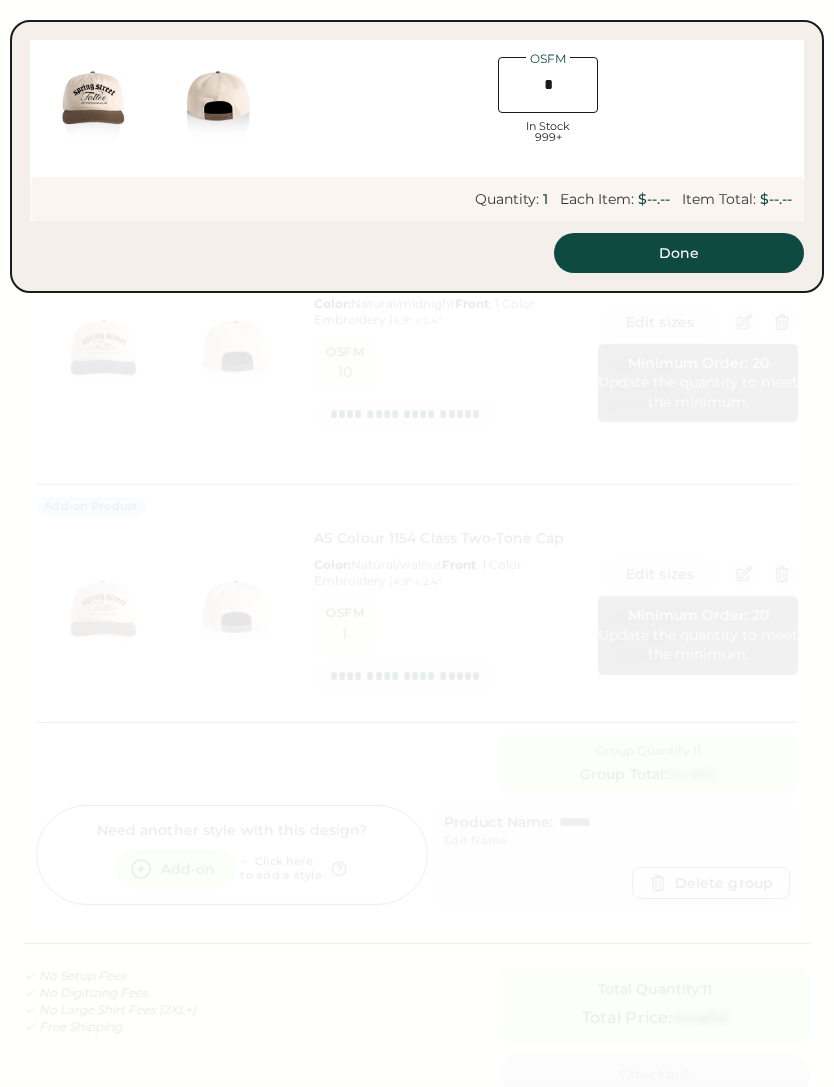 click on "*" at bounding box center [548, 85] 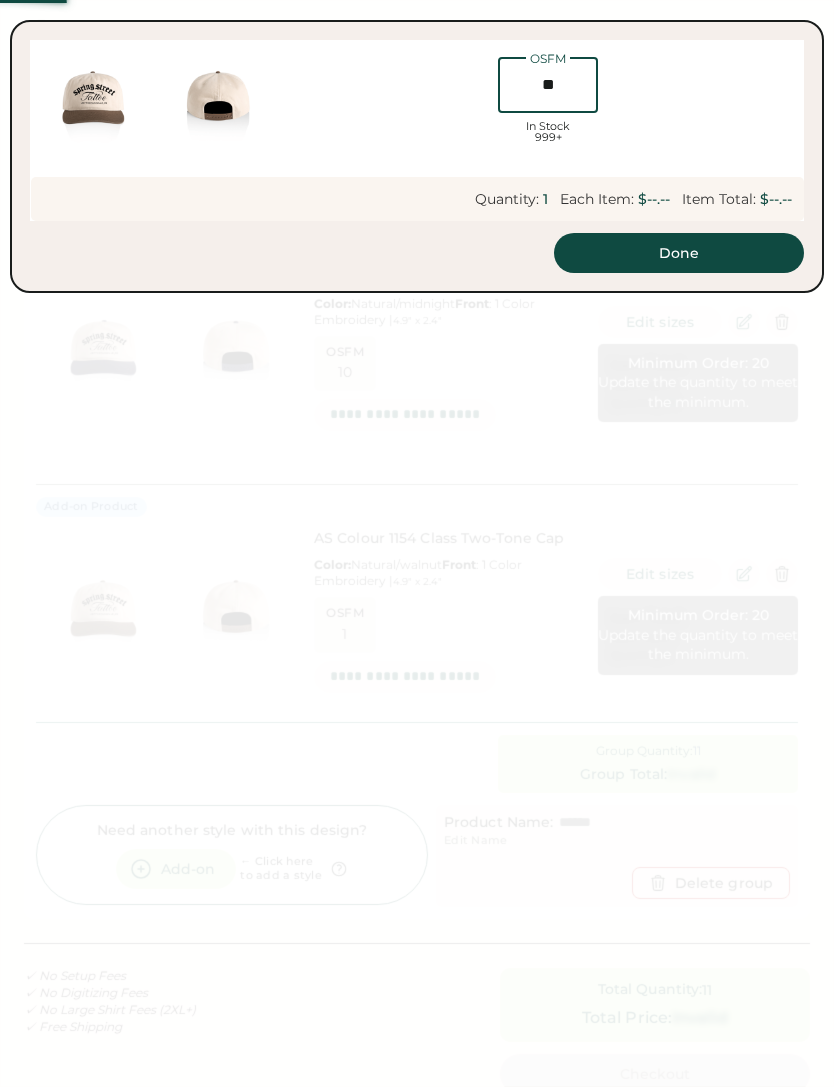 type on "**" 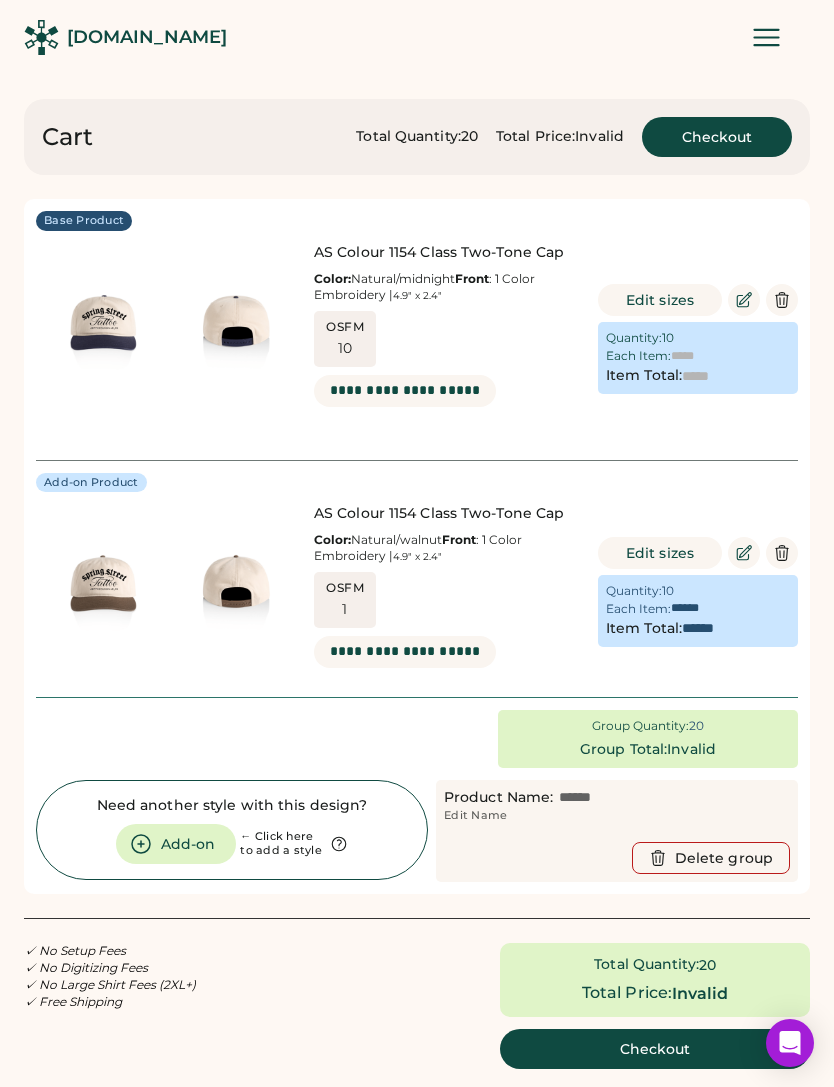 type on "******" 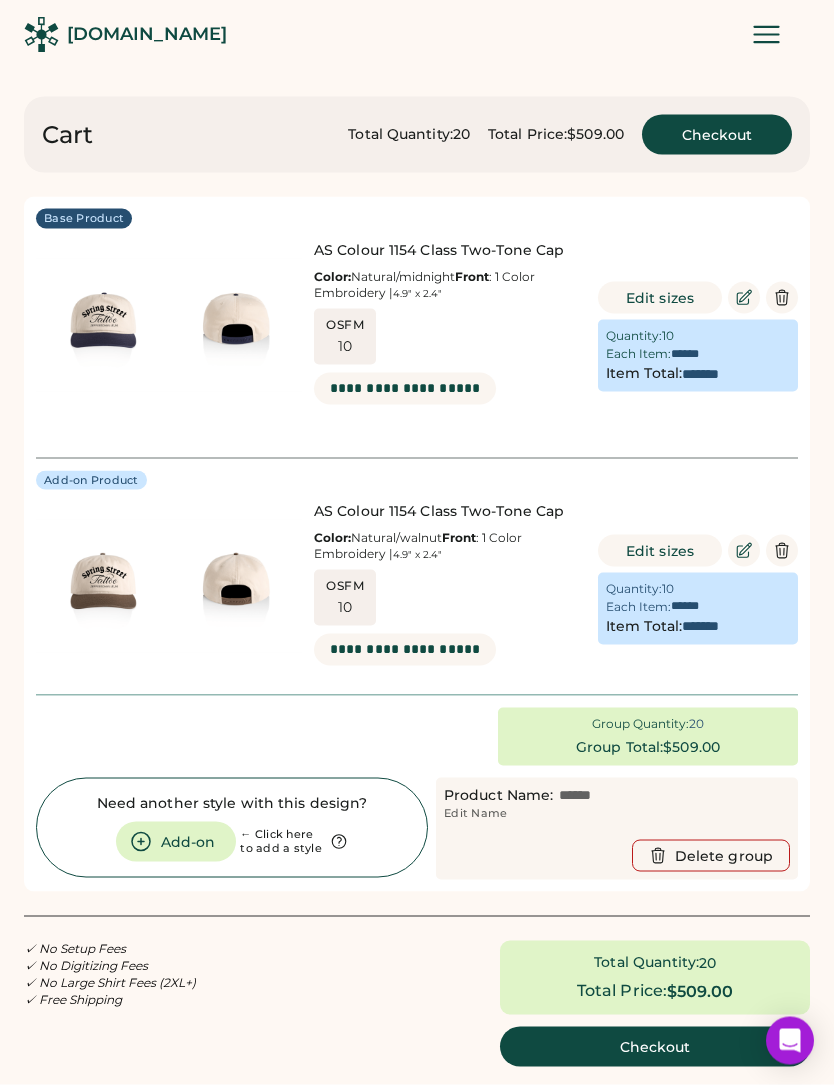 scroll, scrollTop: 0, scrollLeft: 0, axis: both 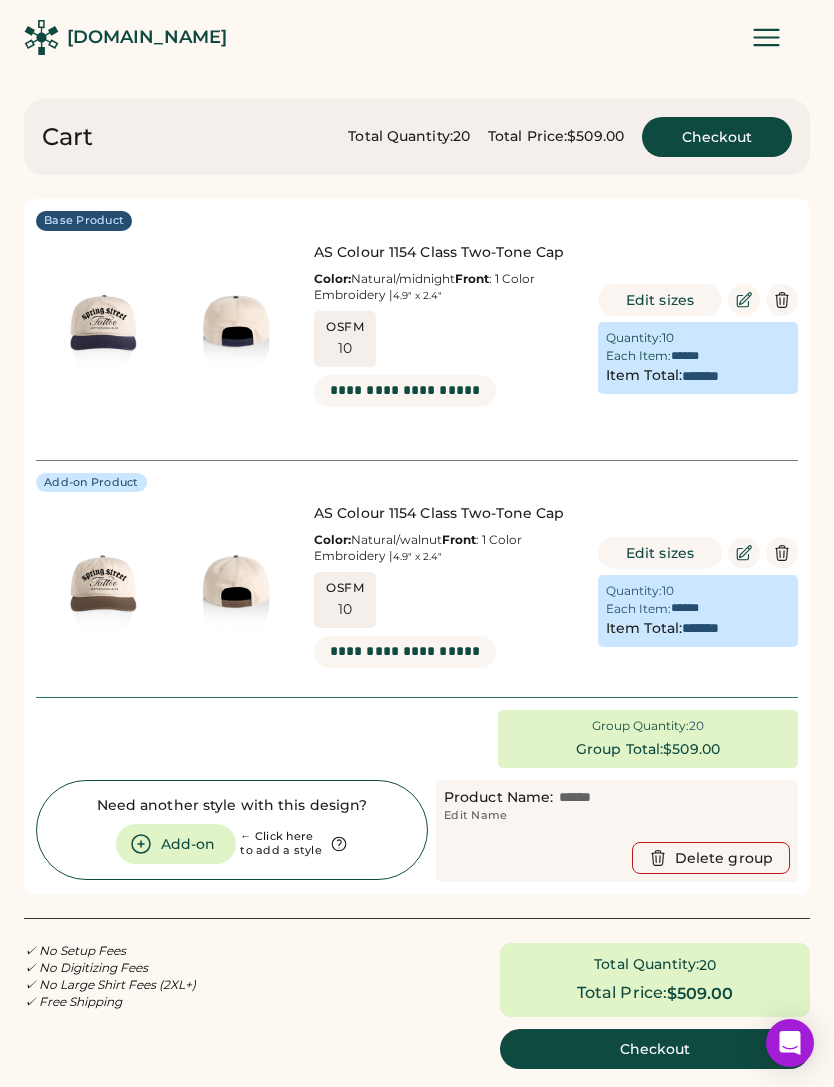 click at bounding box center [405, 391] 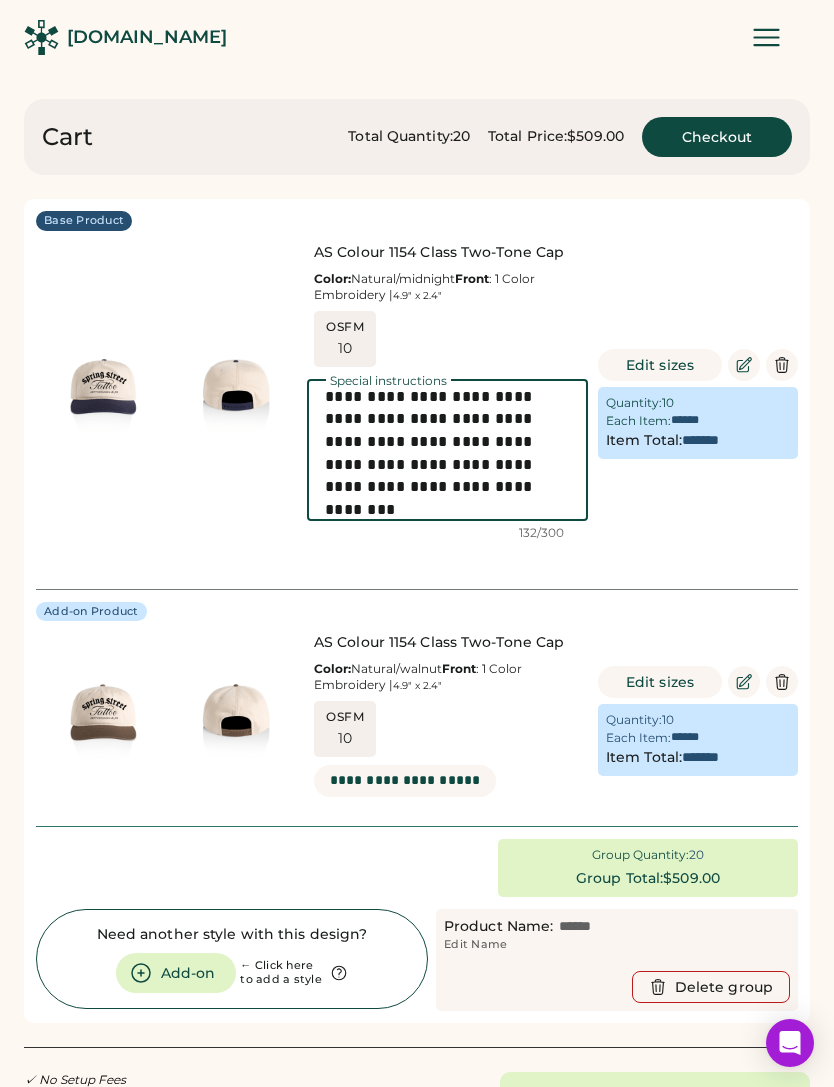 scroll, scrollTop: 4, scrollLeft: 0, axis: vertical 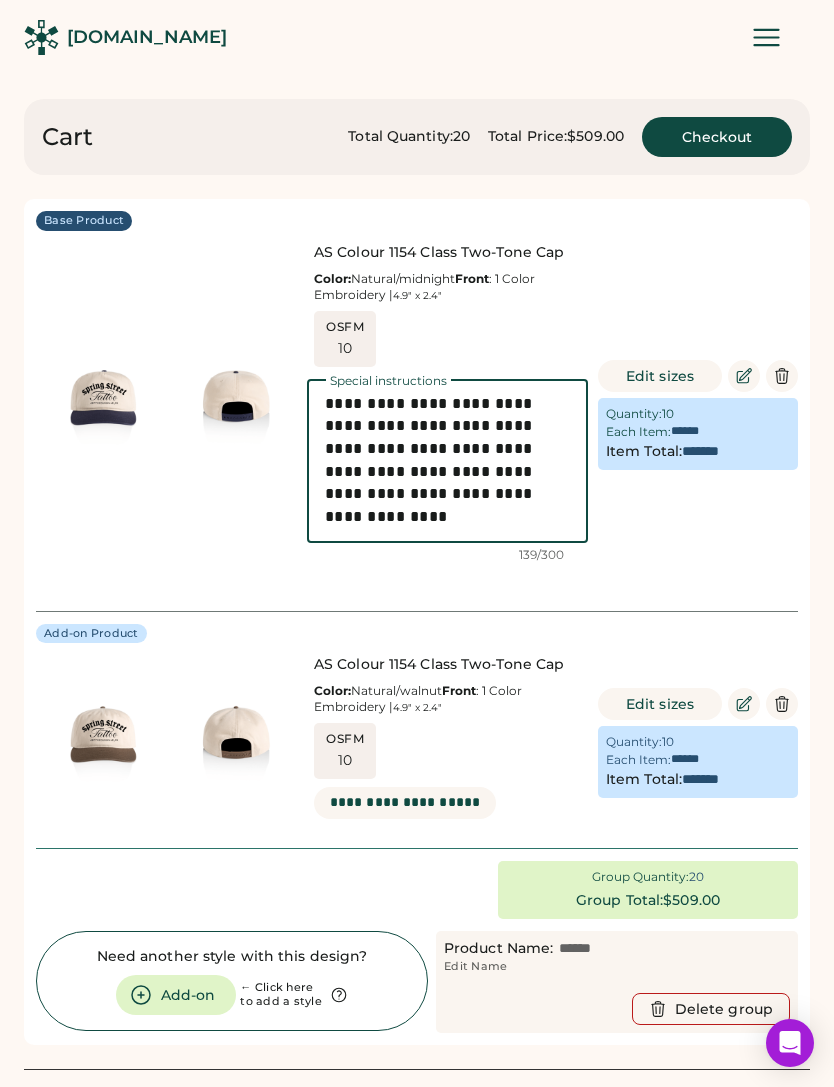 click on "**********" at bounding box center [447, 461] 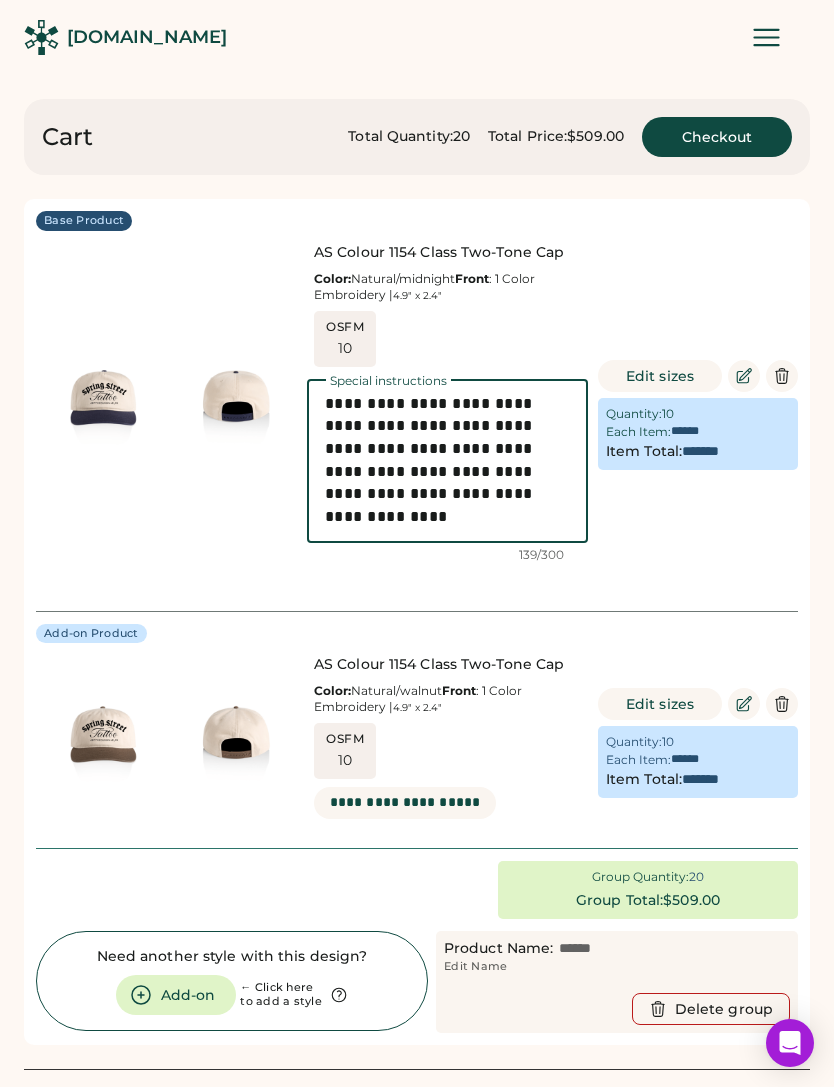 scroll, scrollTop: 0, scrollLeft: 0, axis: both 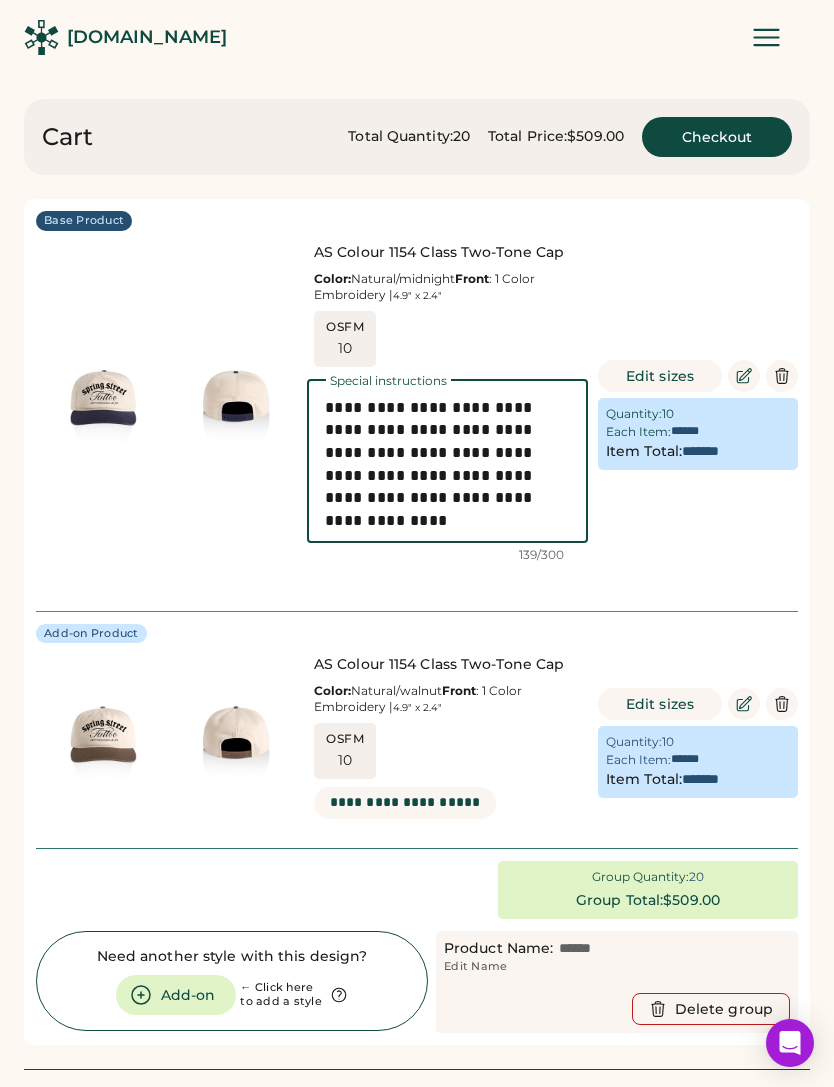 type on "**********" 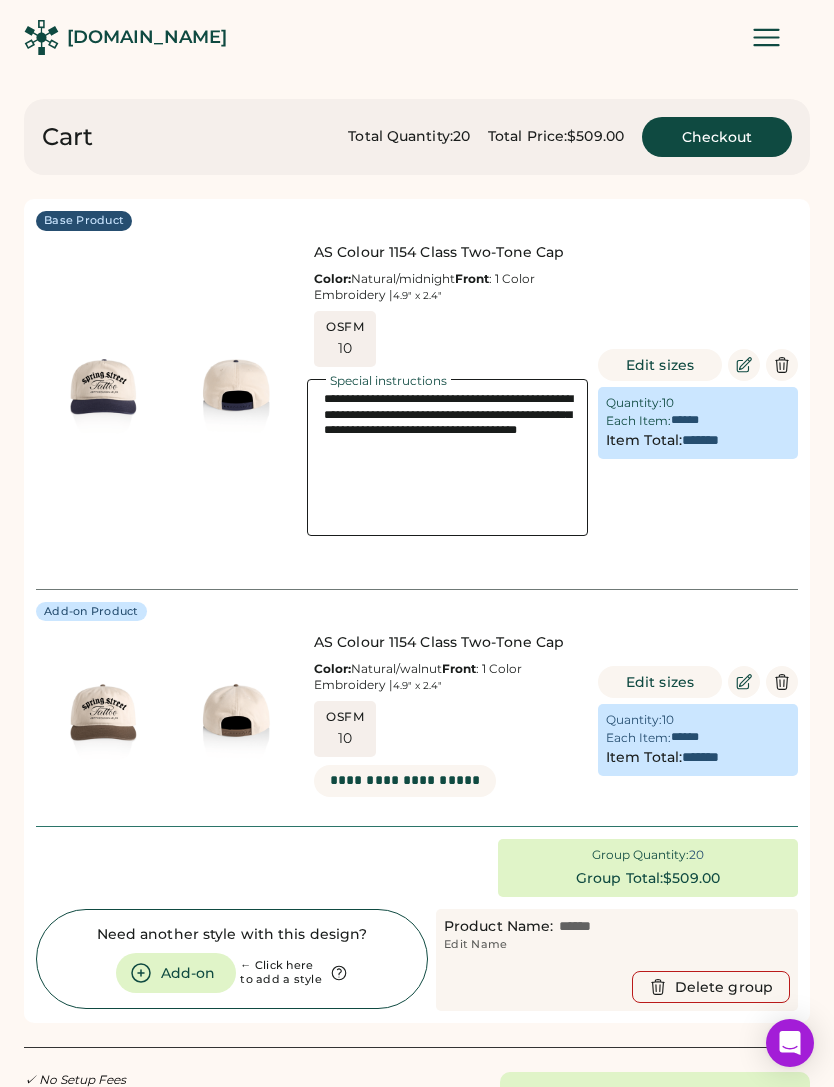 click on "OSFM 10" at bounding box center [345, 729] 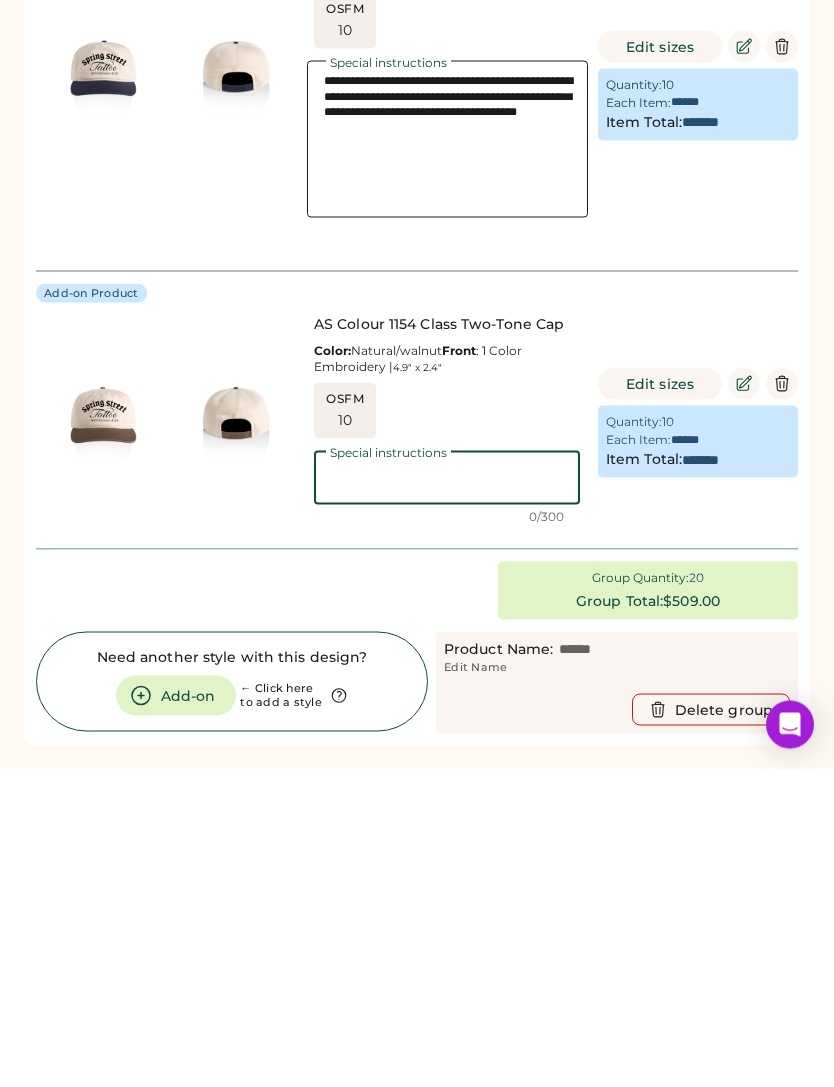 click at bounding box center (447, 796) 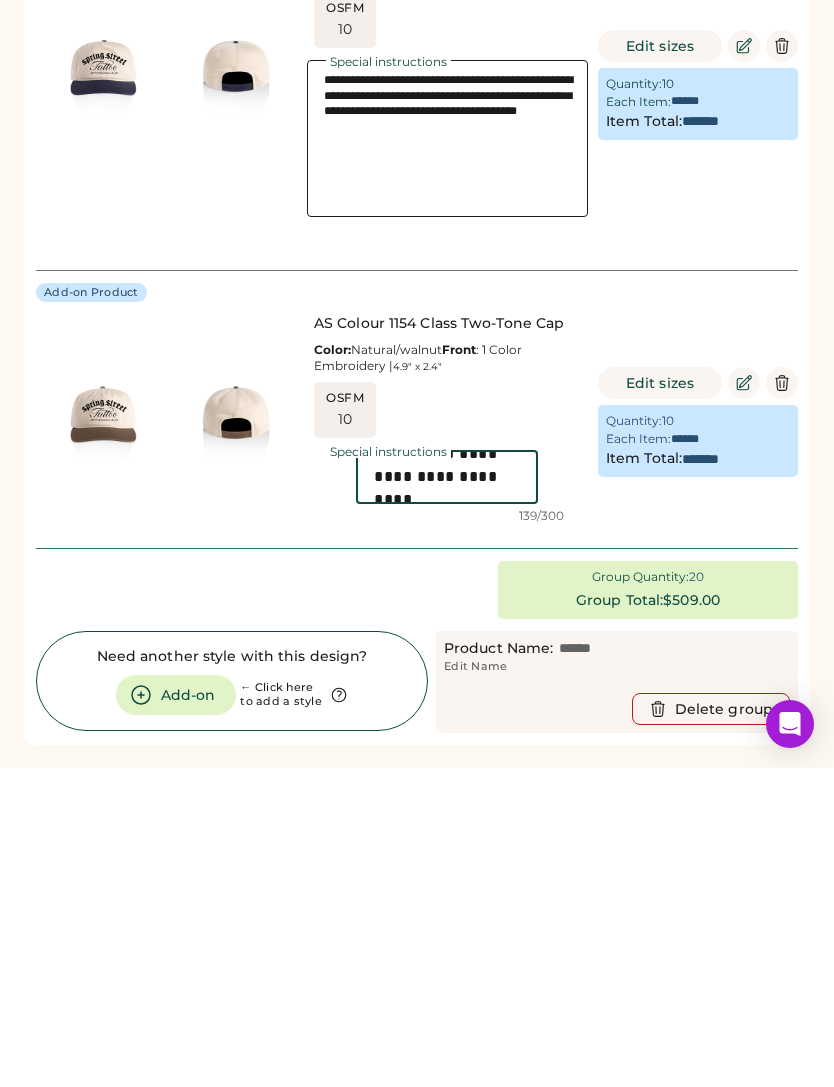 scroll, scrollTop: 0, scrollLeft: 0, axis: both 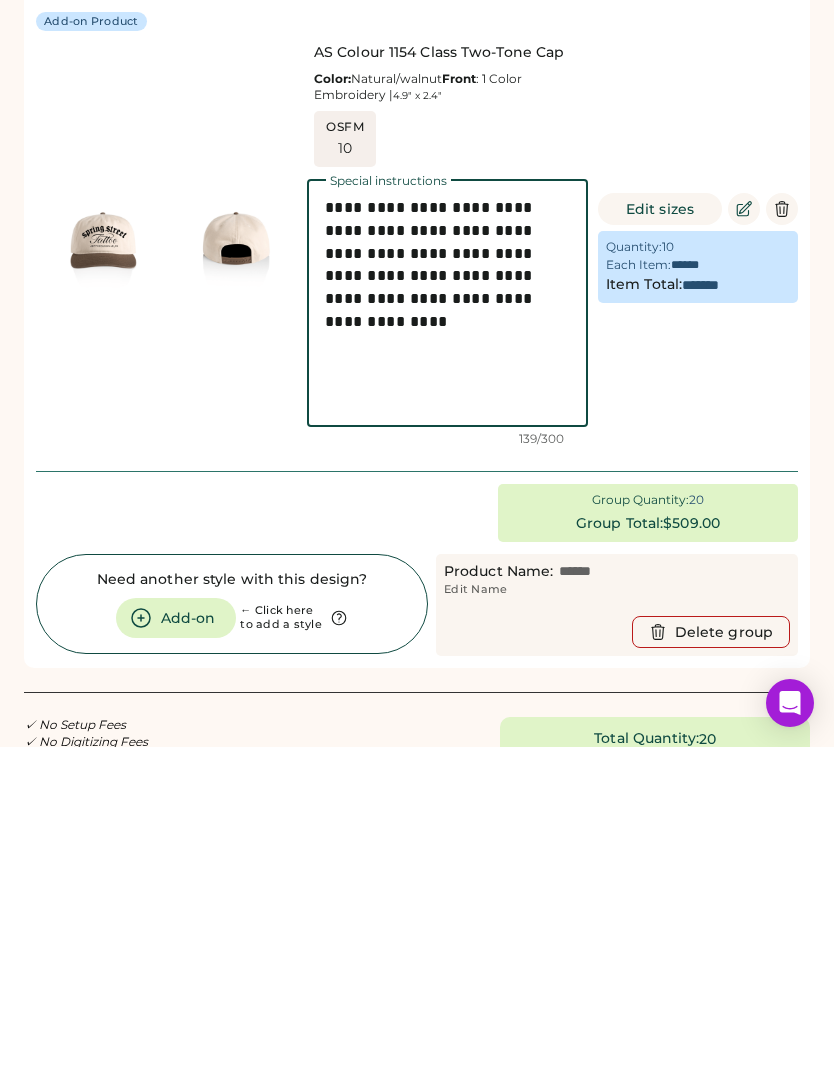 type on "**********" 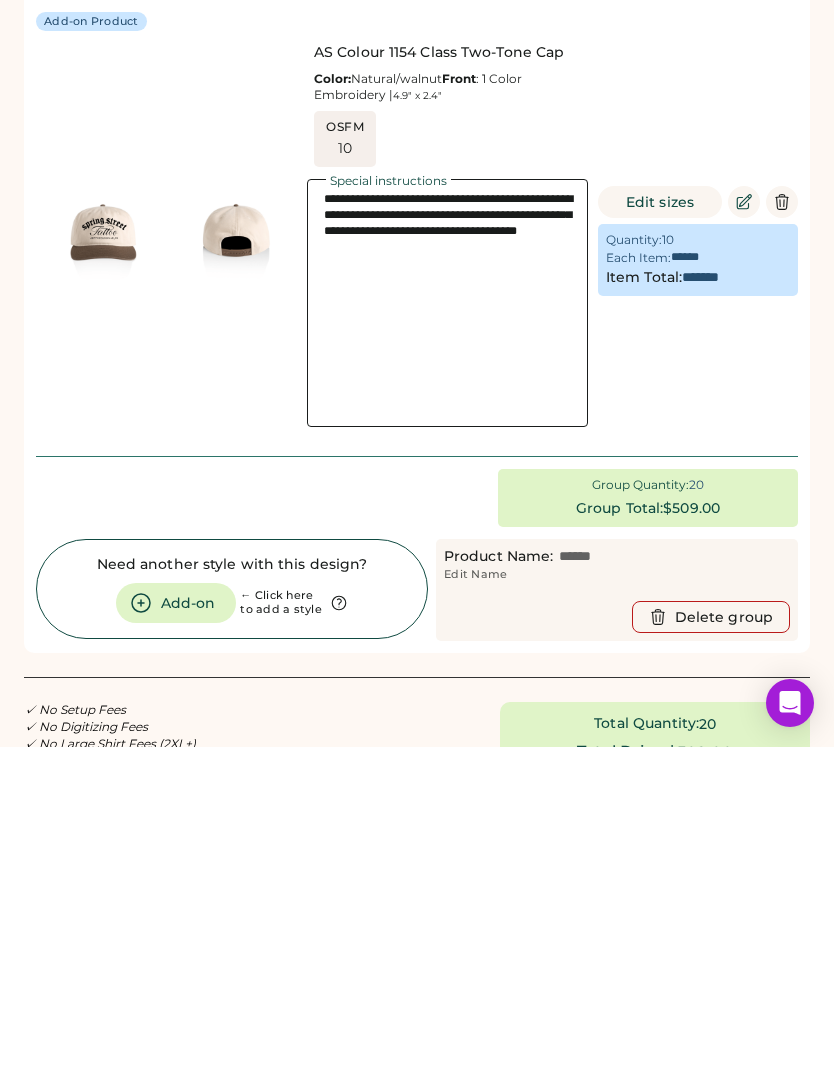 scroll, scrollTop: 591, scrollLeft: 0, axis: vertical 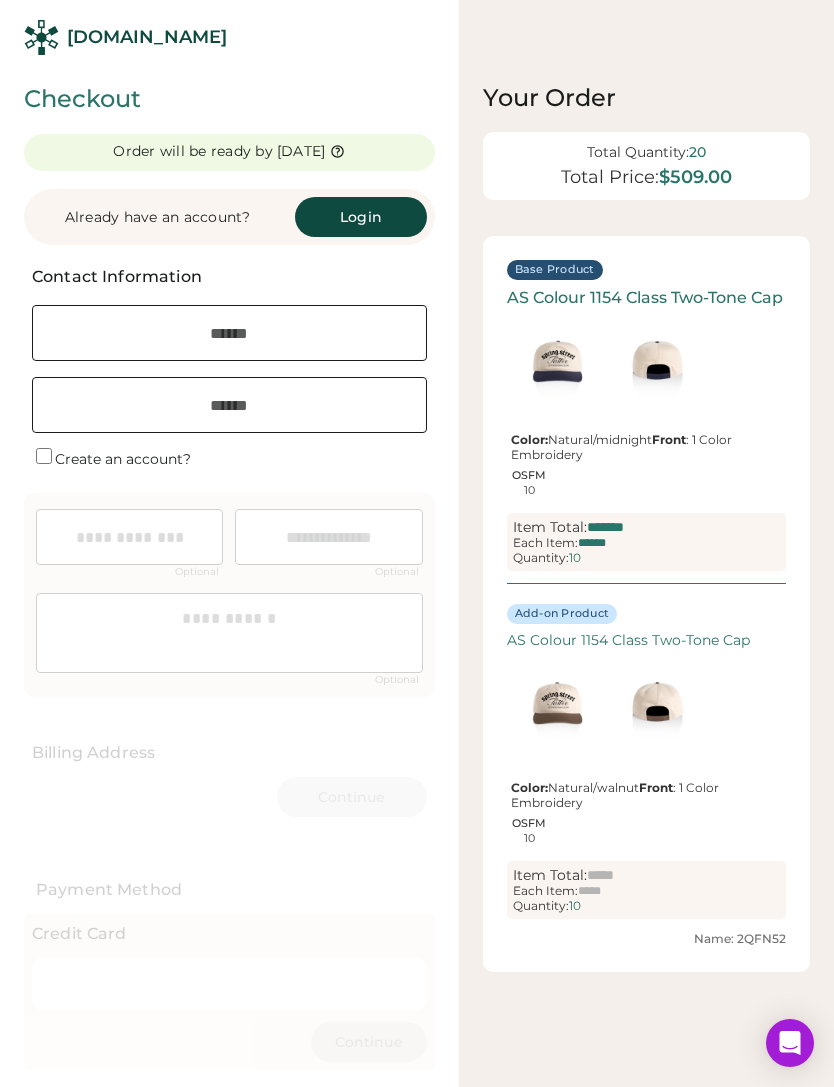 click at bounding box center [229, 333] 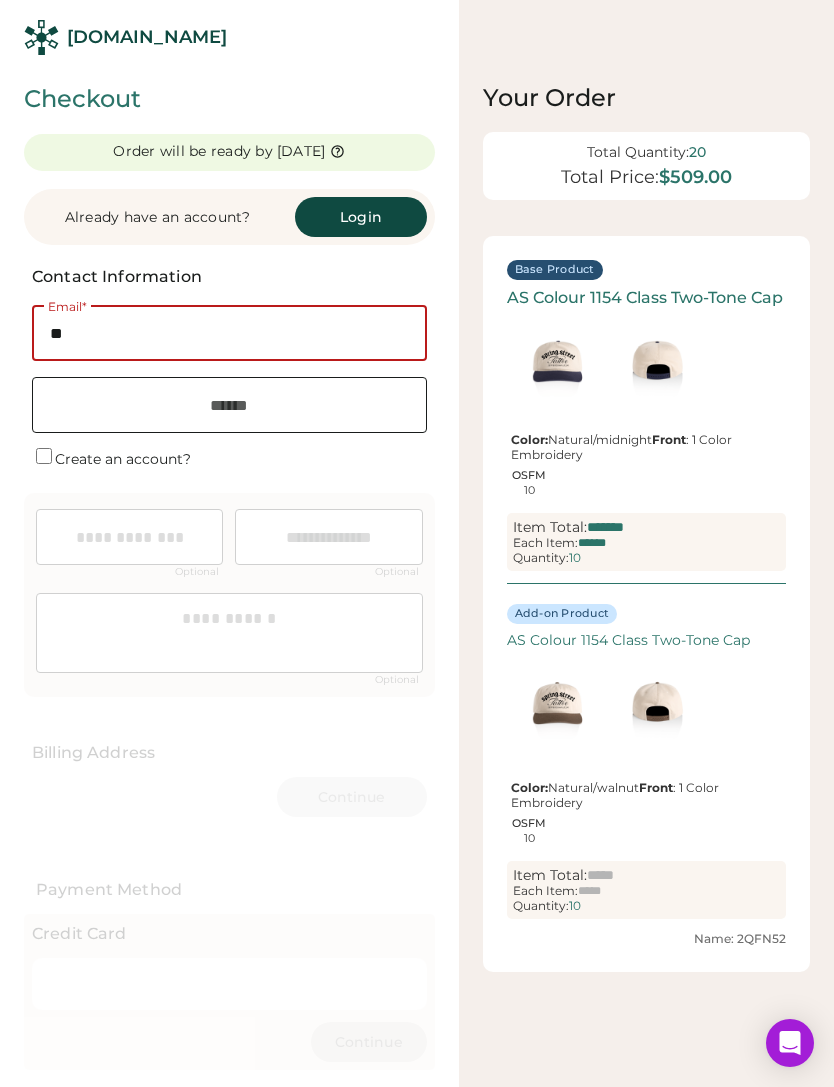 type on "*" 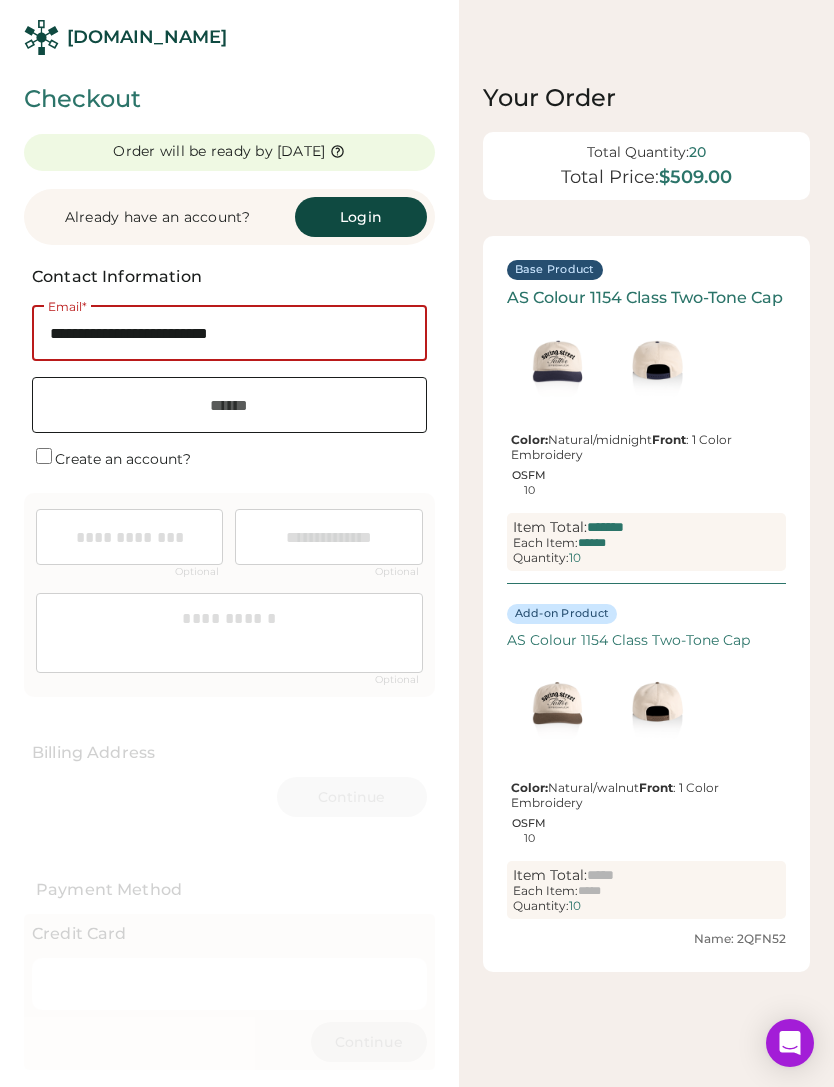 type on "**********" 